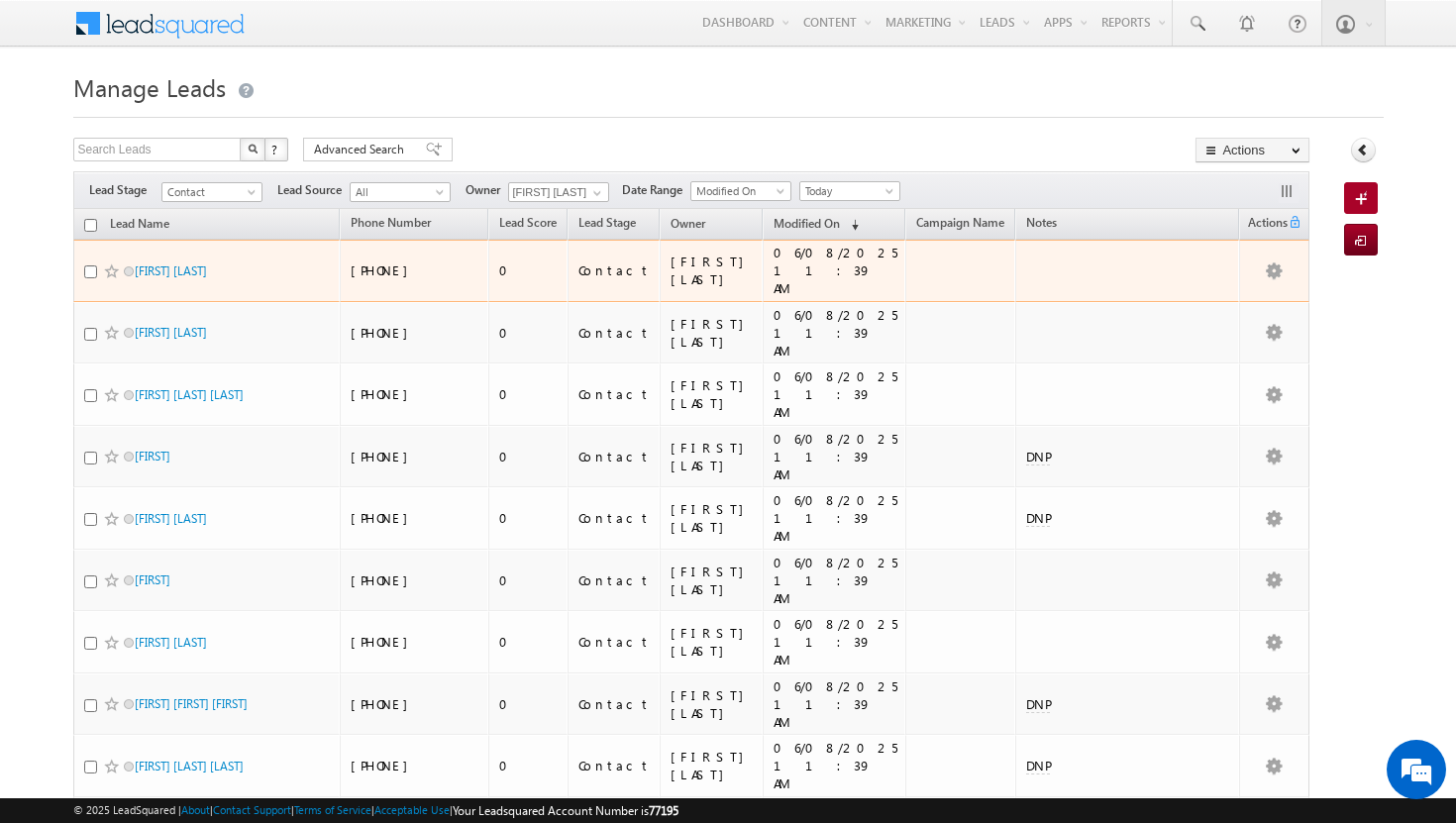 scroll, scrollTop: 0, scrollLeft: 0, axis: both 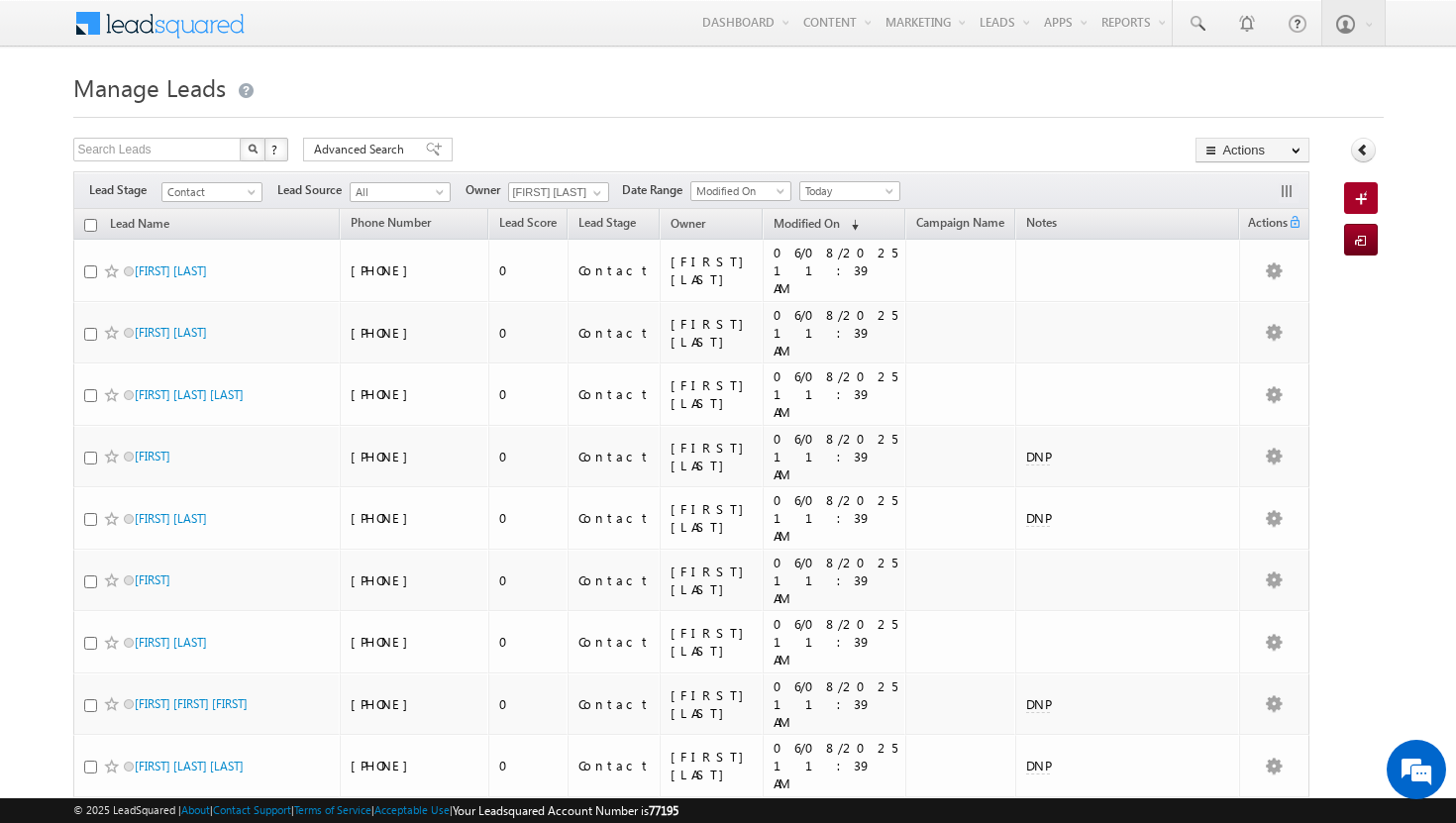 click at bounding box center [90, 225] 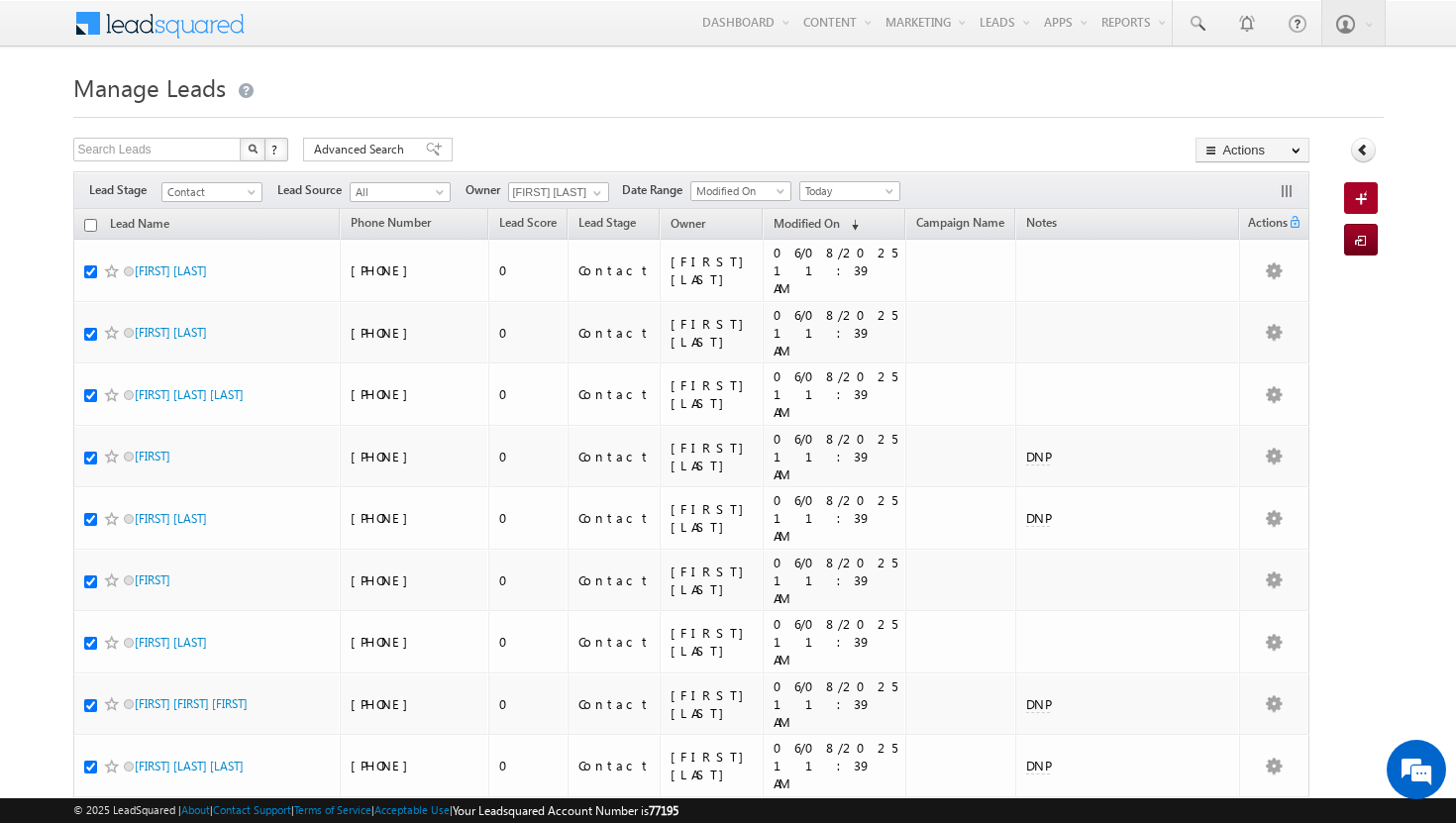 checkbox on "true" 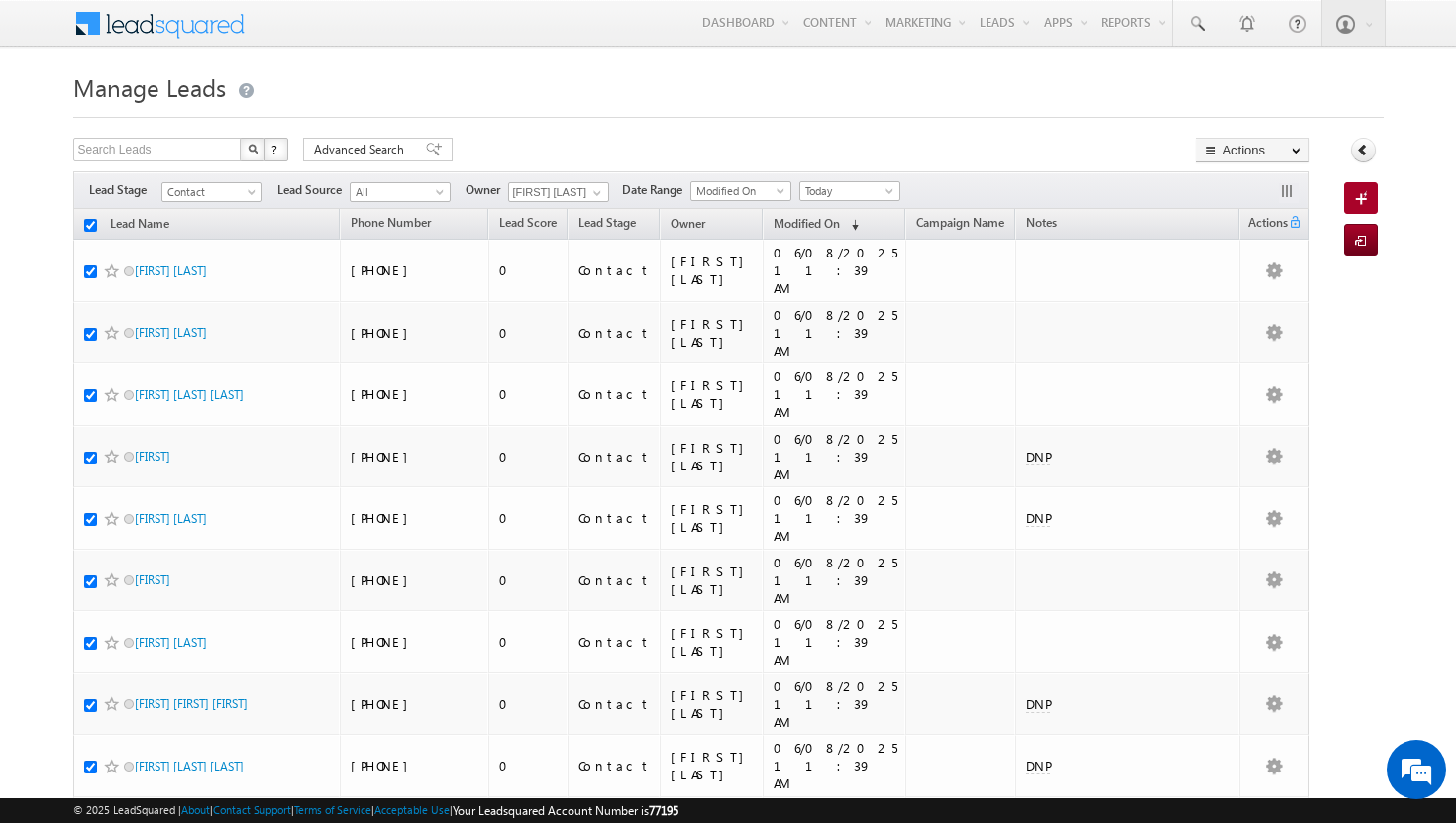 checkbox on "true" 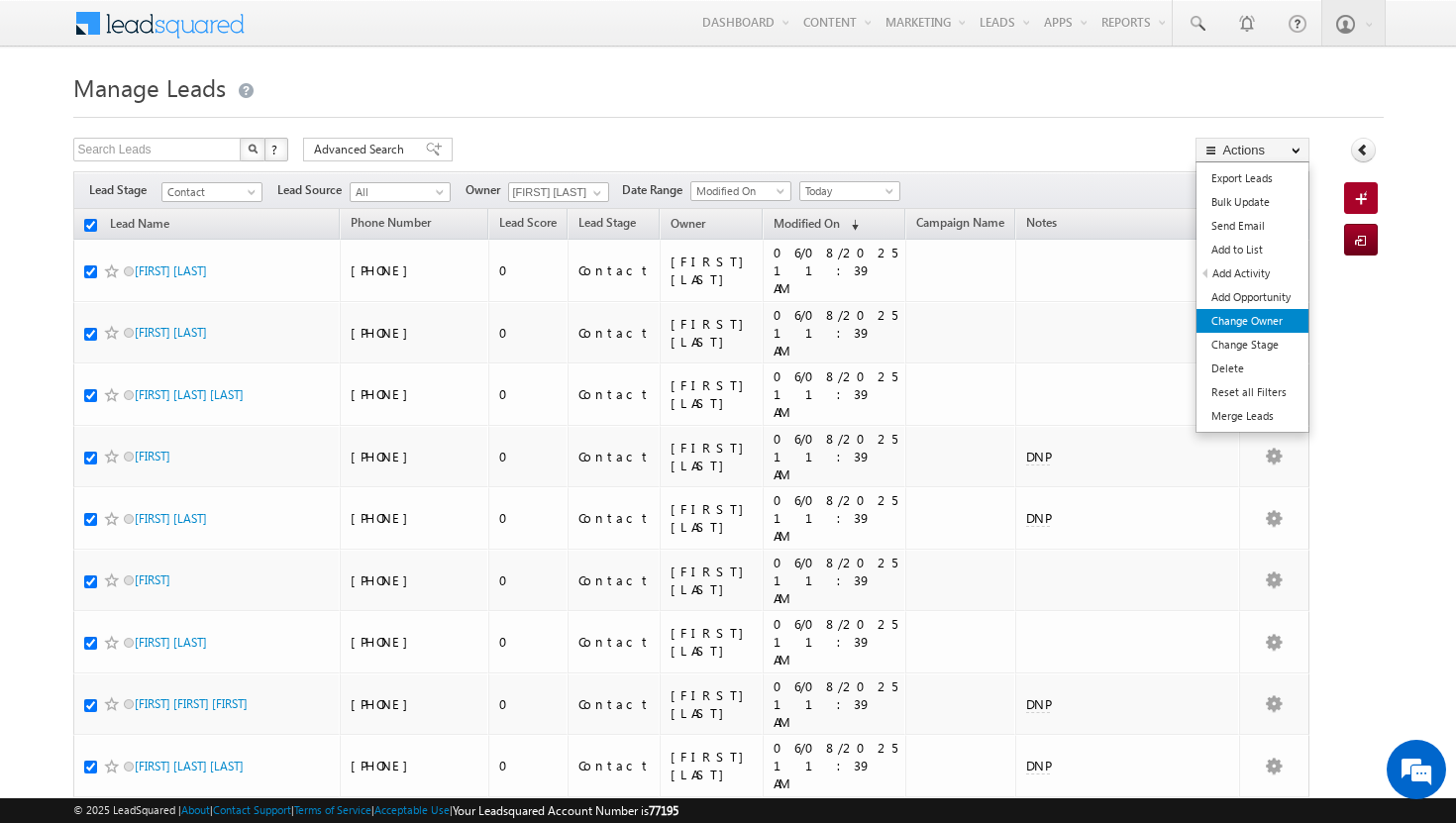 click on "Change Owner" at bounding box center [1252, 321] 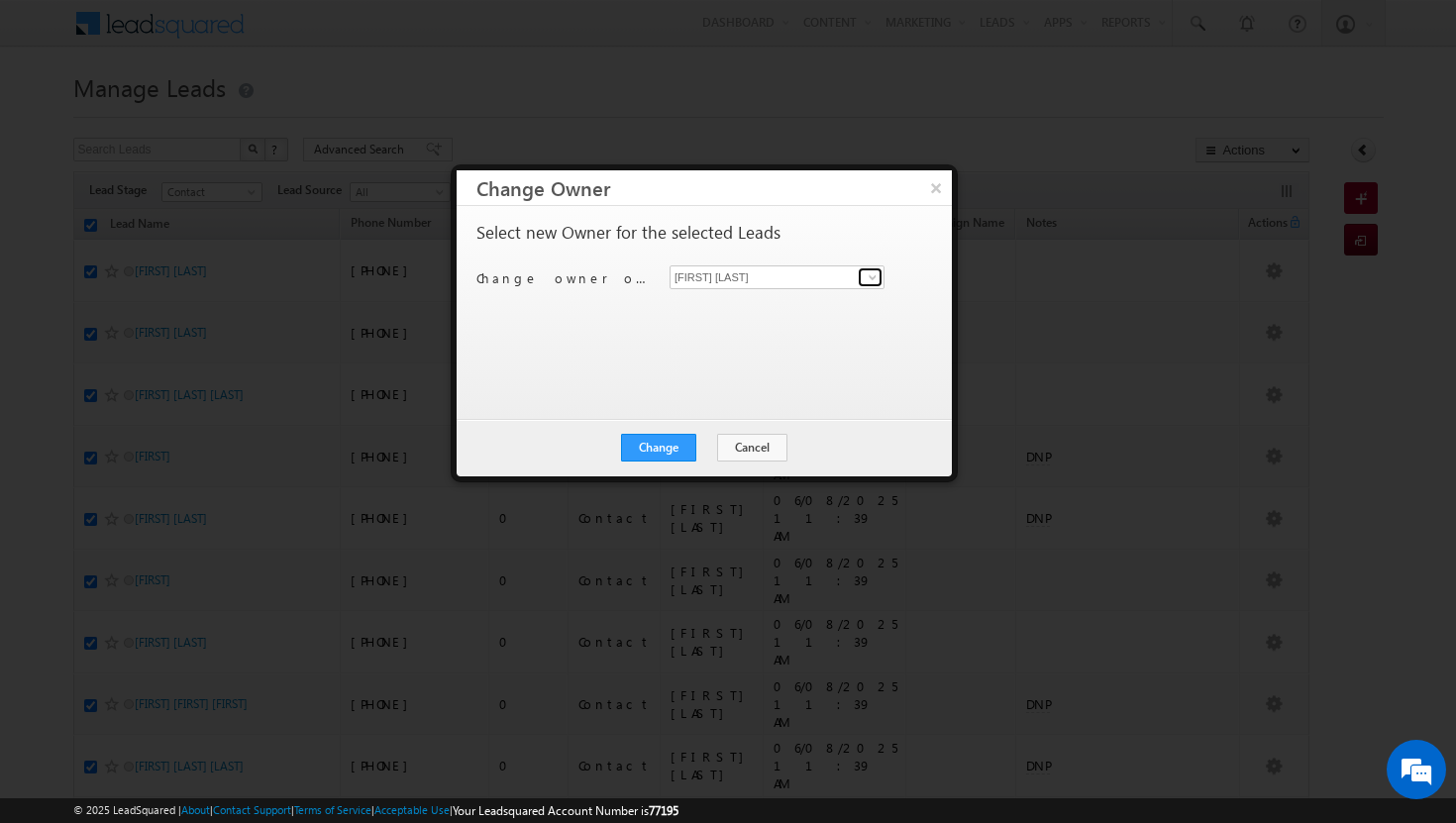 click at bounding box center [873, 277] 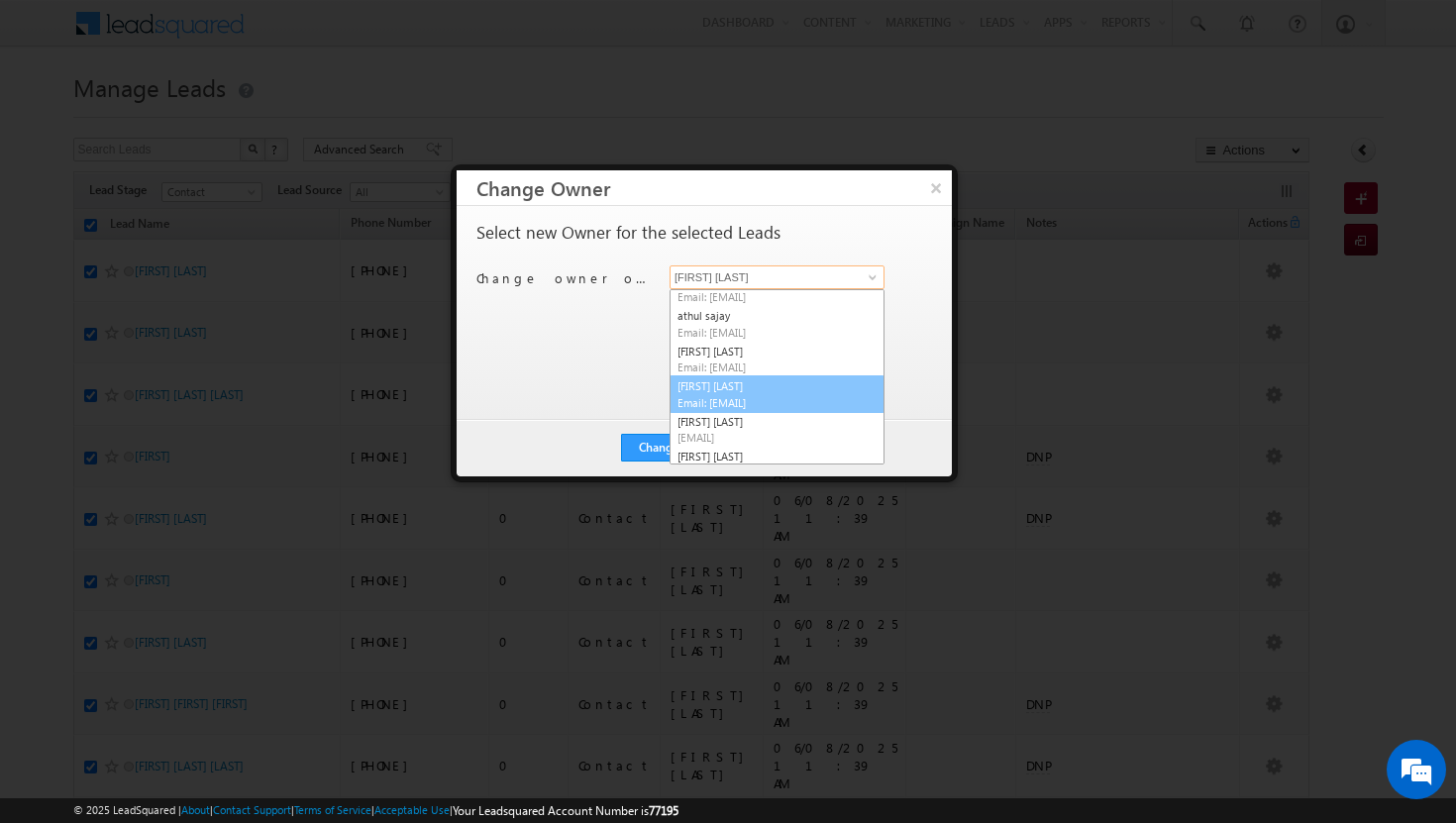 scroll, scrollTop: 0, scrollLeft: 0, axis: both 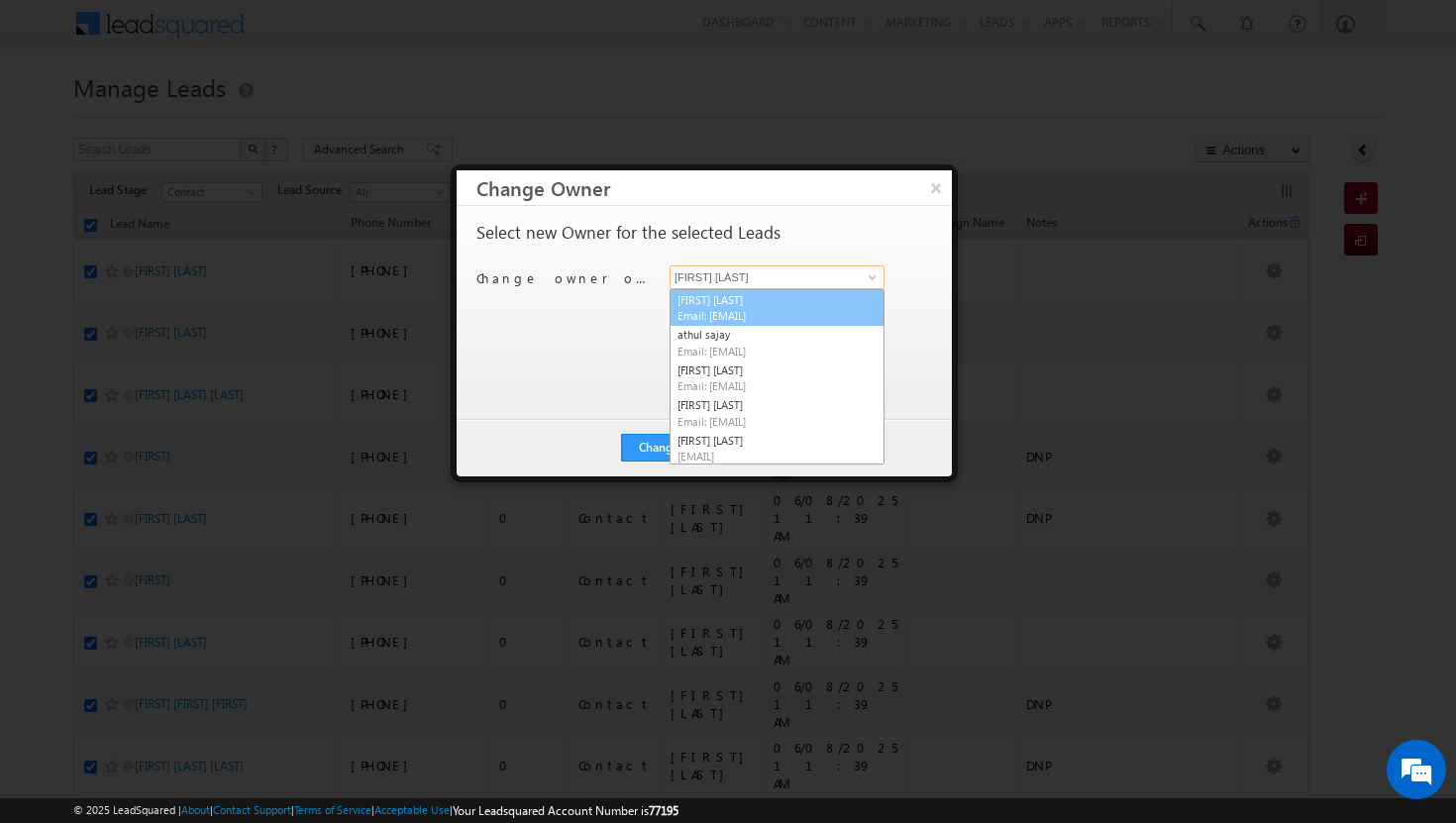 click on "[FIRST] [LAST] Email: [EMAIL]" at bounding box center (777, 308) 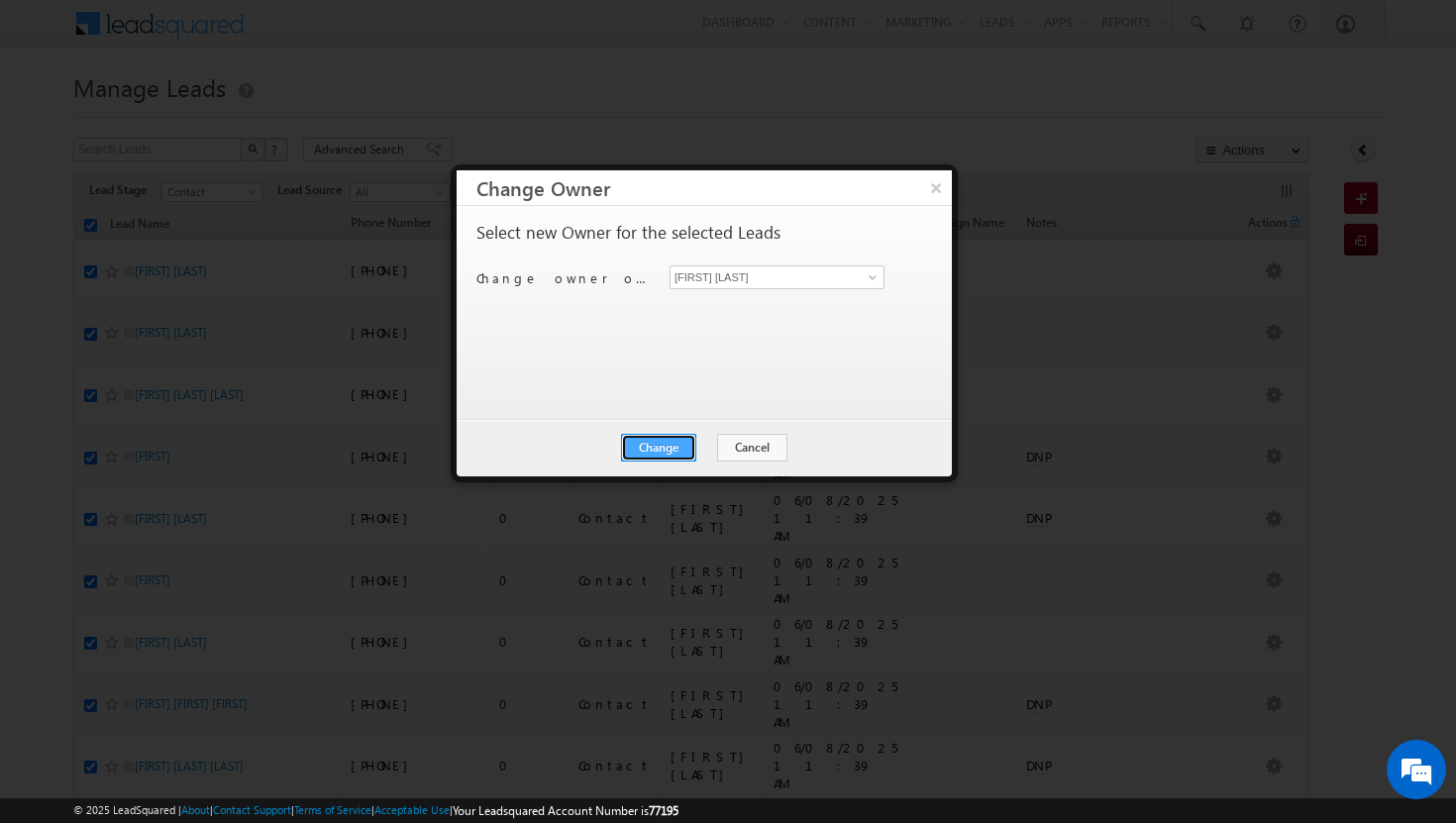click on "Change" at bounding box center [659, 448] 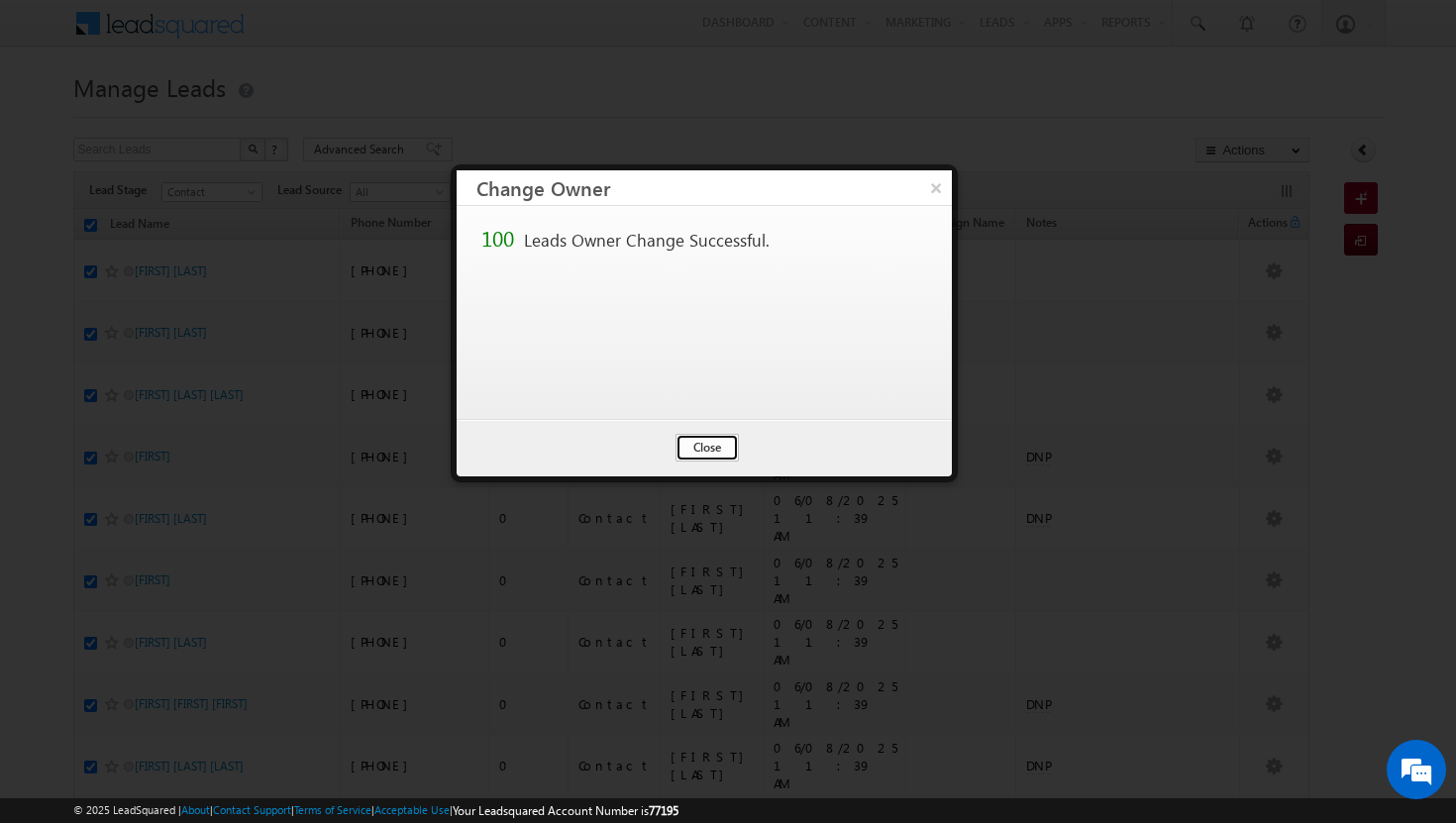 click on "Close" at bounding box center (707, 448) 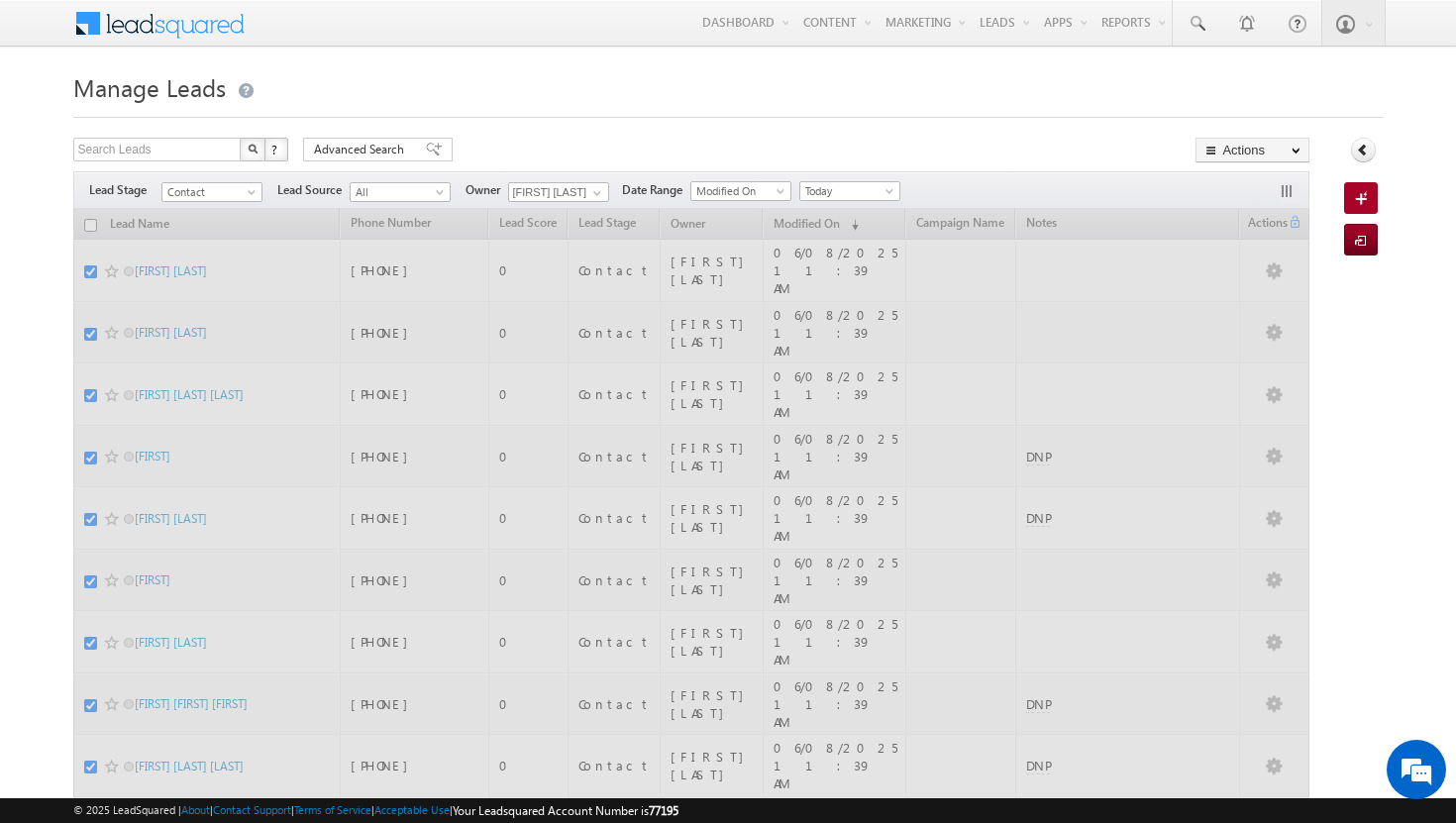 checkbox on "false" 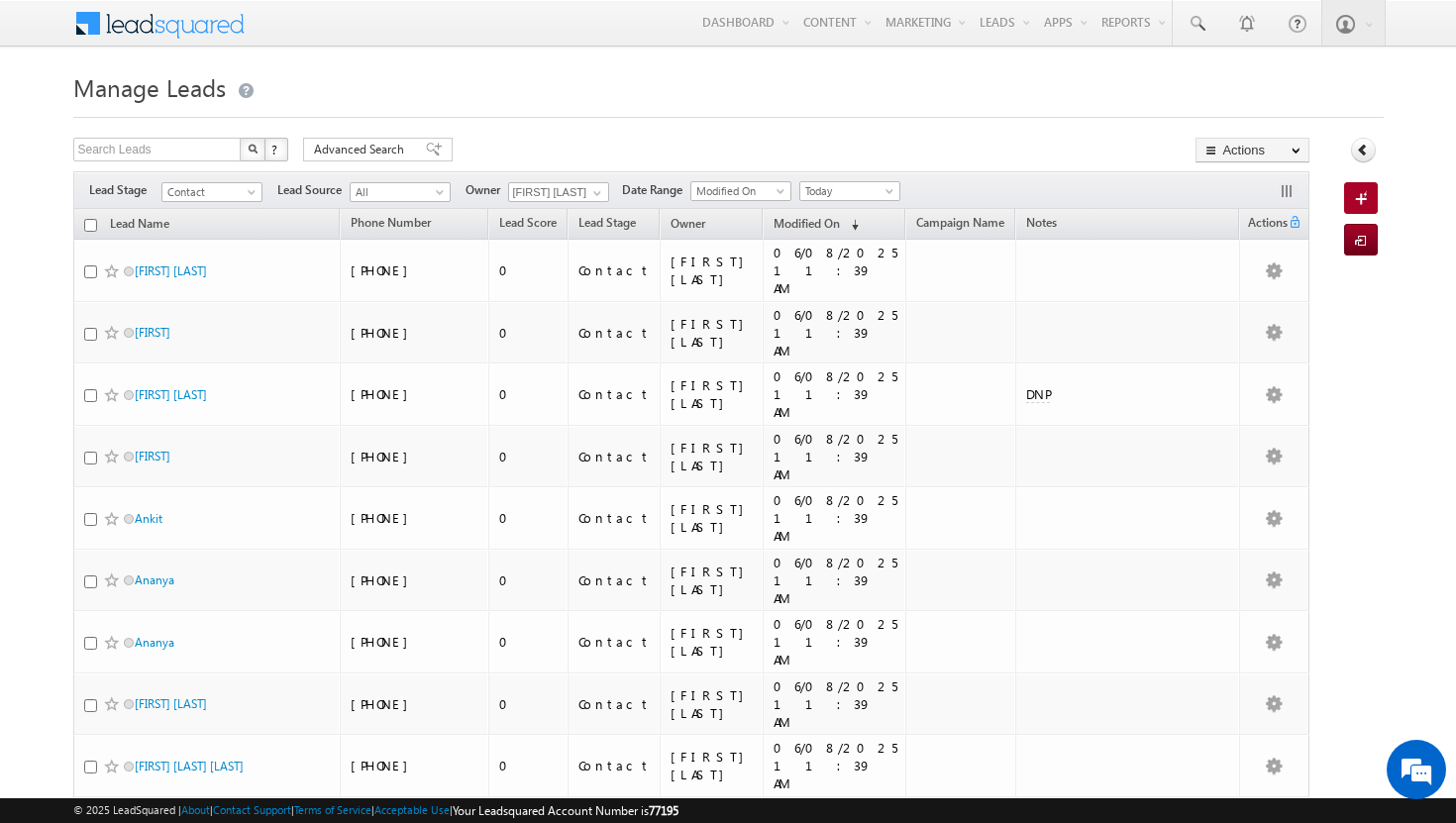 click on "Manage Leads" at bounding box center (728, 85) 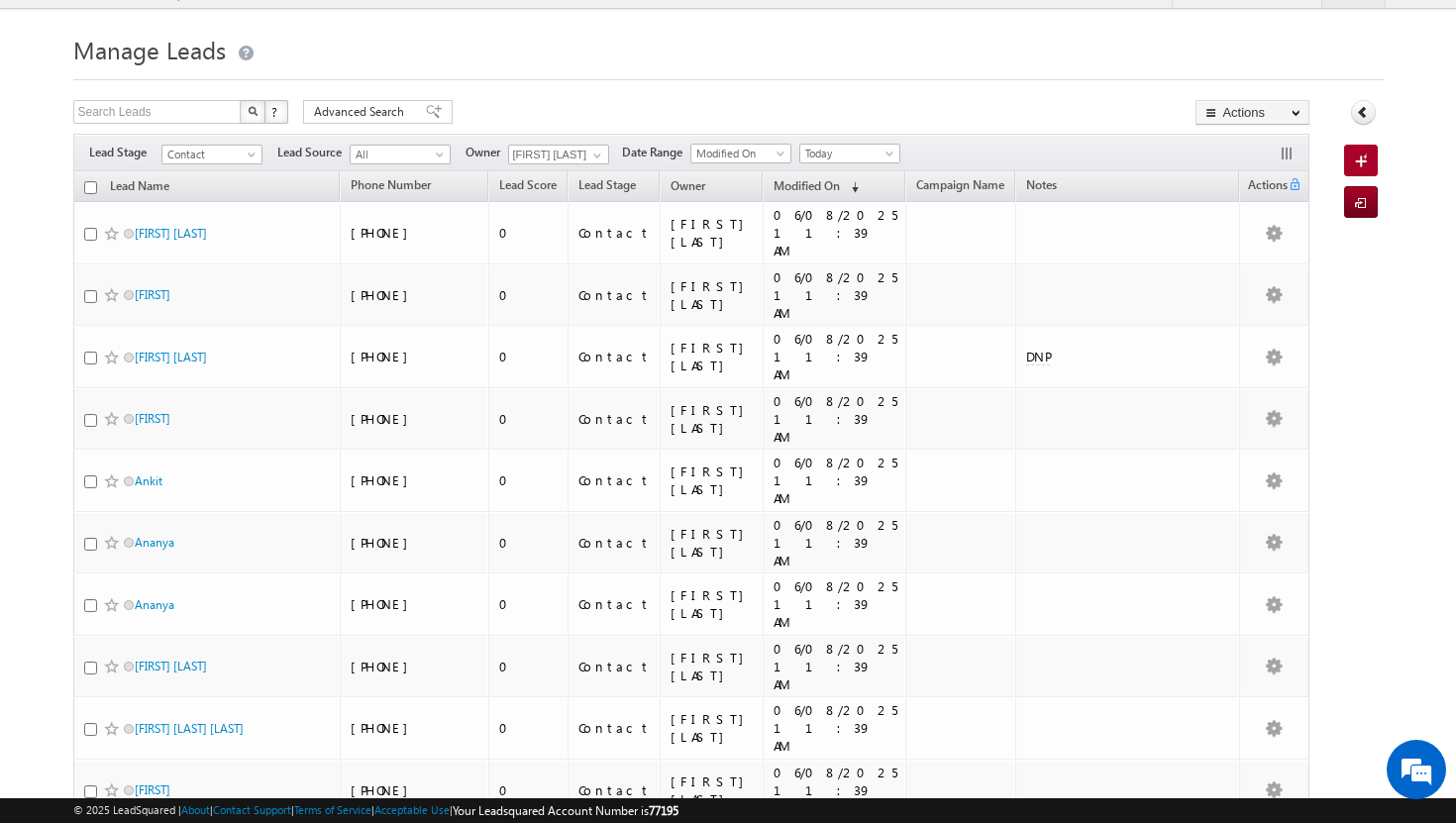scroll, scrollTop: 0, scrollLeft: 0, axis: both 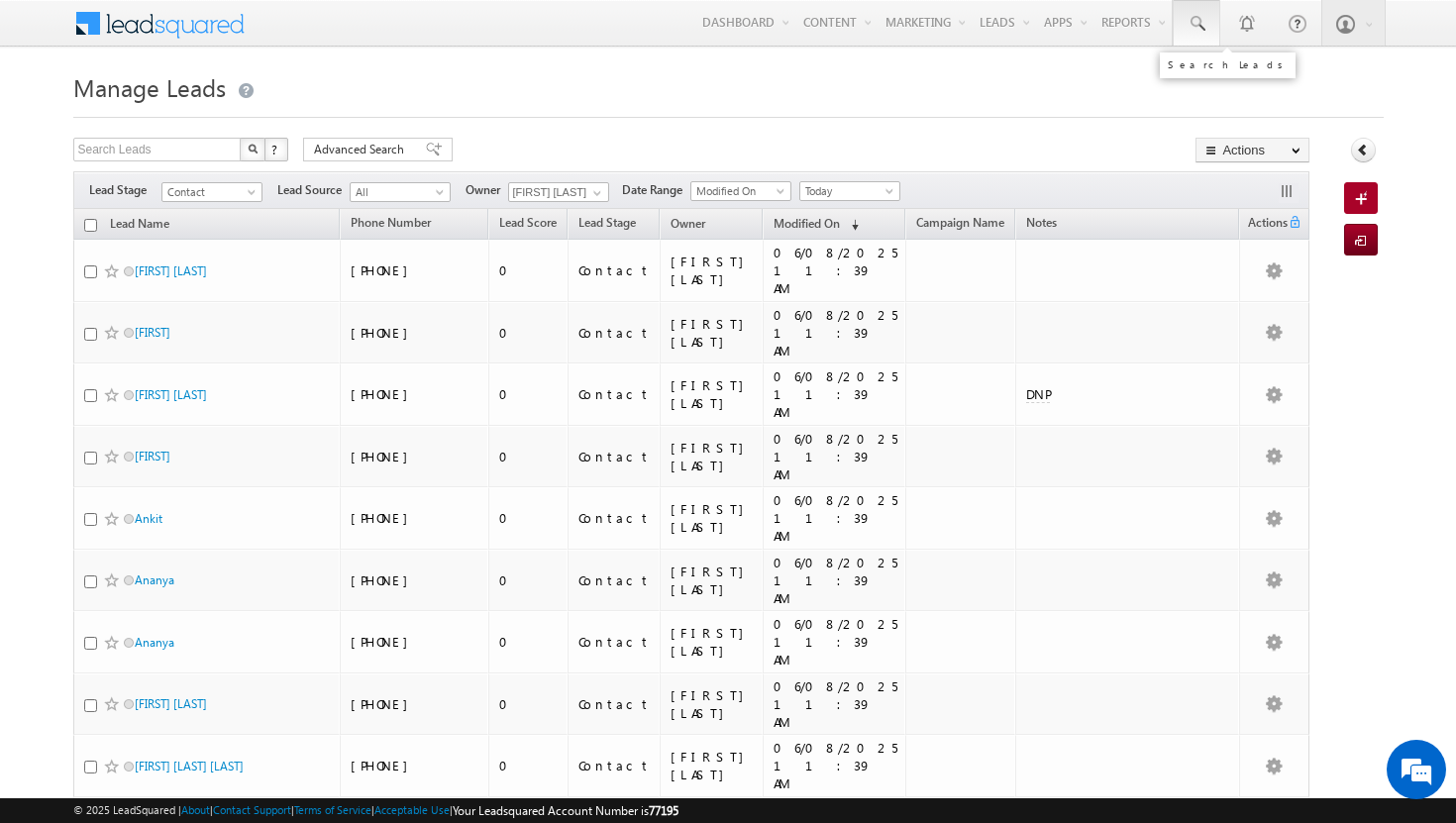 click at bounding box center (1196, 24) 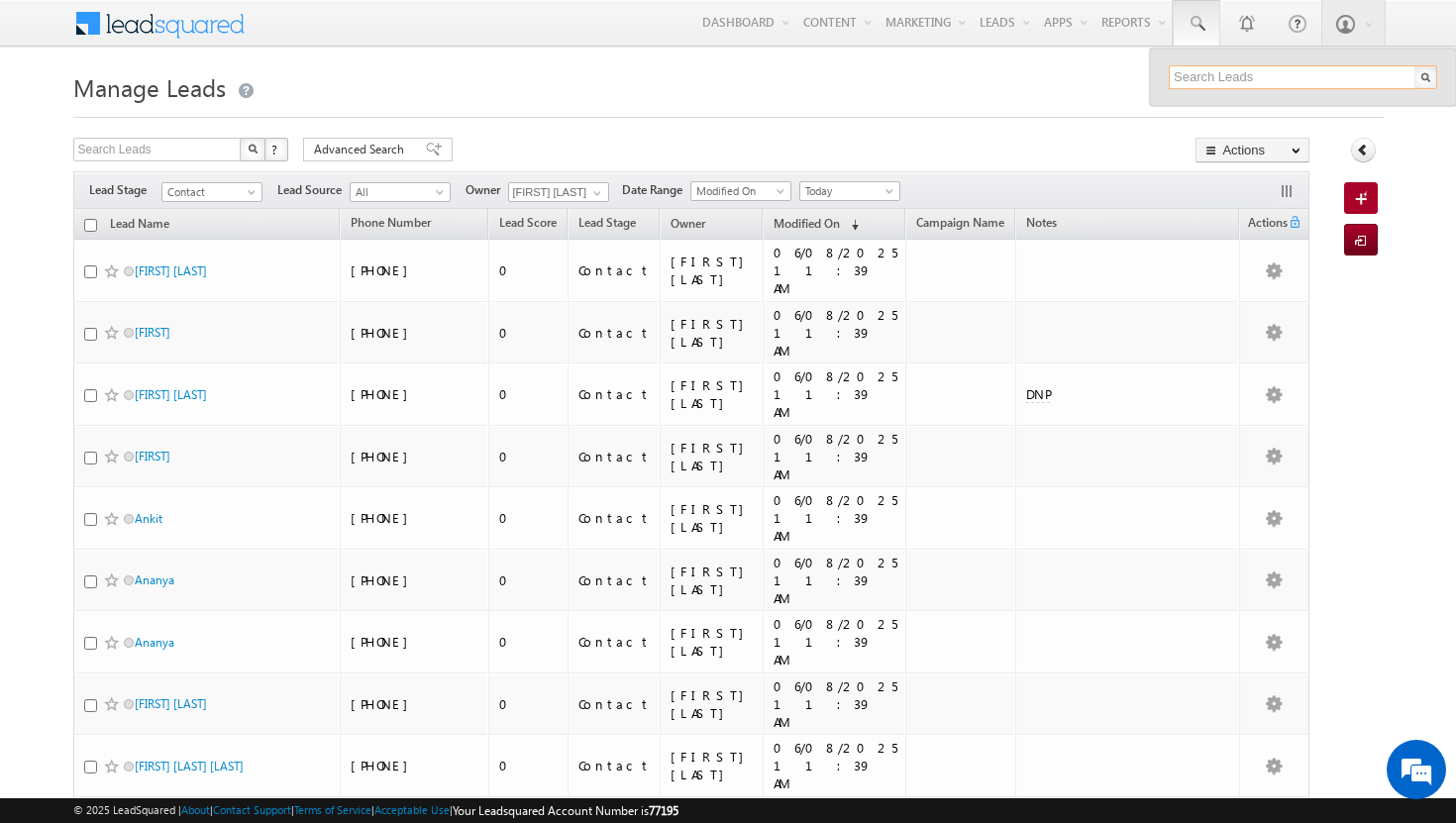 click at bounding box center (1302, 77) 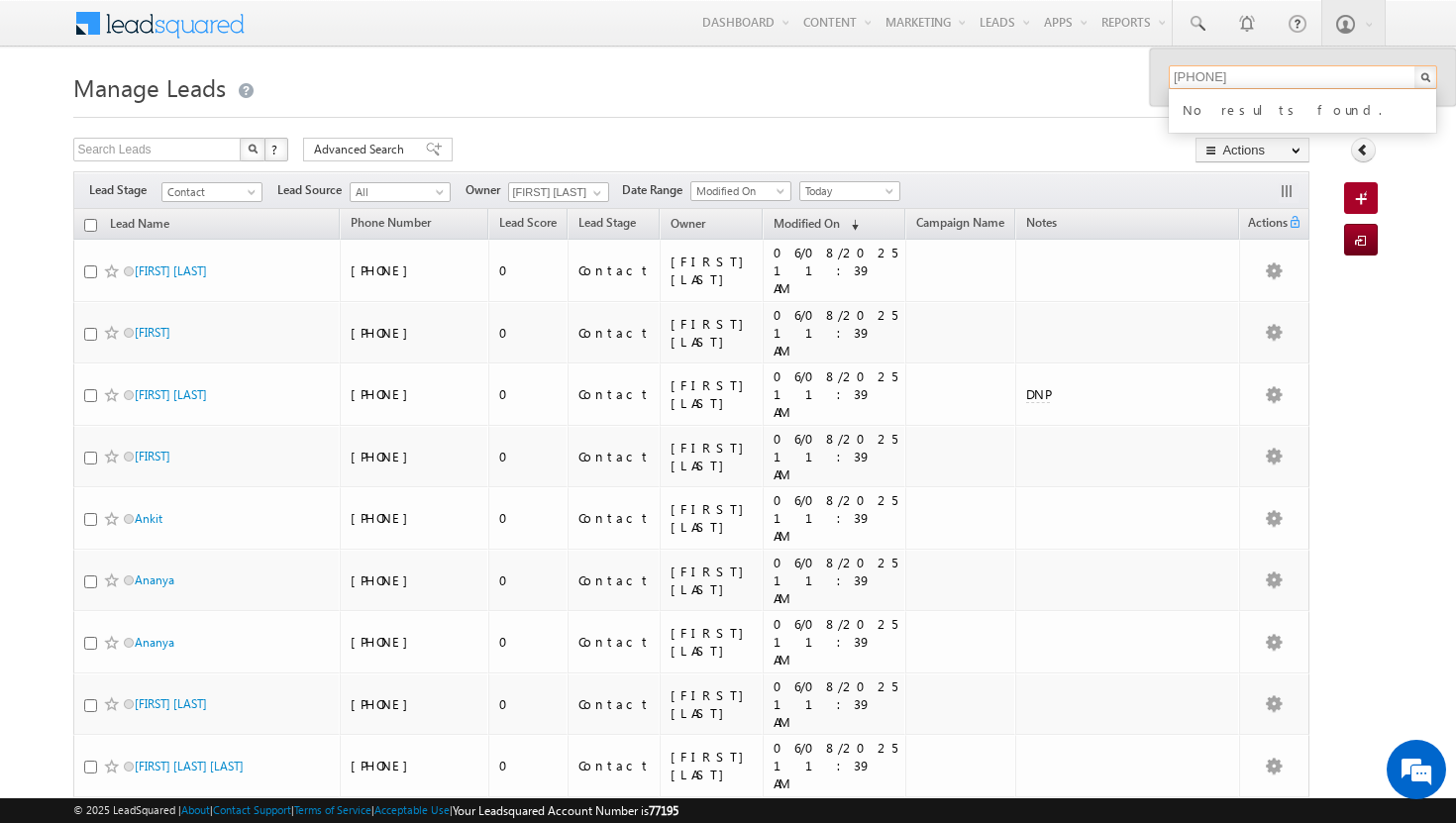 type on "[PHONE]" 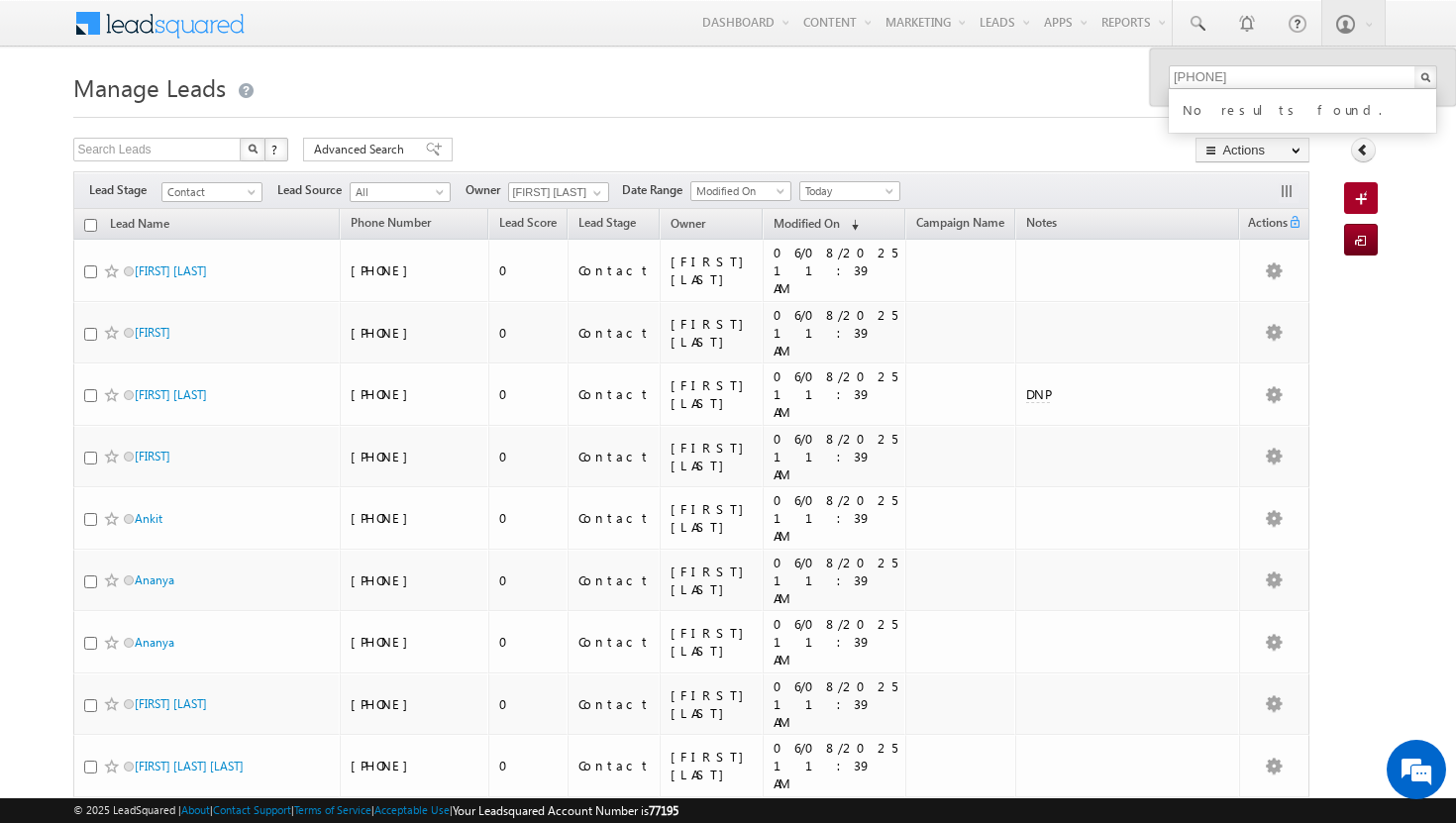 click on "Search Leads X ?   300 results found
Advanced Search
Advanced Search
Advanced search results
Actions Export Leads Reset all Filters
Actions Export Leads Bulk Update Send Email Add to List Add Activity   0. Follow Up Required (Manager Activity)" at bounding box center [691, 152] 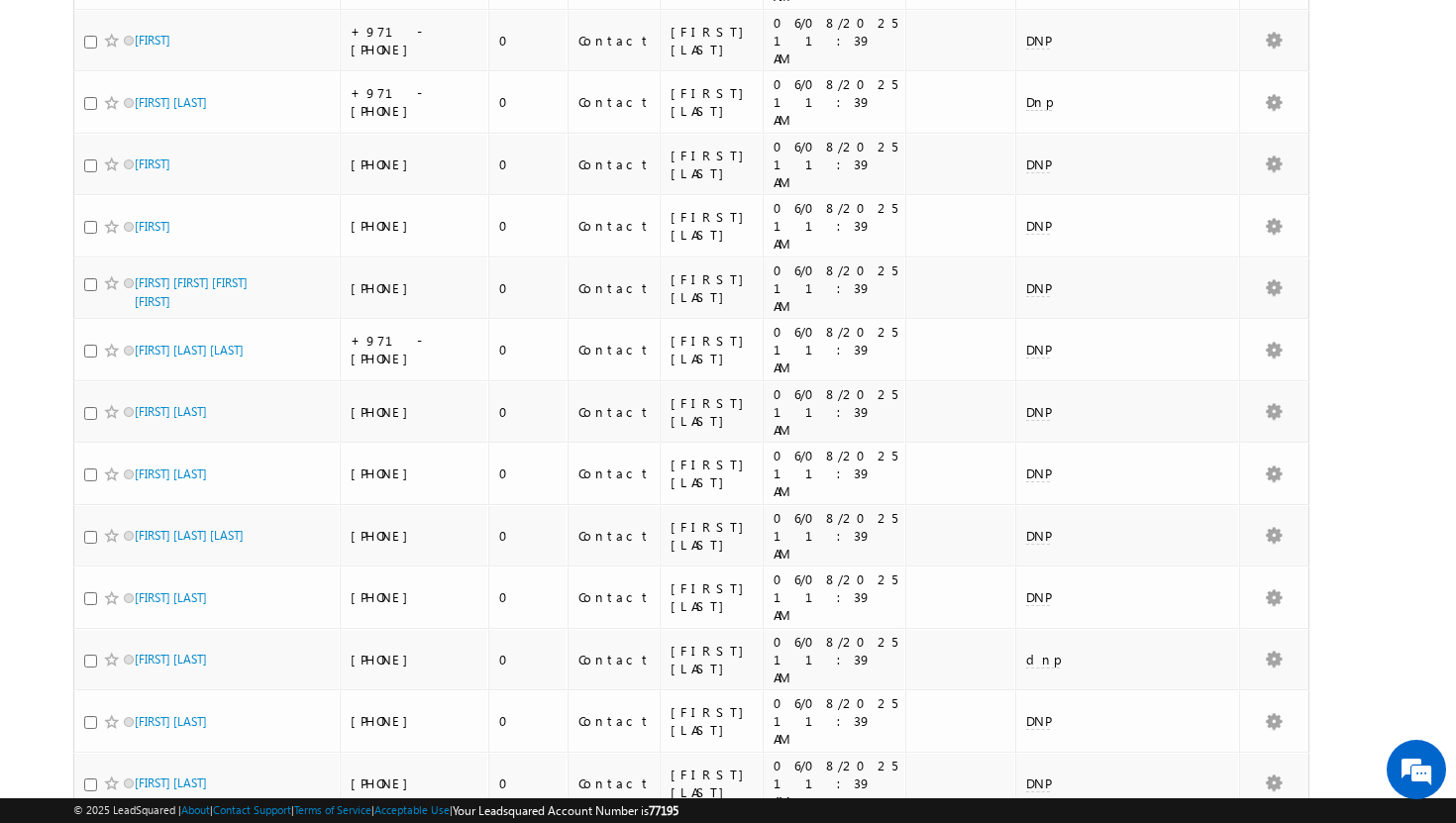 scroll, scrollTop: 4169, scrollLeft: 0, axis: vertical 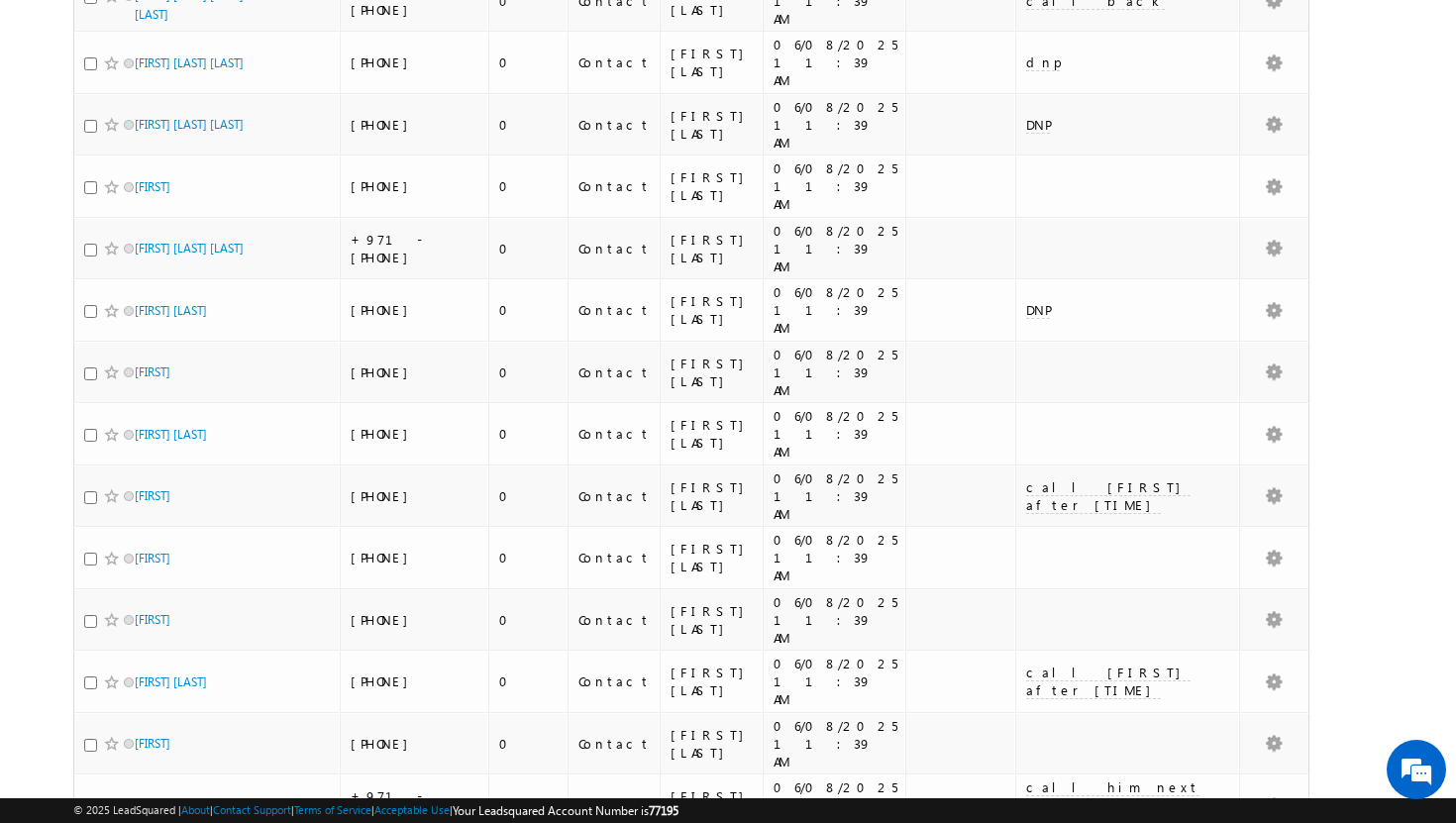 click on "select" at bounding box center [169, 2300] 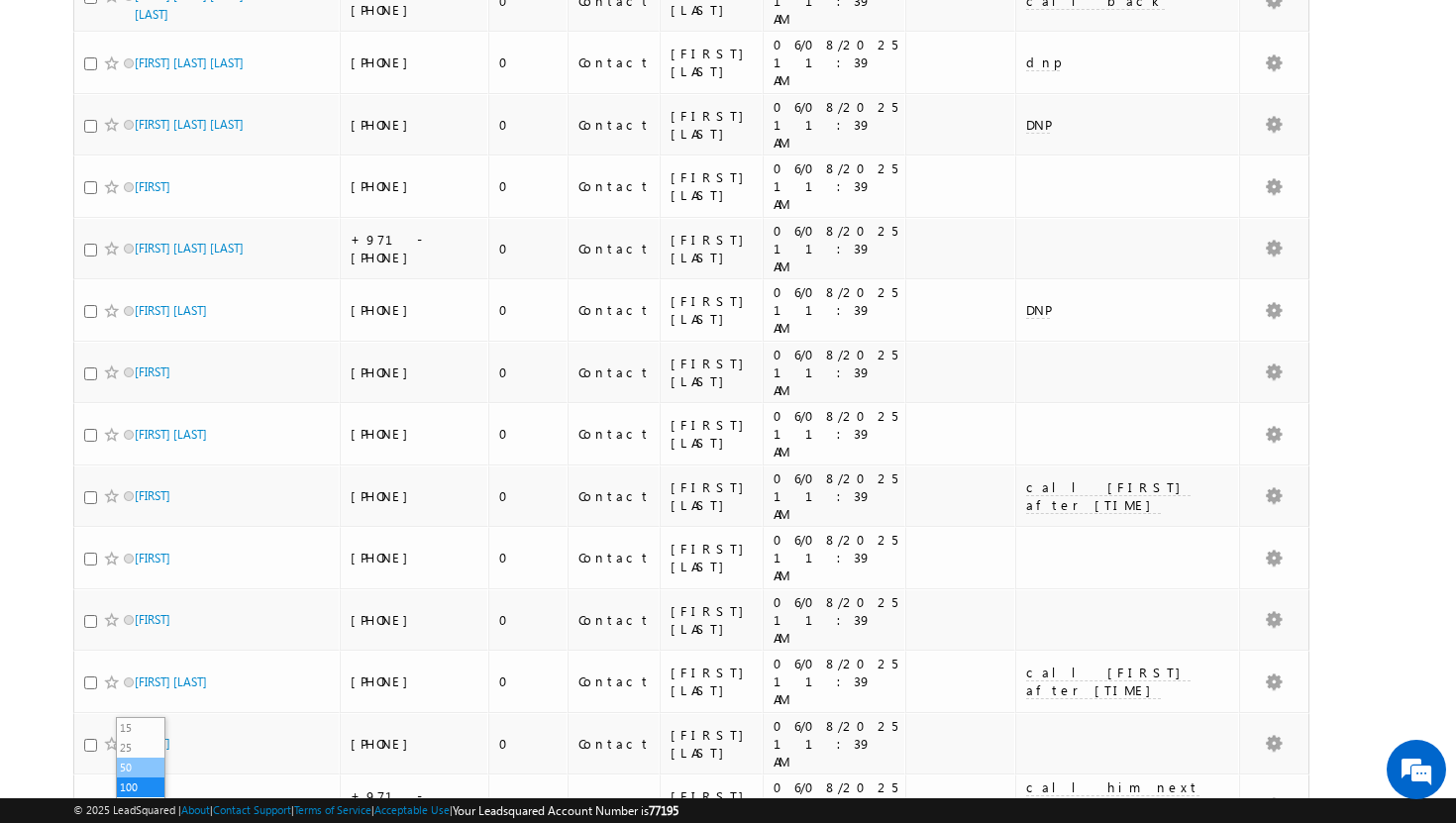 click on "50" at bounding box center (141, 768) 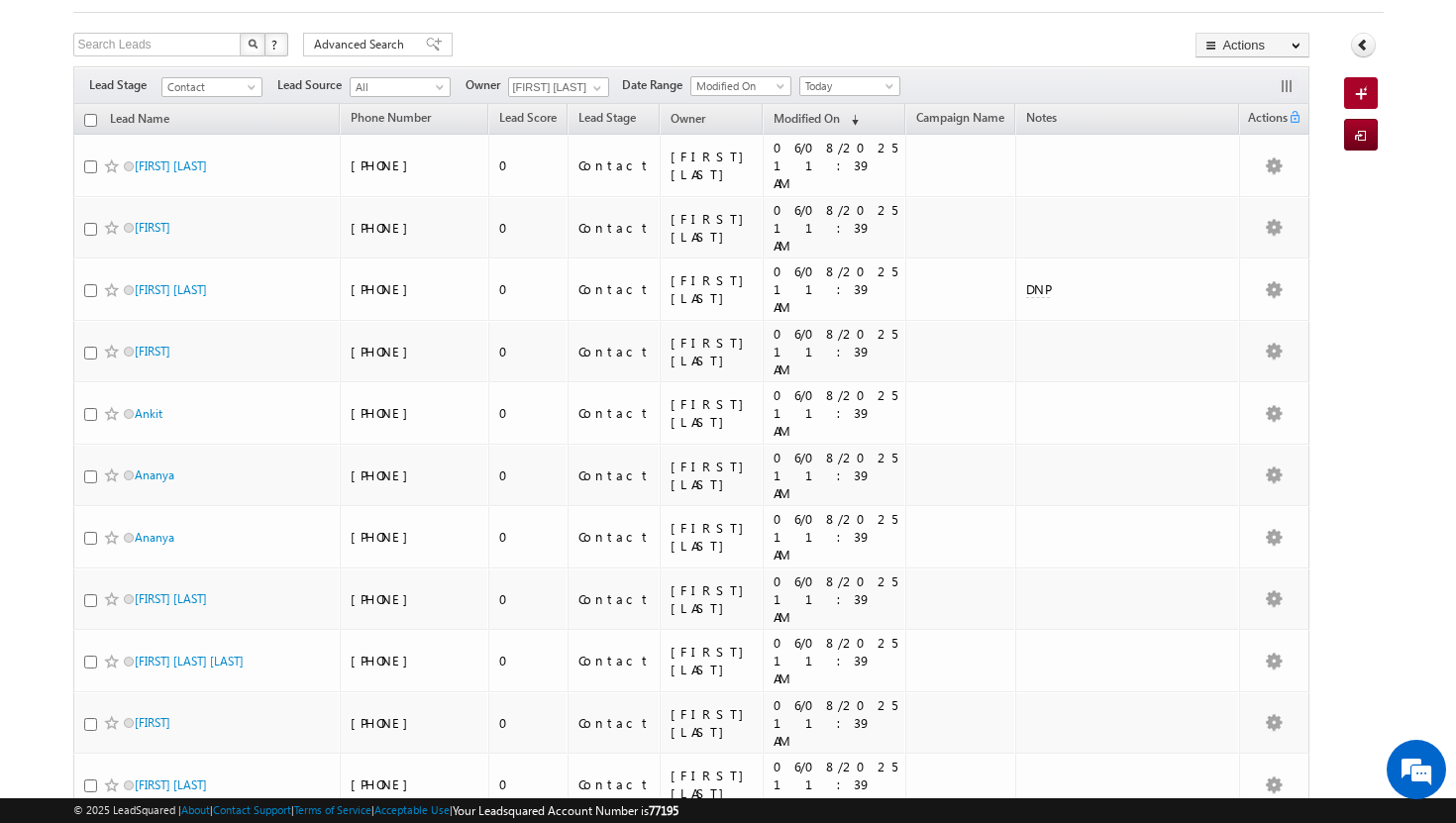 scroll, scrollTop: 0, scrollLeft: 0, axis: both 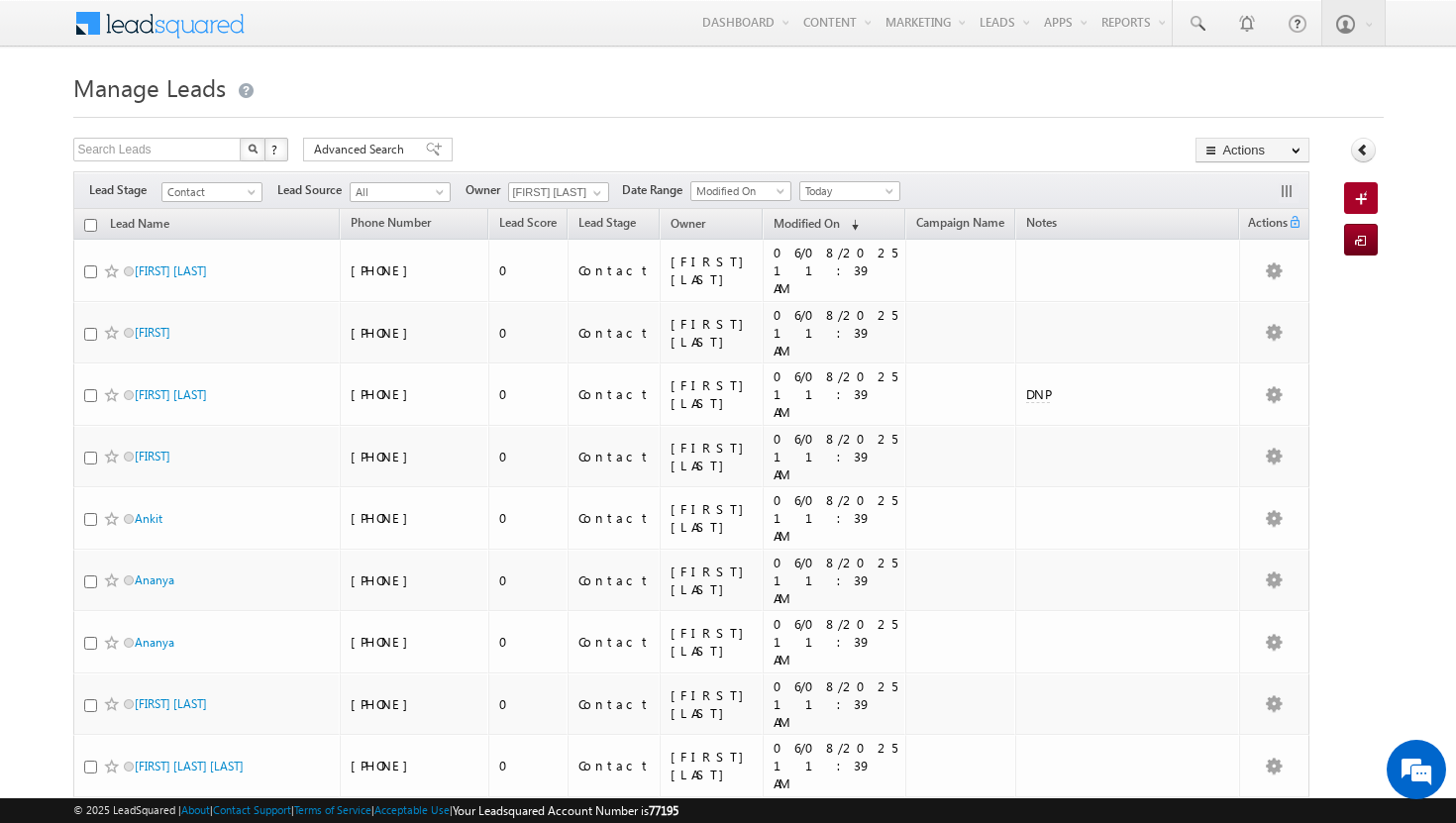 click at bounding box center (90, 225) 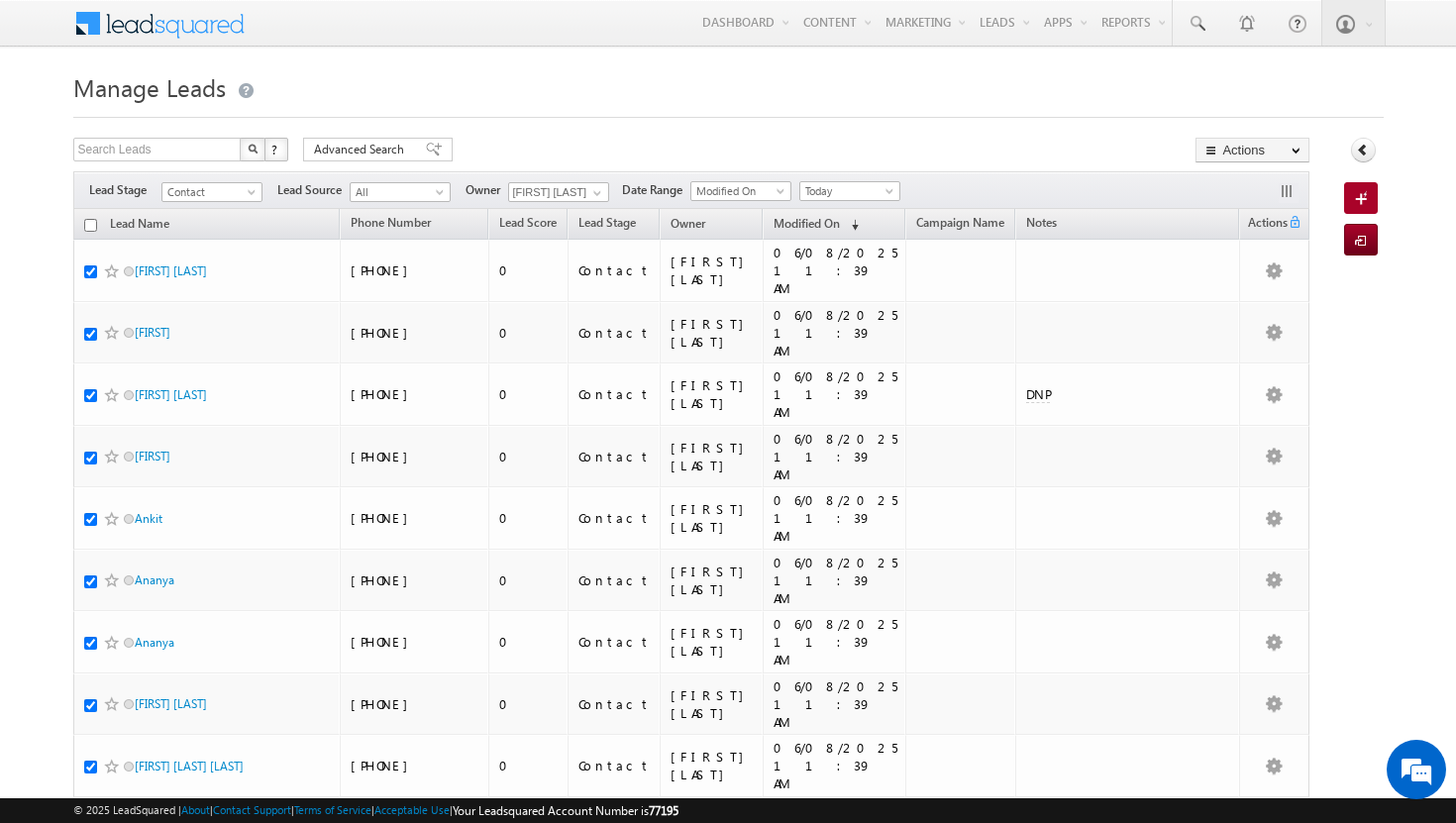 checkbox on "true" 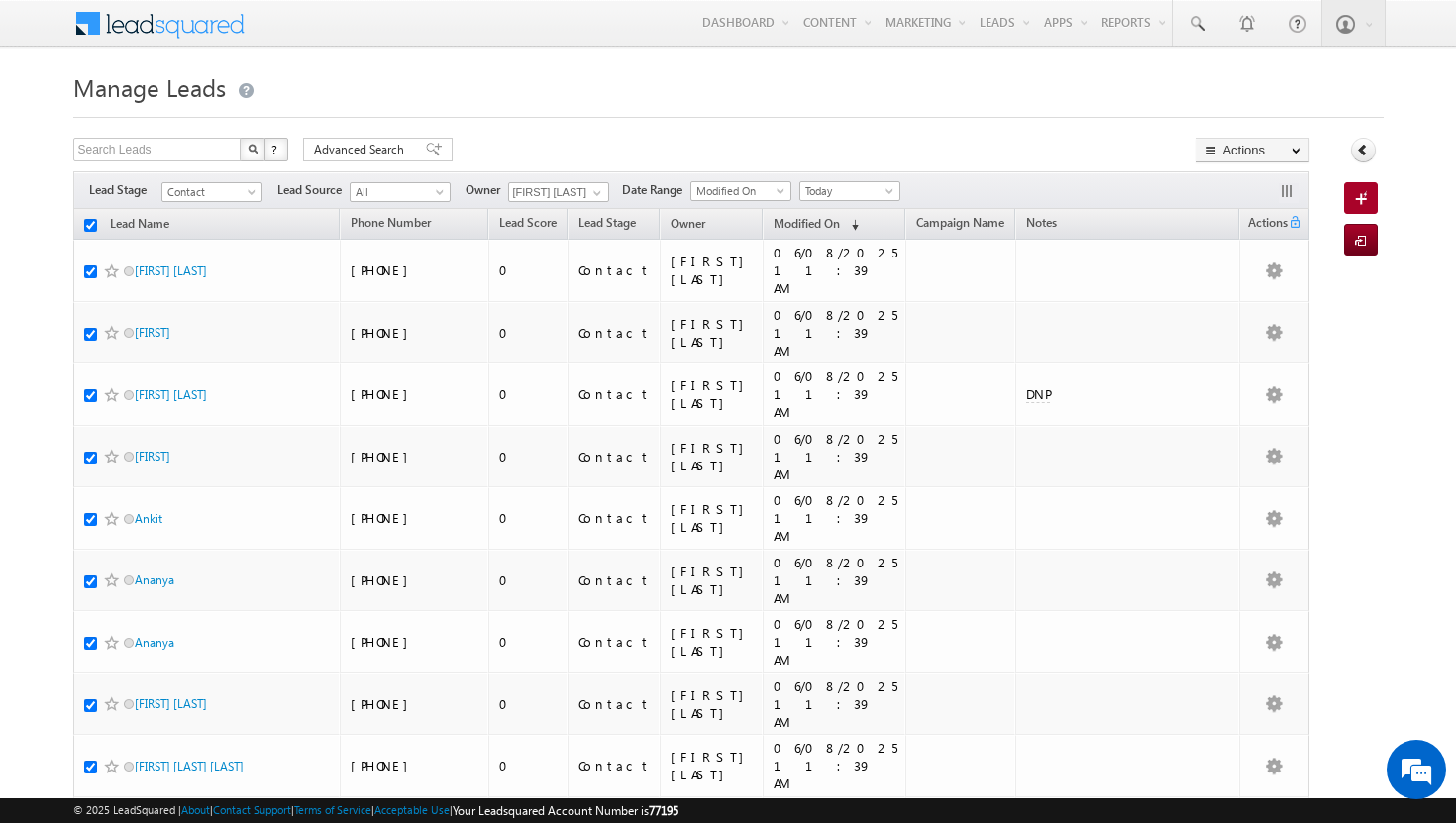 checkbox on "true" 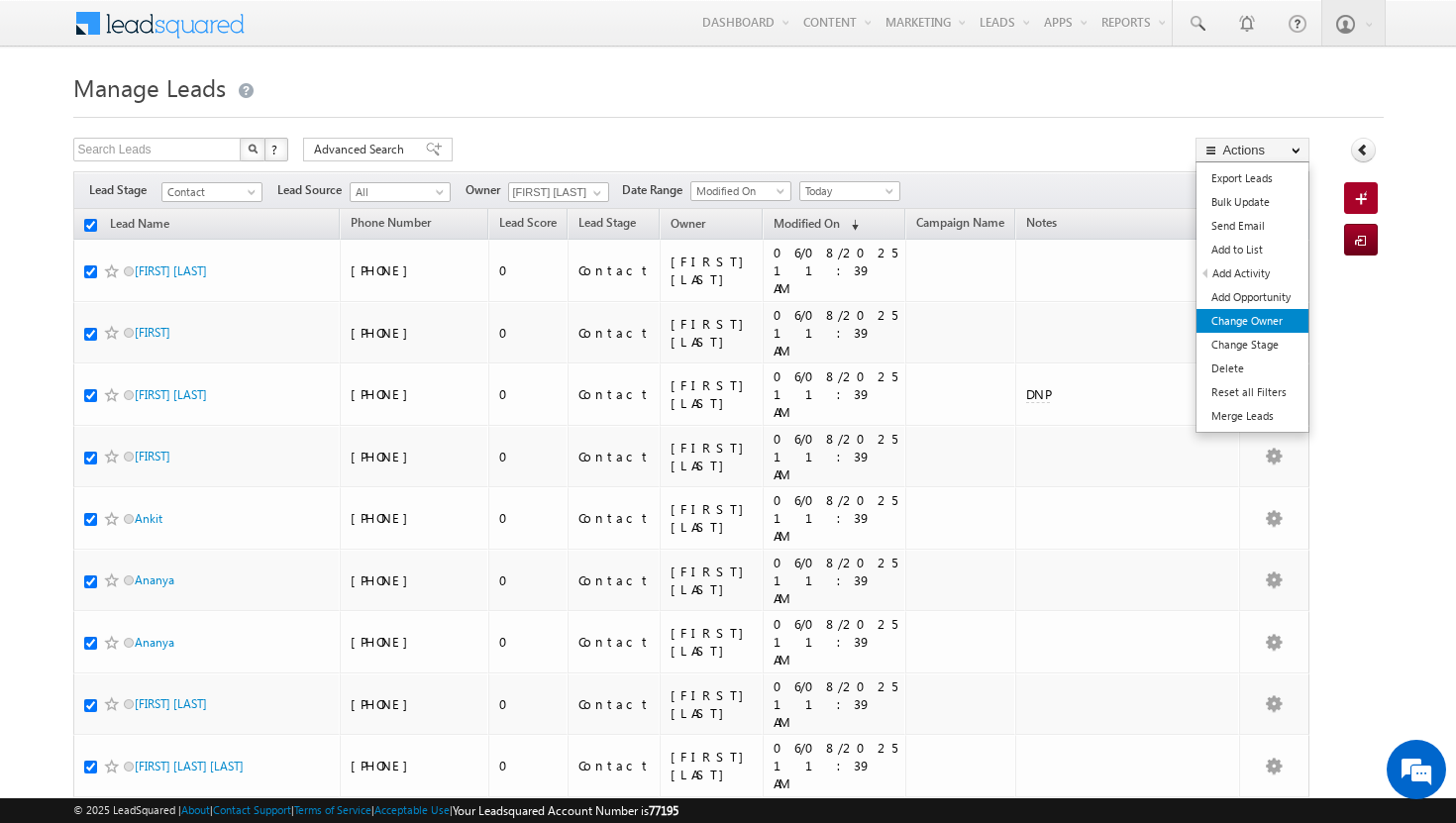 click on "Change Owner" at bounding box center [1252, 321] 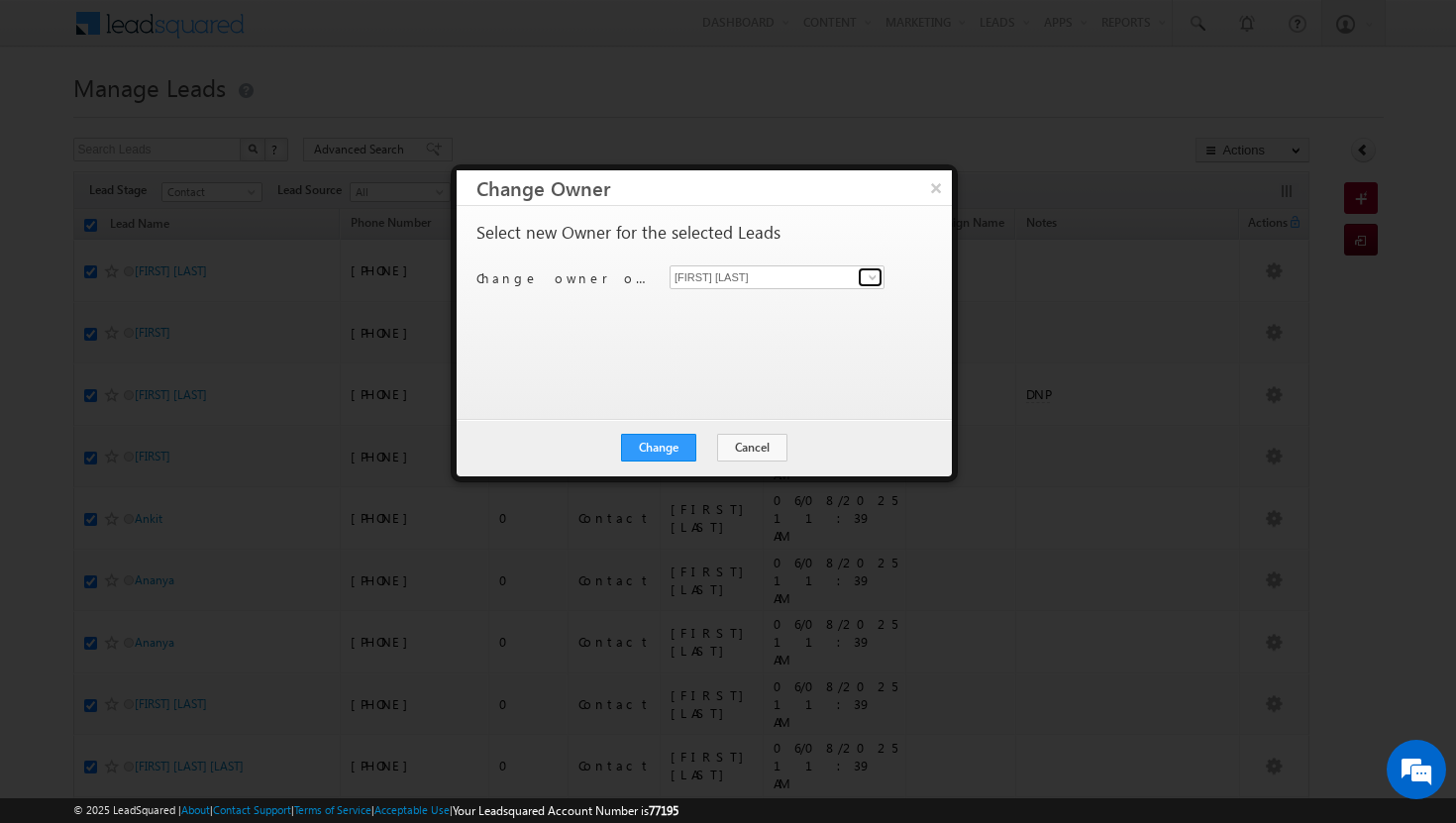 click at bounding box center (873, 277) 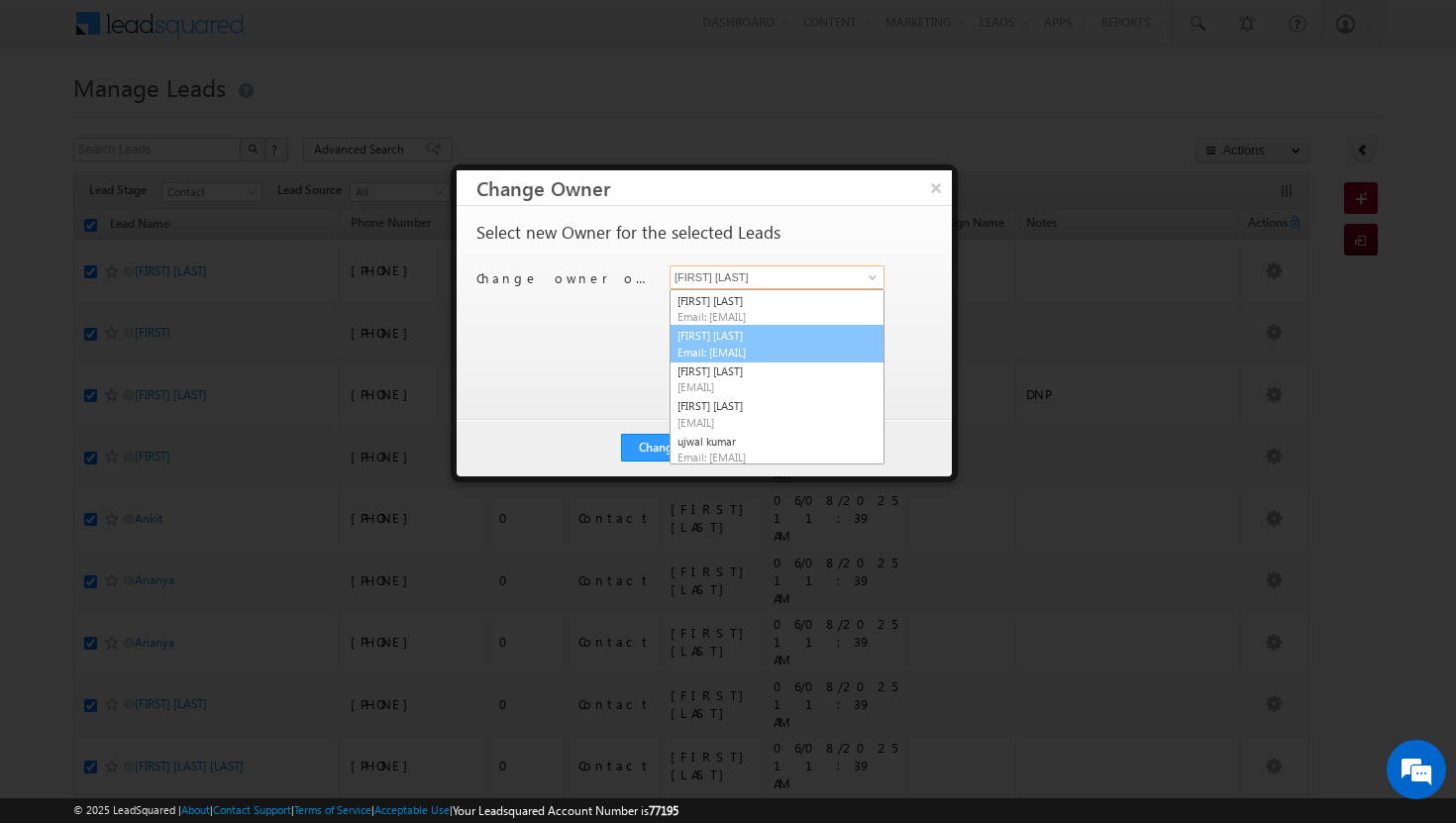 scroll, scrollTop: 72, scrollLeft: 0, axis: vertical 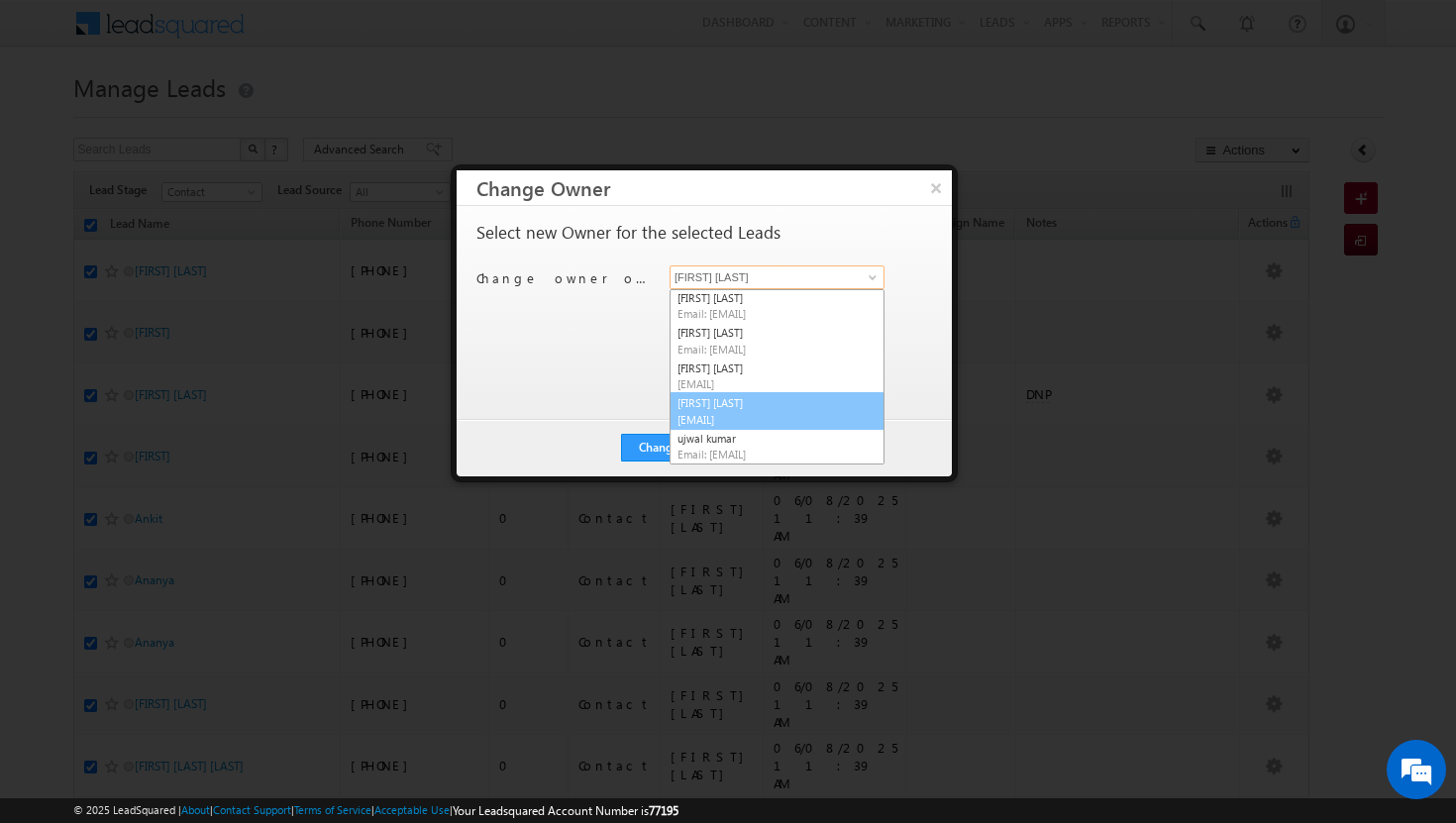 click on "[EMAIL]" at bounding box center (767, 419) 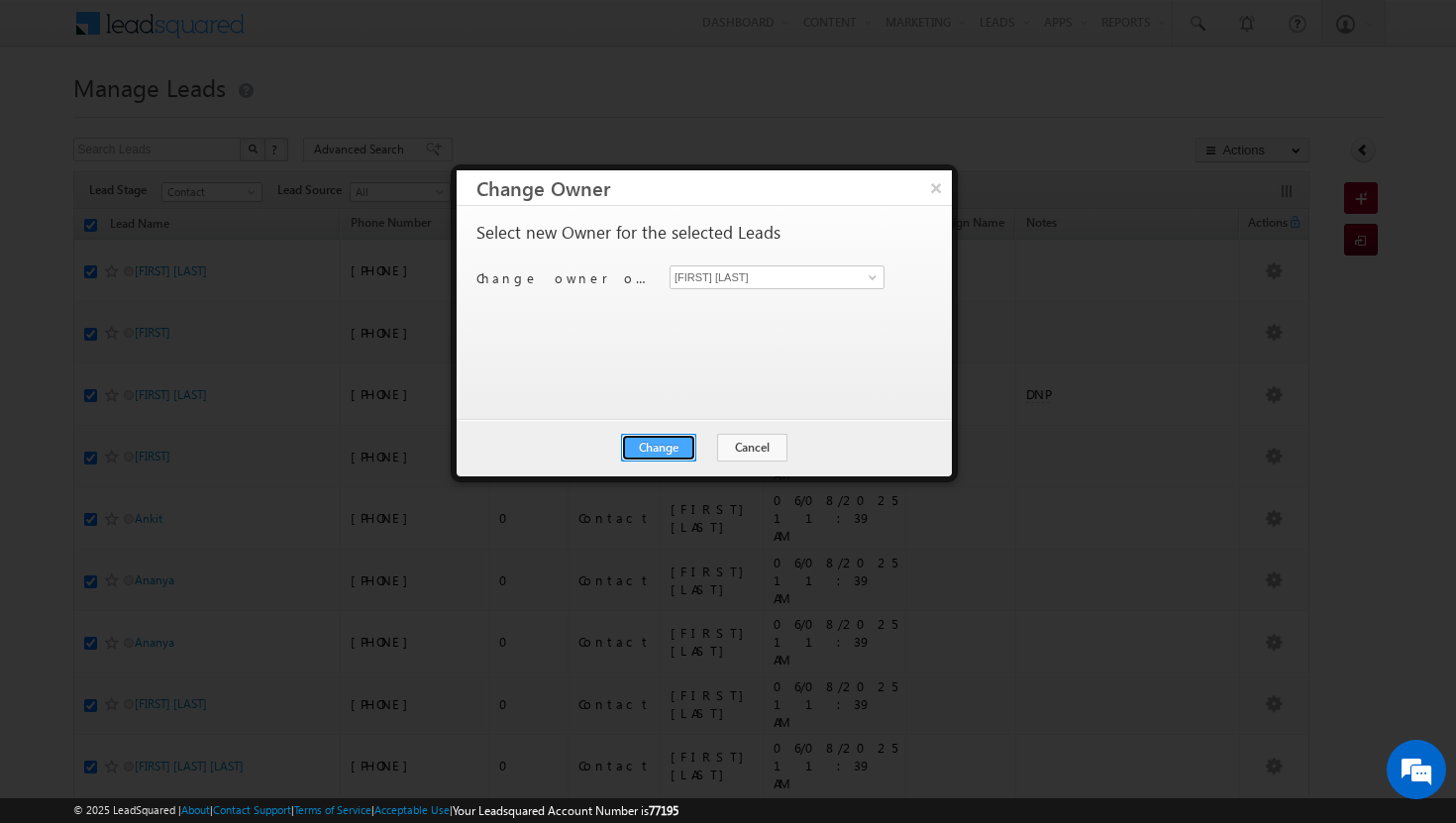 click on "Change" at bounding box center (659, 448) 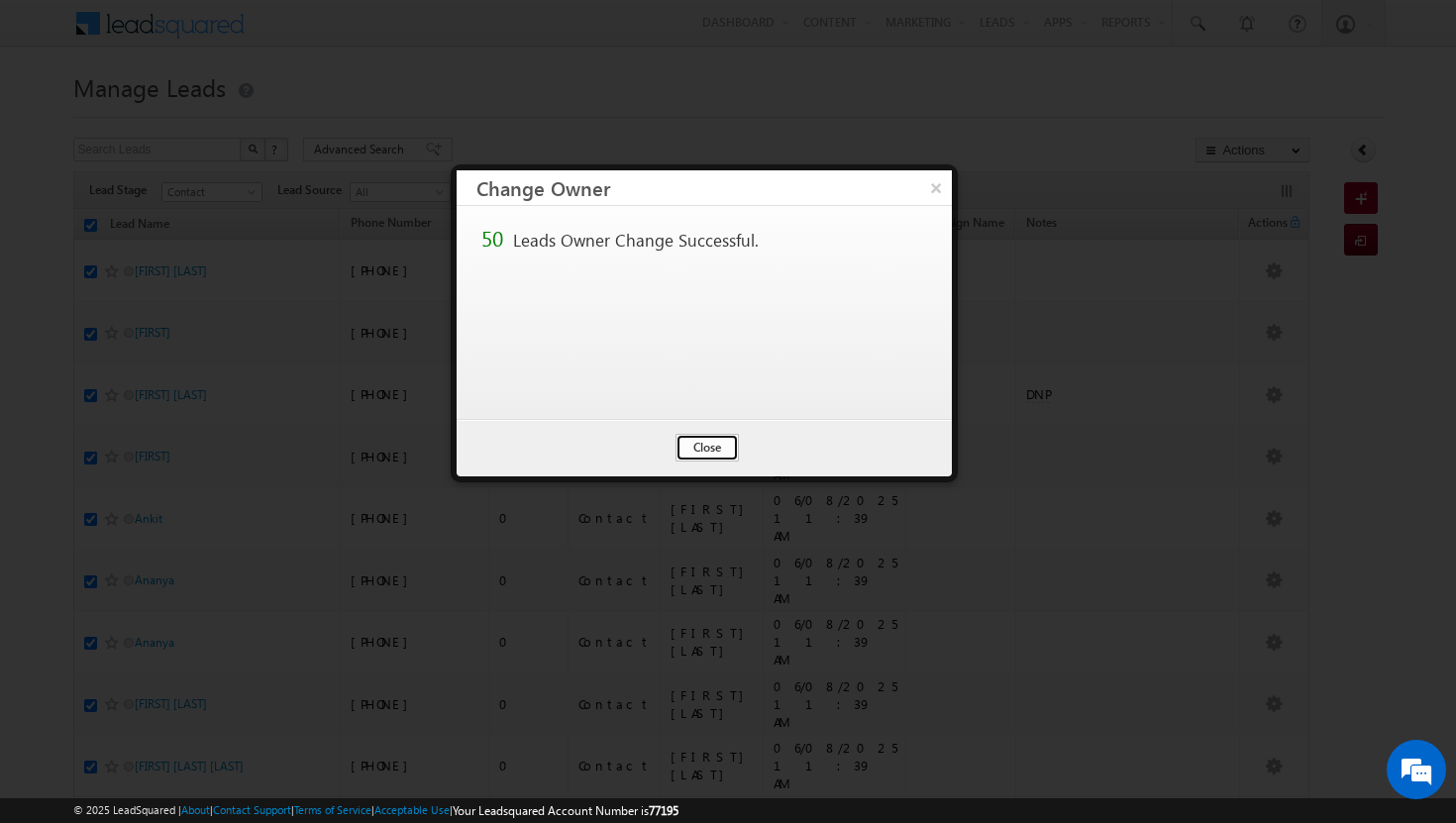 click on "Close" at bounding box center (707, 448) 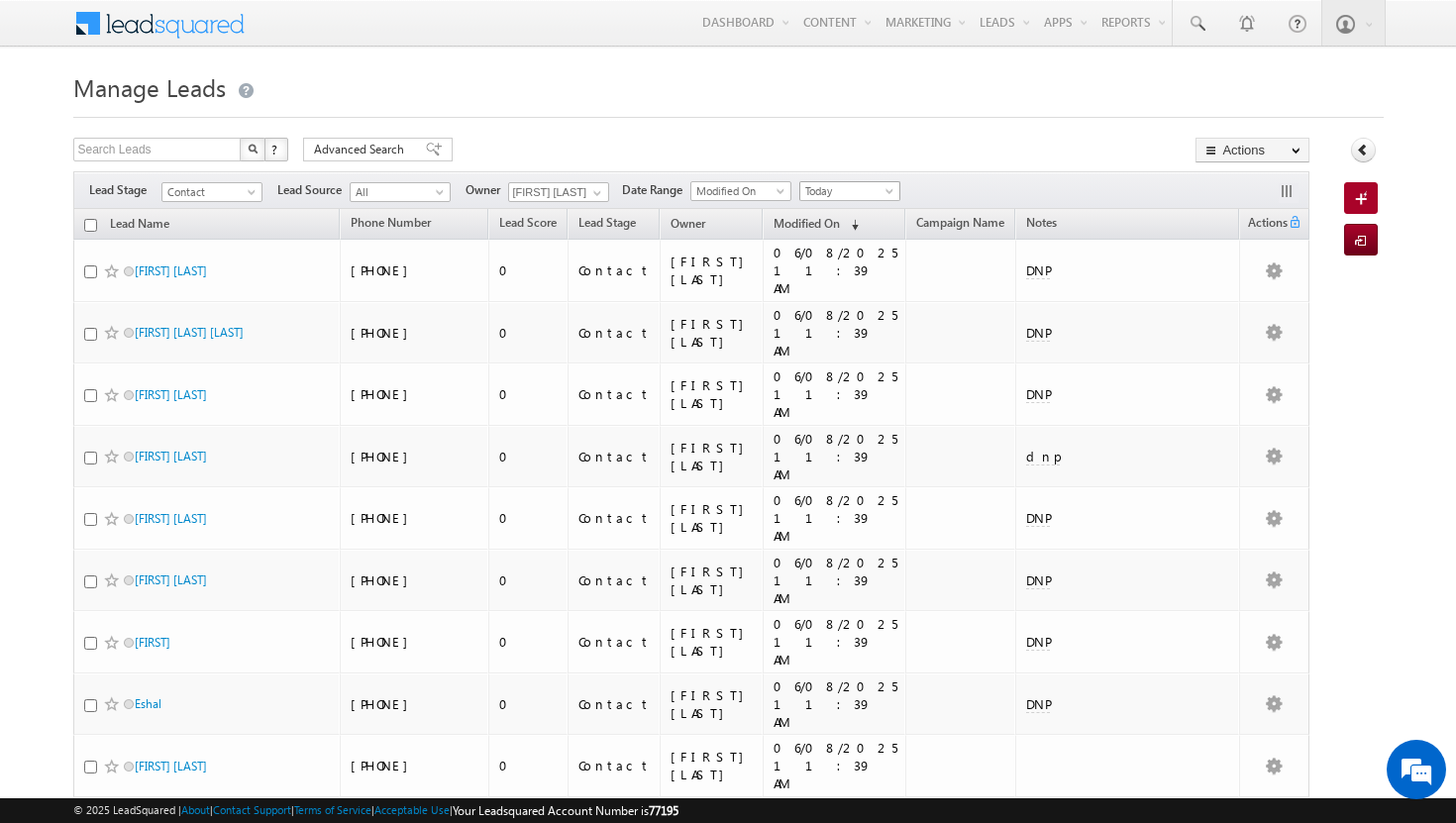 click at bounding box center (891, 195) 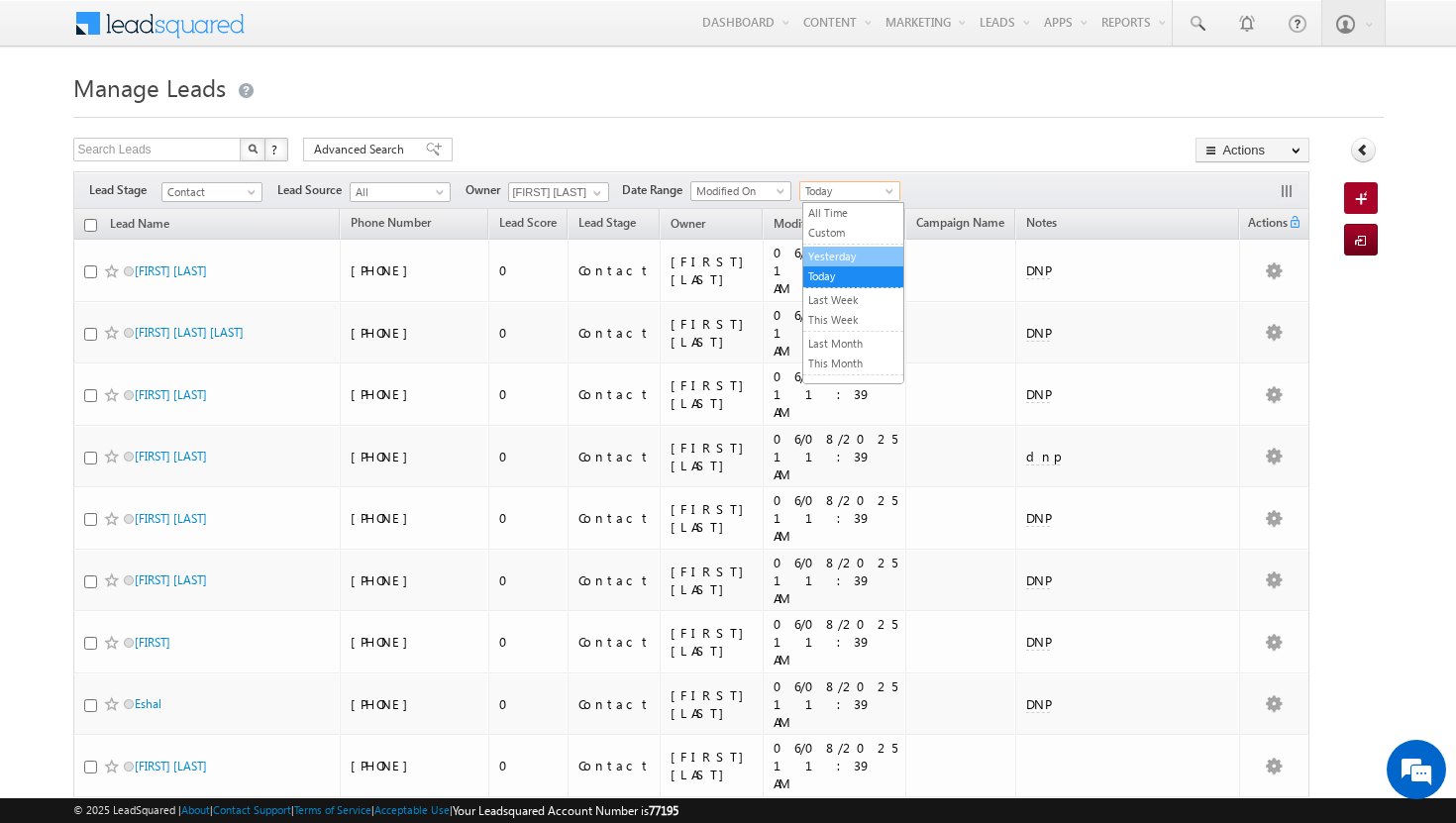 click on "Yesterday" at bounding box center (853, 257) 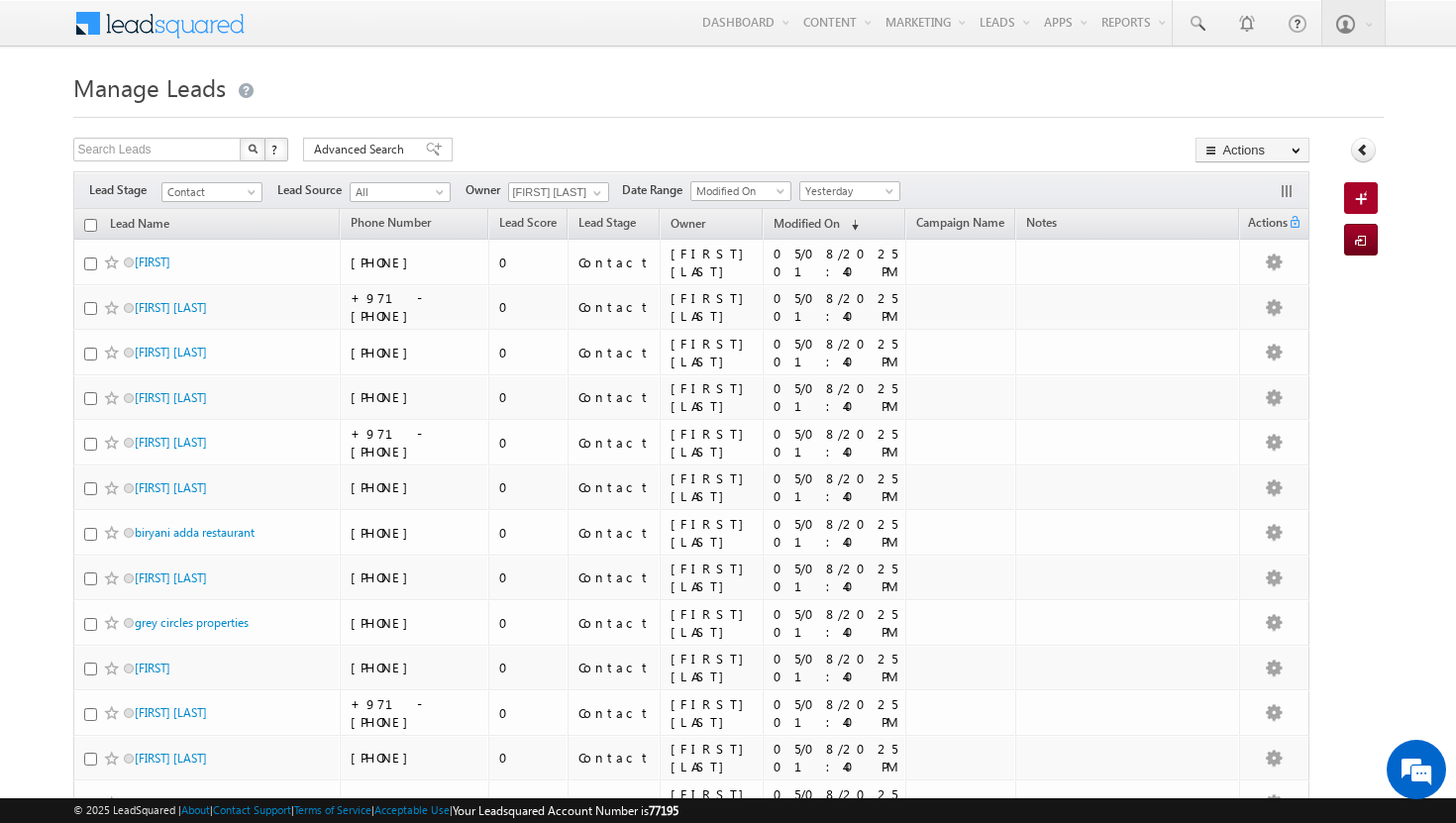 click at bounding box center (90, 225) 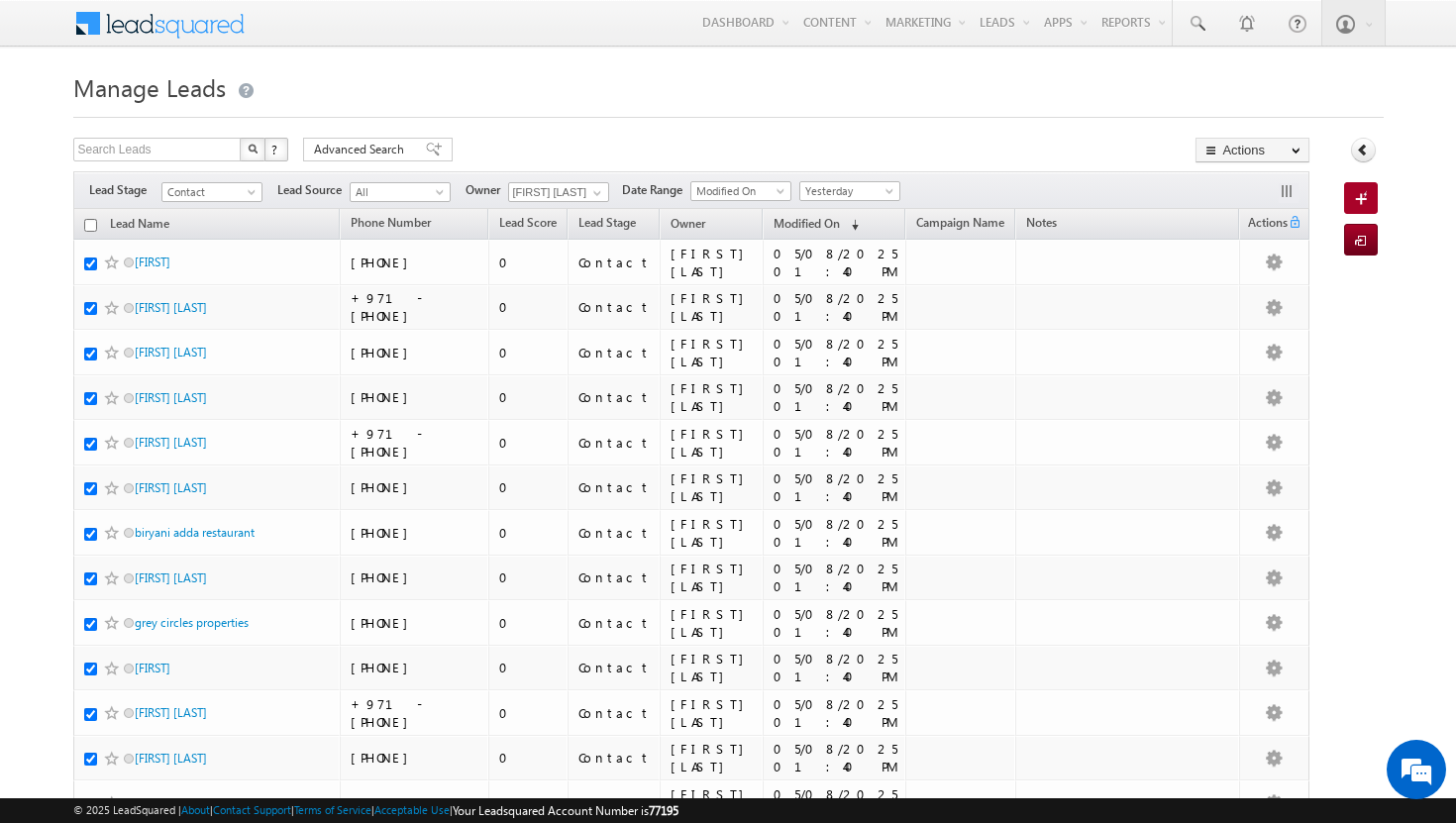 checkbox on "true" 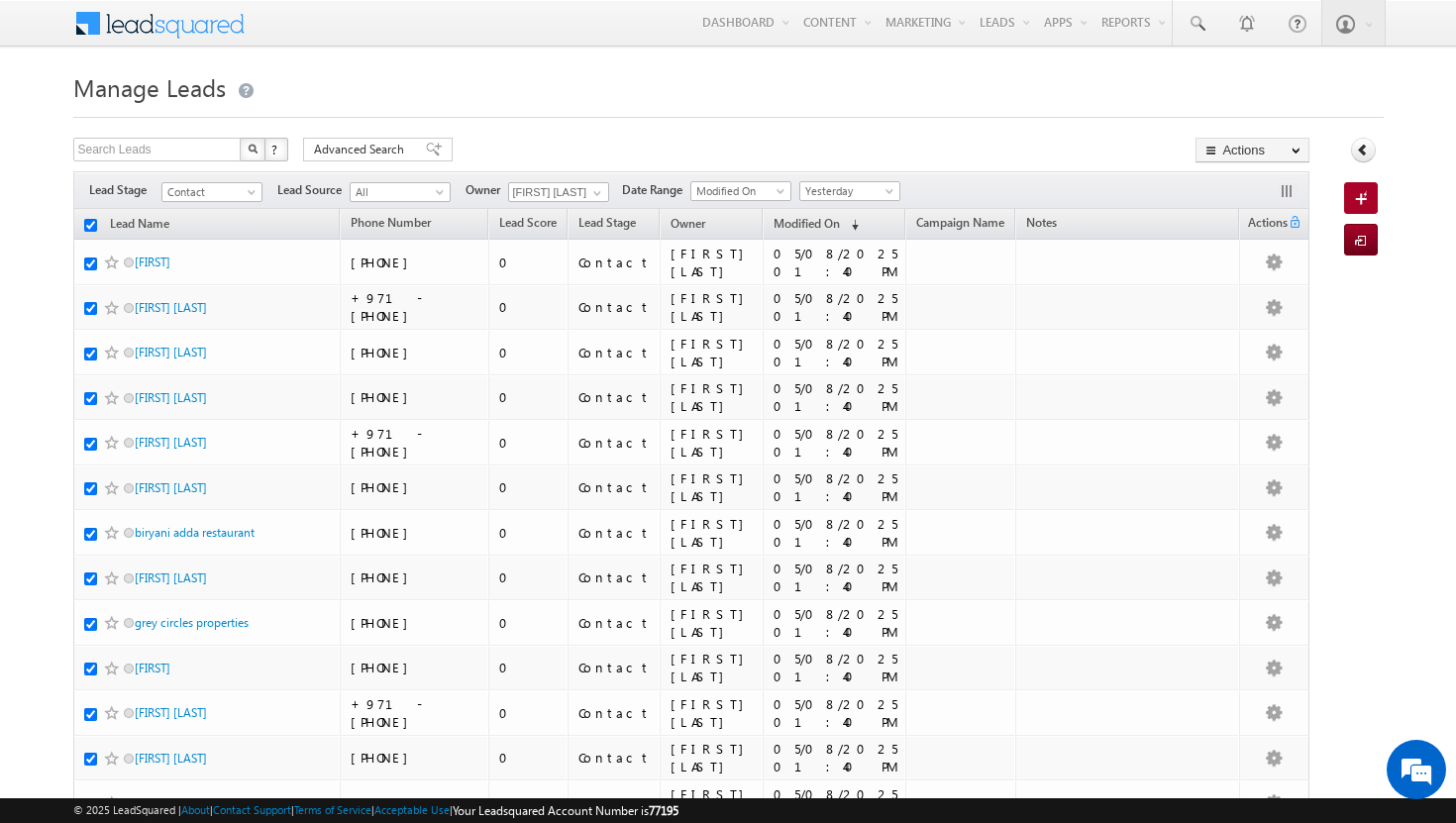 checkbox on "true" 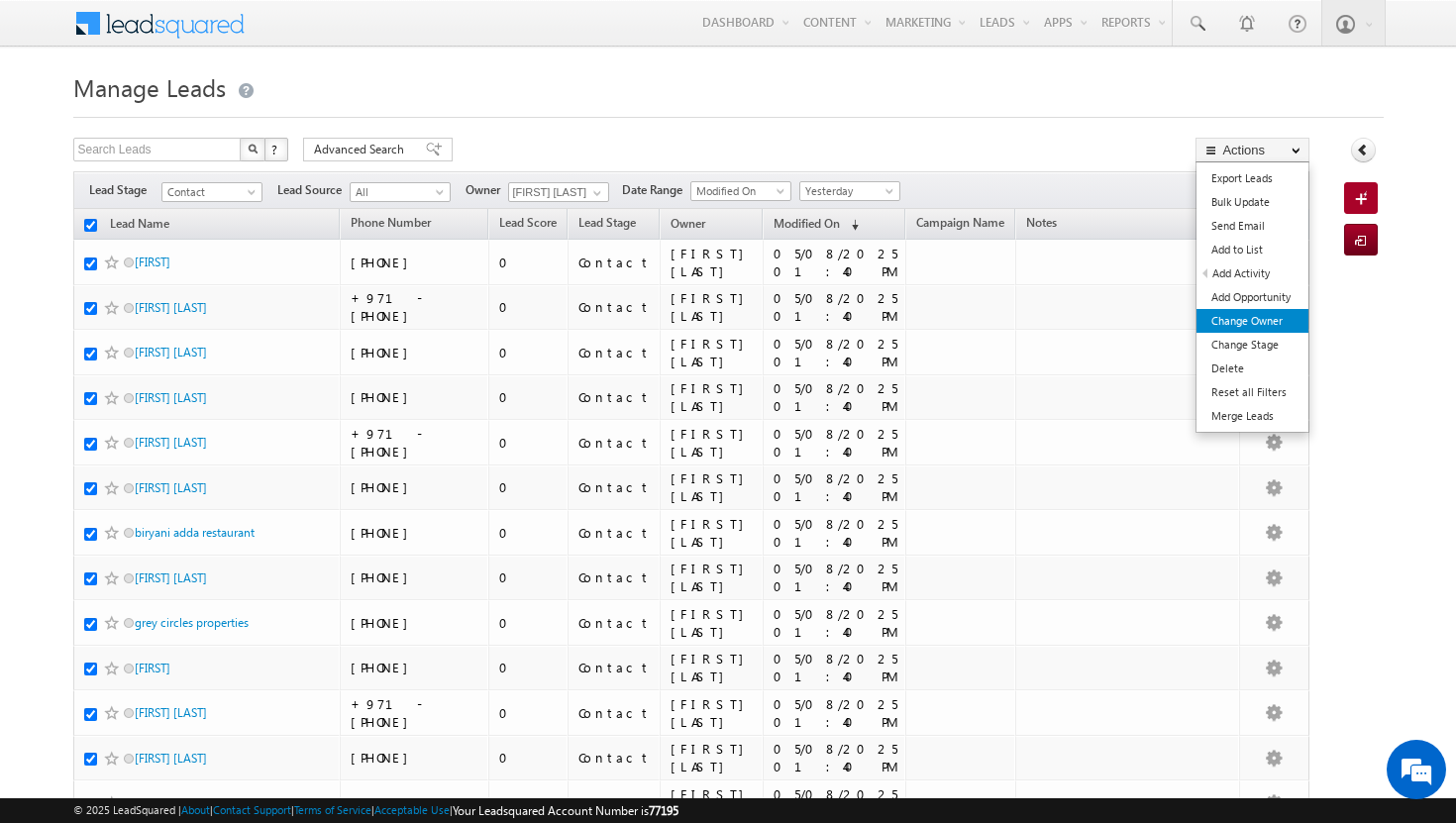 click on "Change Owner" at bounding box center (1252, 321) 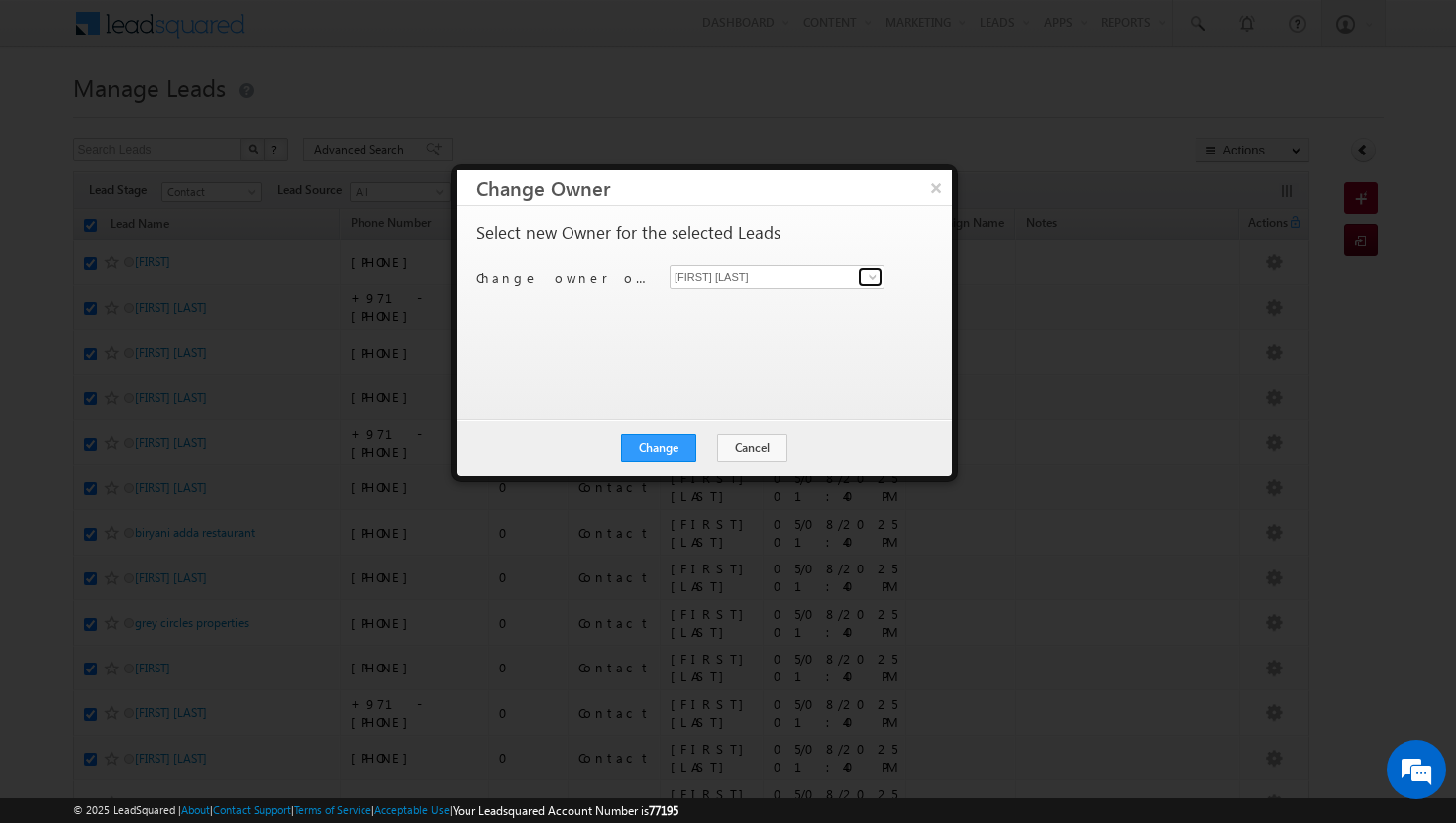 click at bounding box center [873, 277] 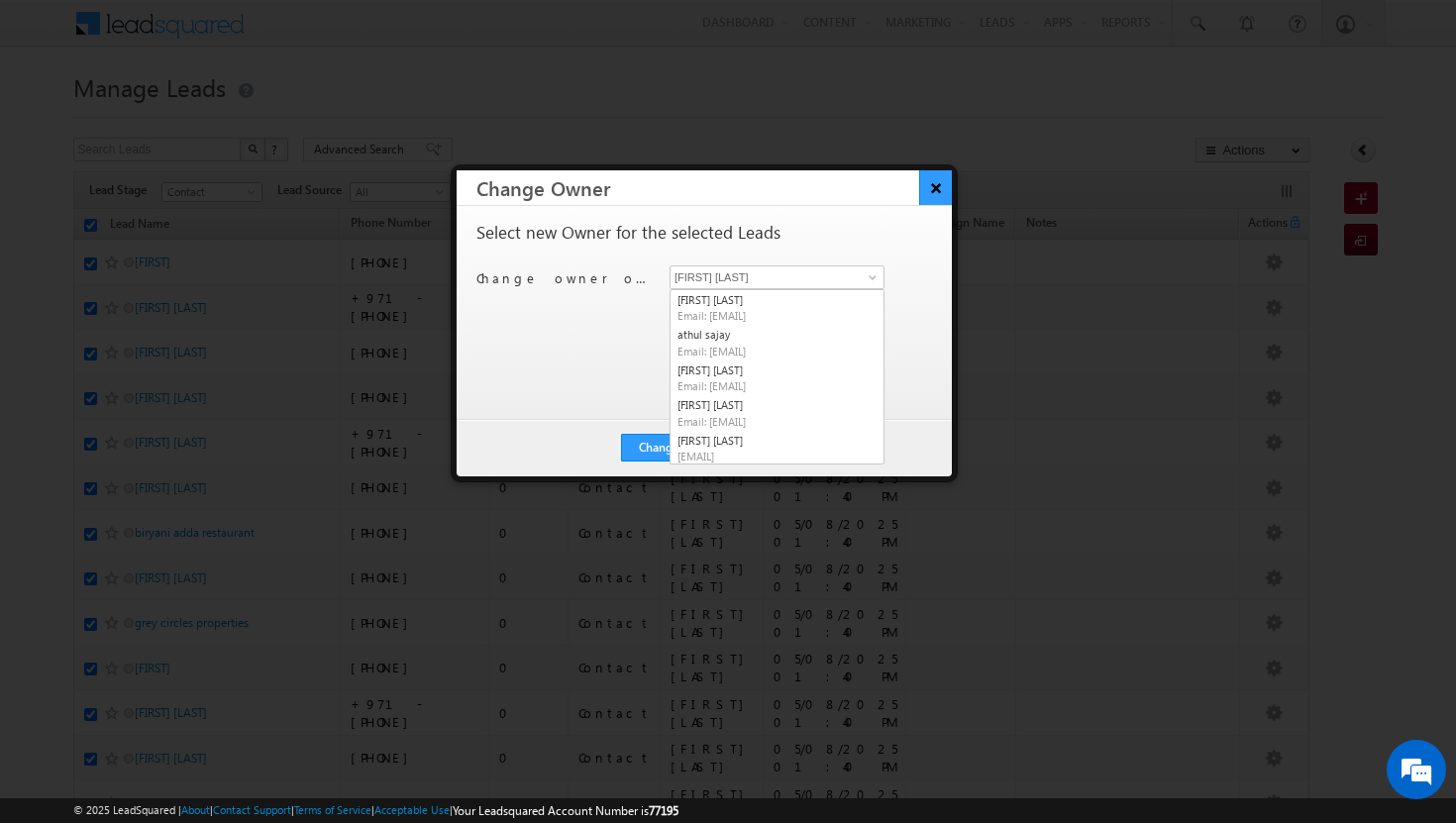 click on "×" at bounding box center (935, 187) 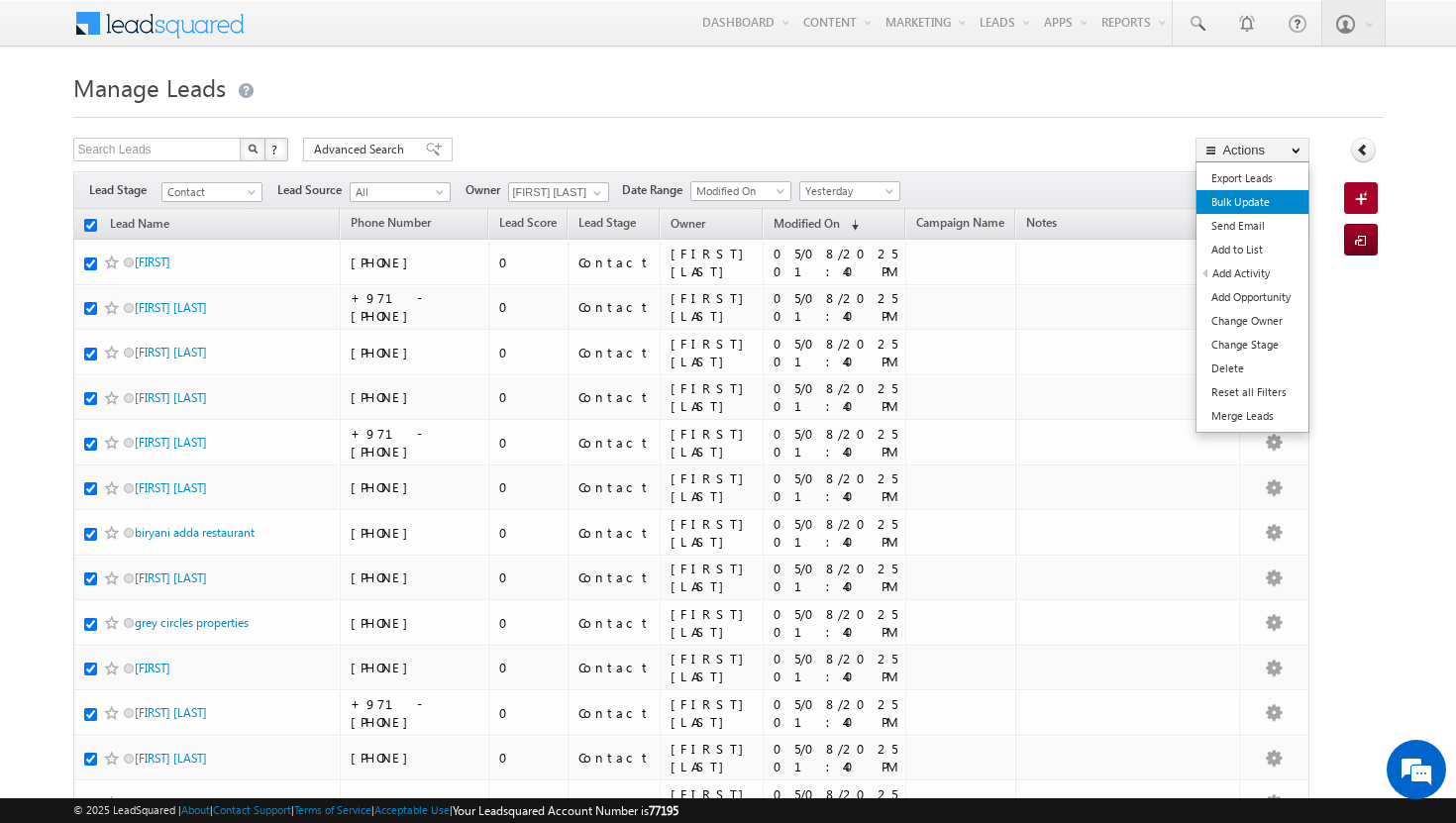 click on "Bulk Update" at bounding box center [1252, 202] 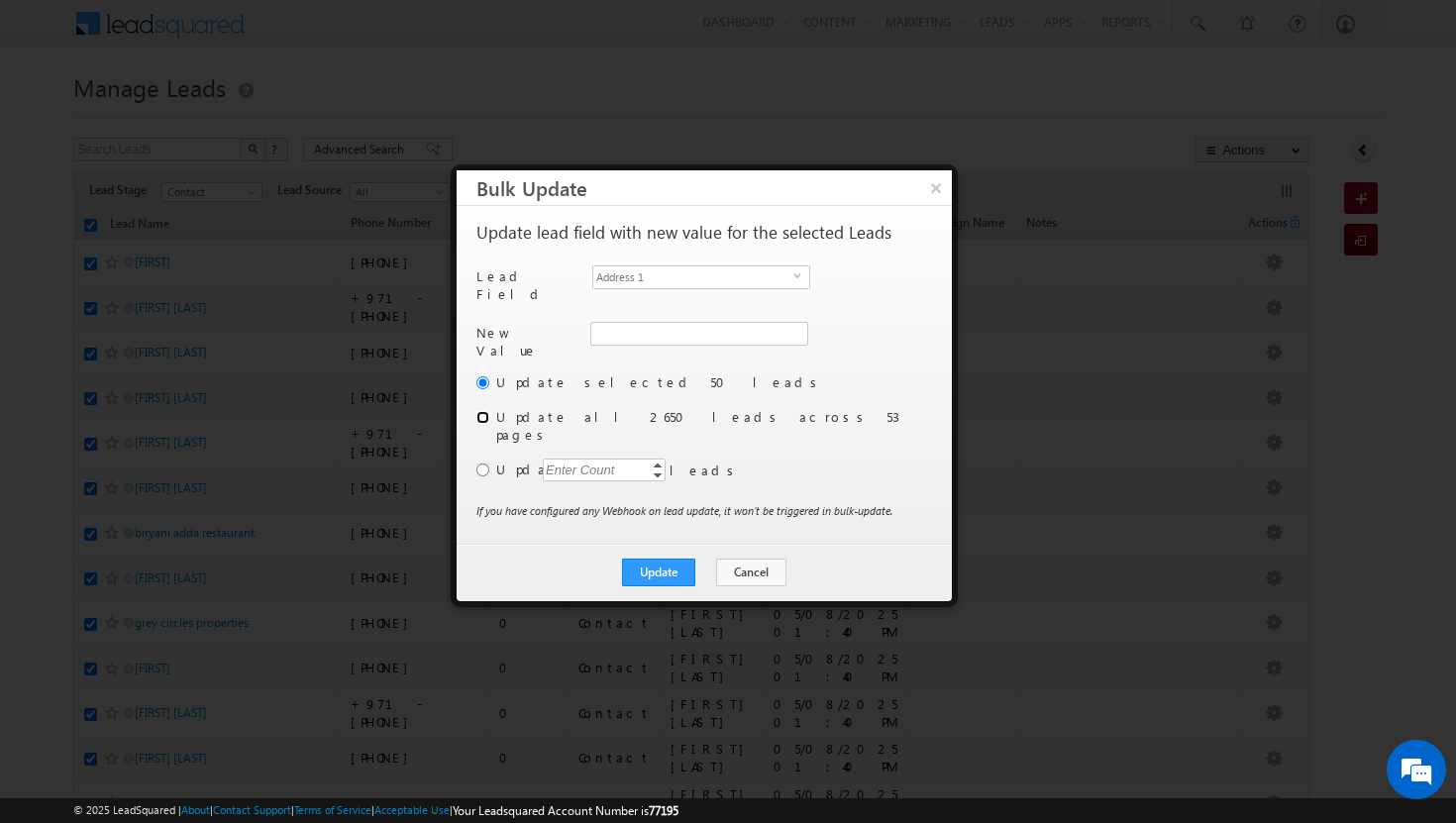 click at bounding box center (482, 417) 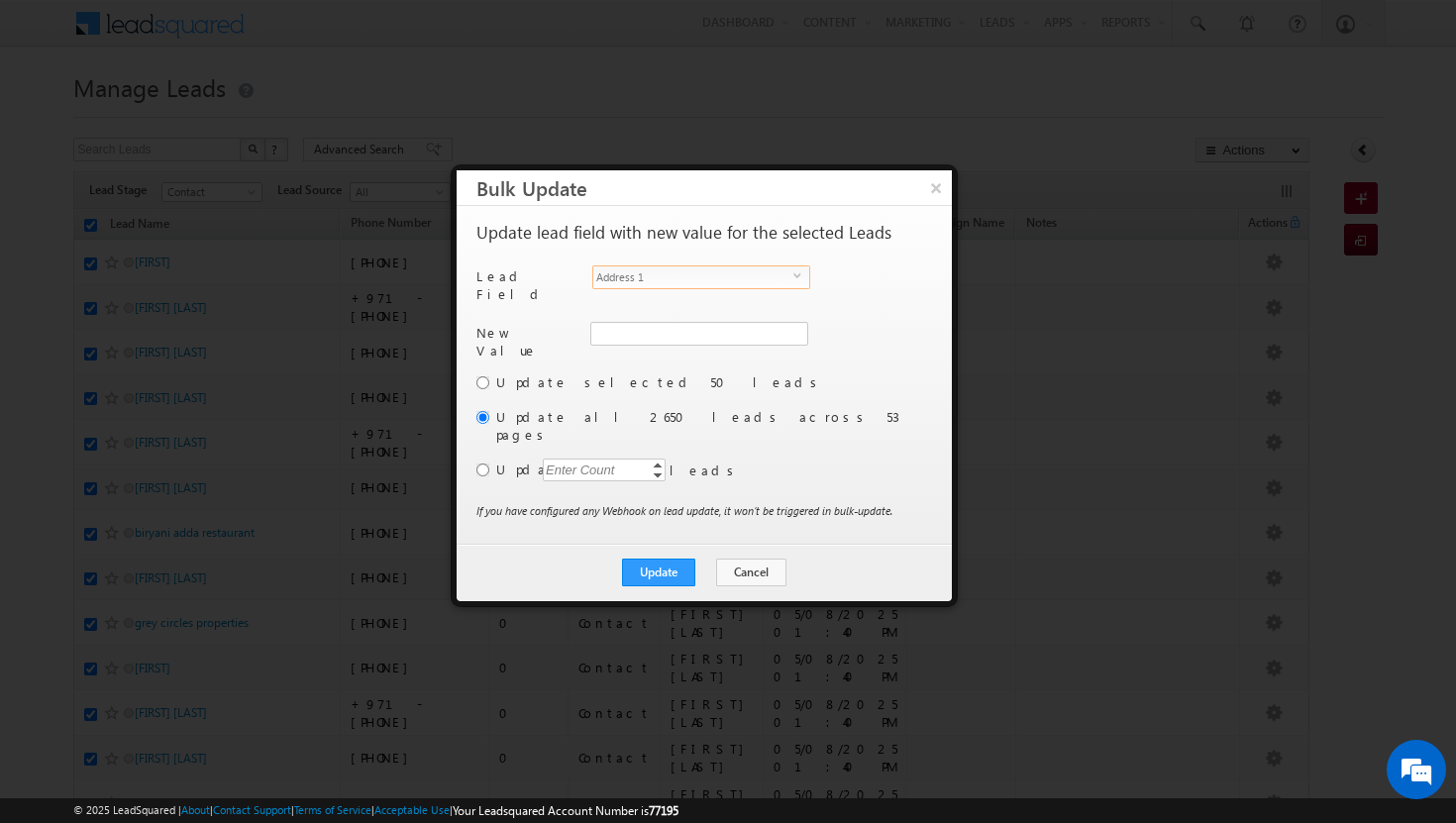 click on "Address 1" at bounding box center [693, 277] 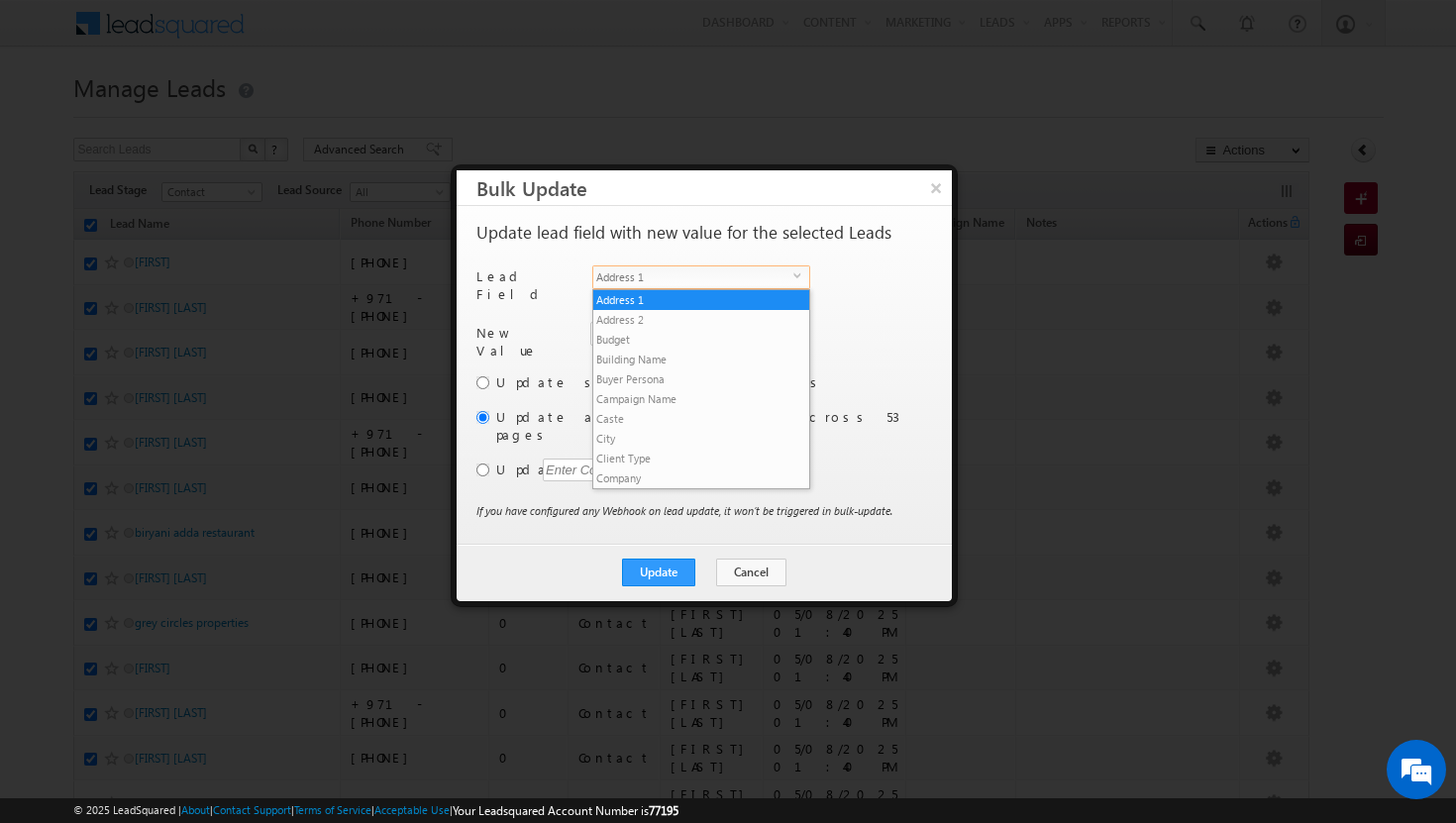 scroll, scrollTop: 754, scrollLeft: 0, axis: vertical 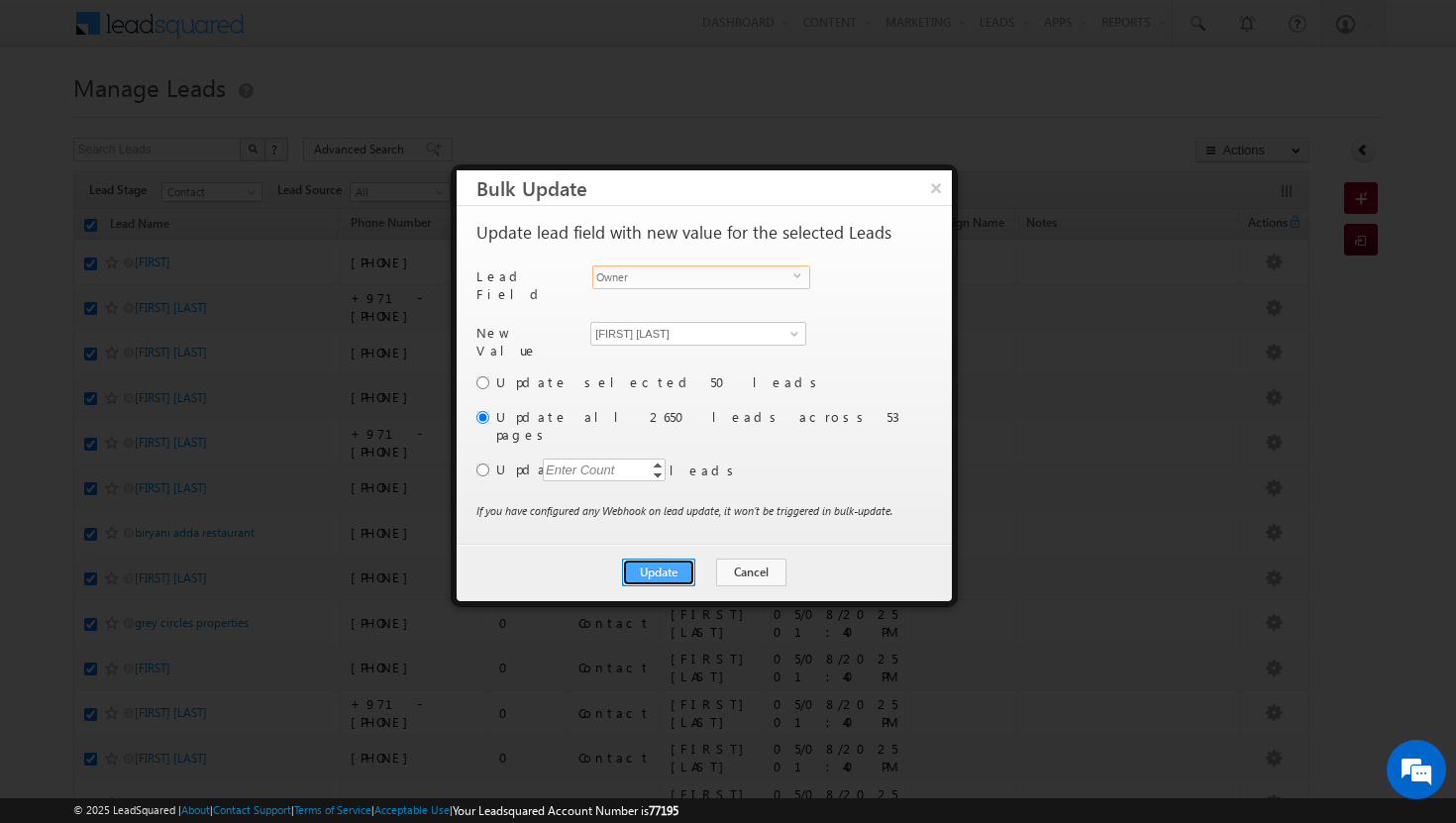 click on "Update" at bounding box center [659, 572] 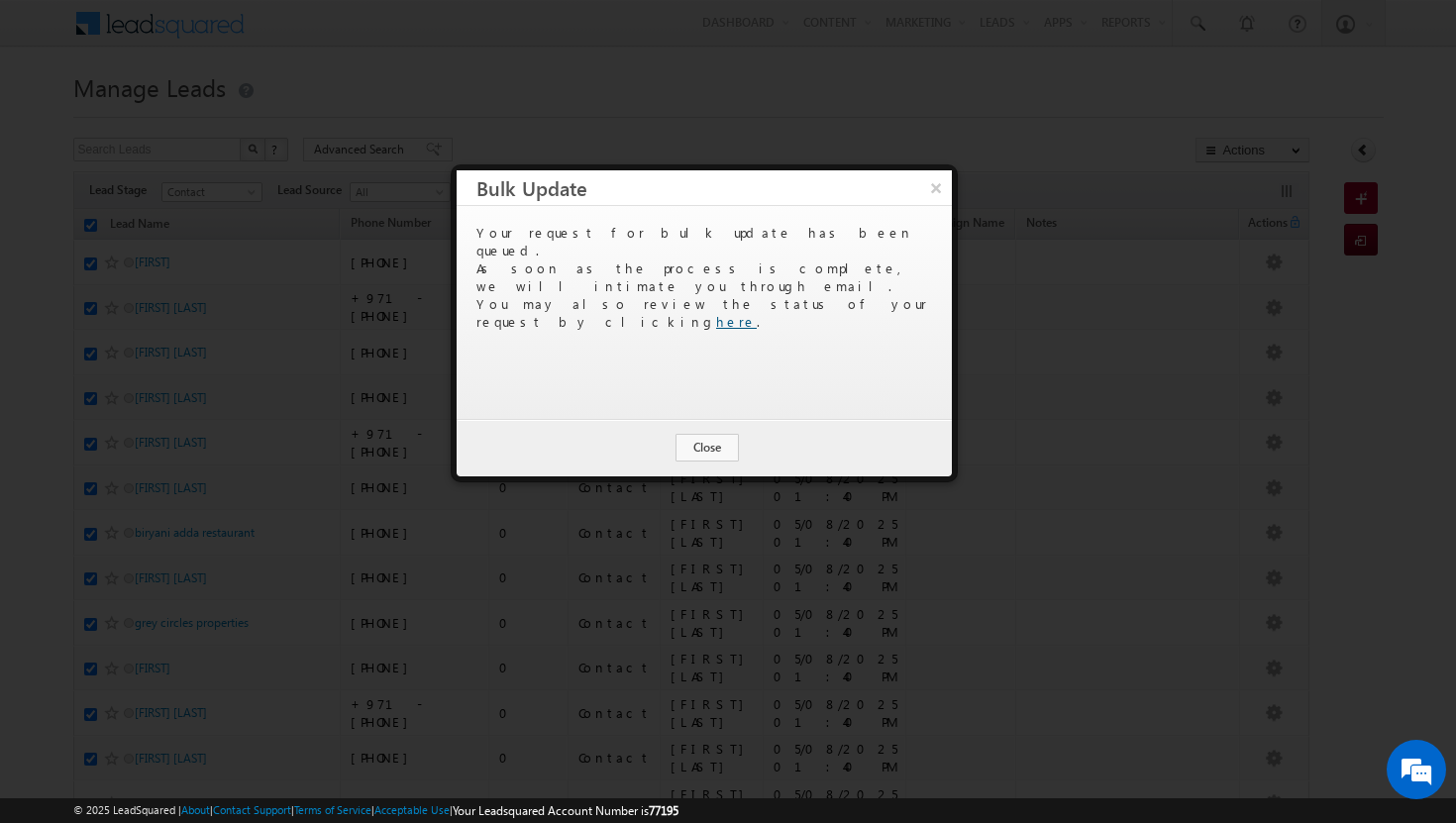 click on "here" at bounding box center [736, 321] 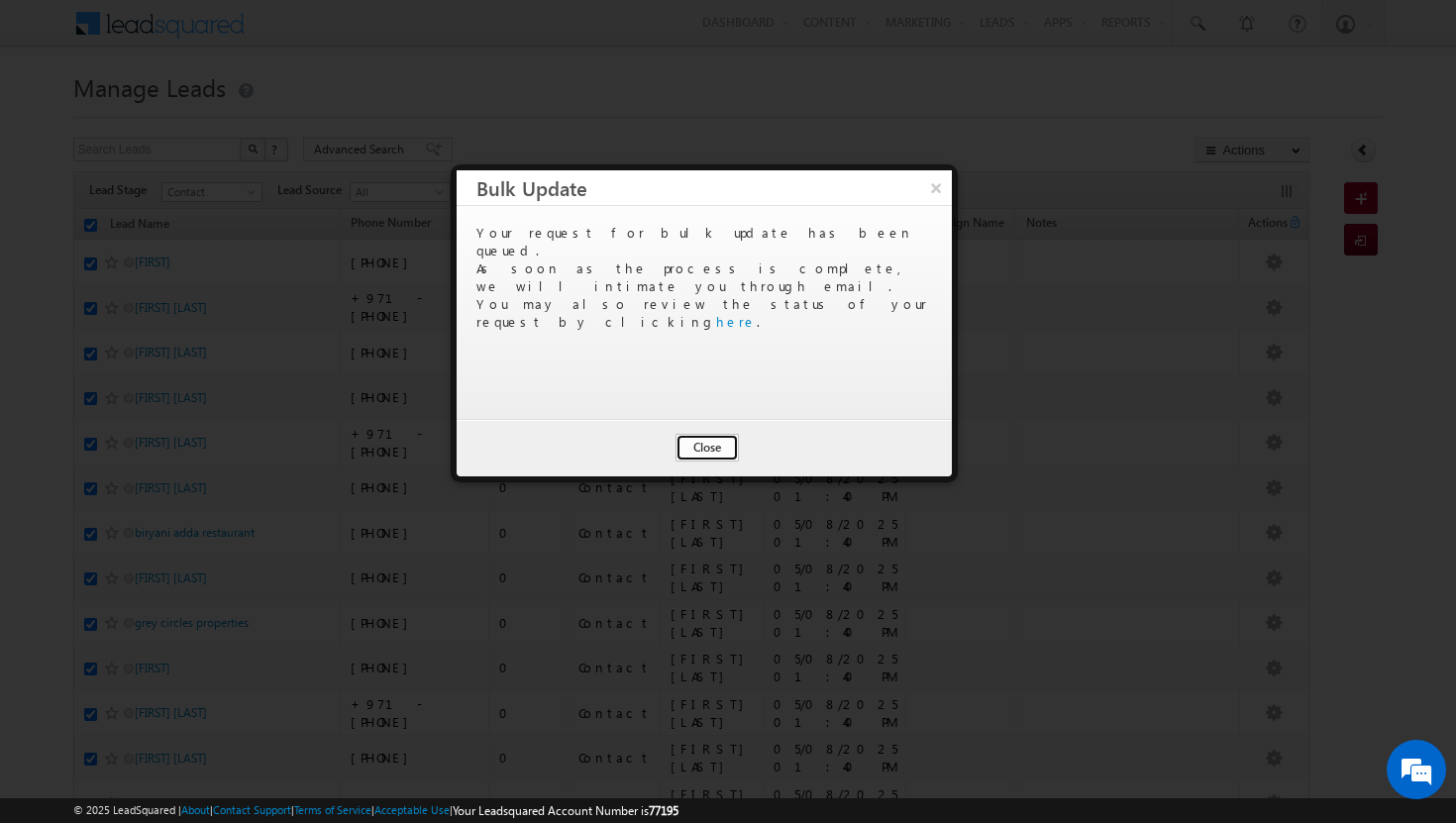 click on "Close" at bounding box center [707, 448] 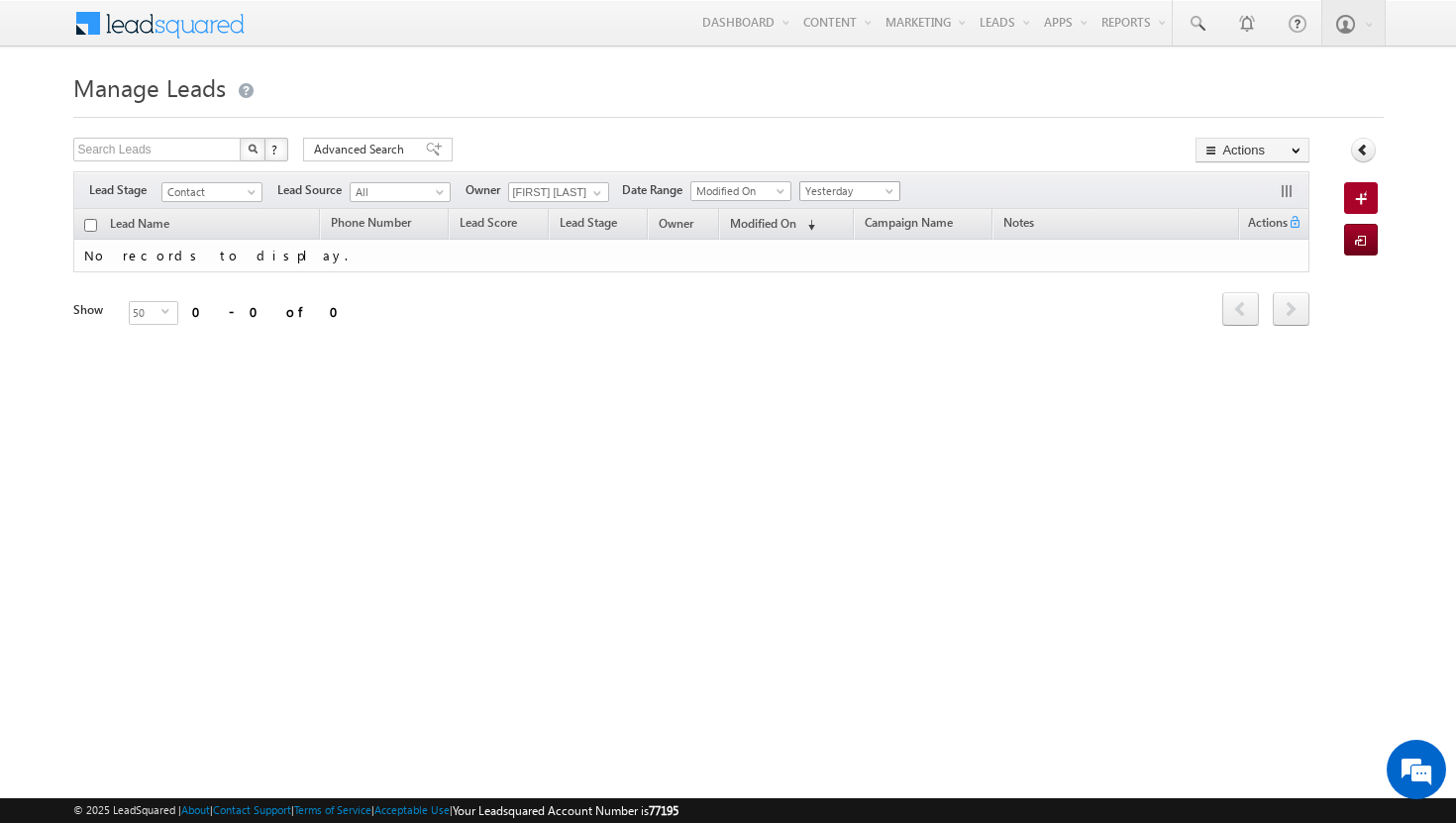 click at bounding box center [891, 195] 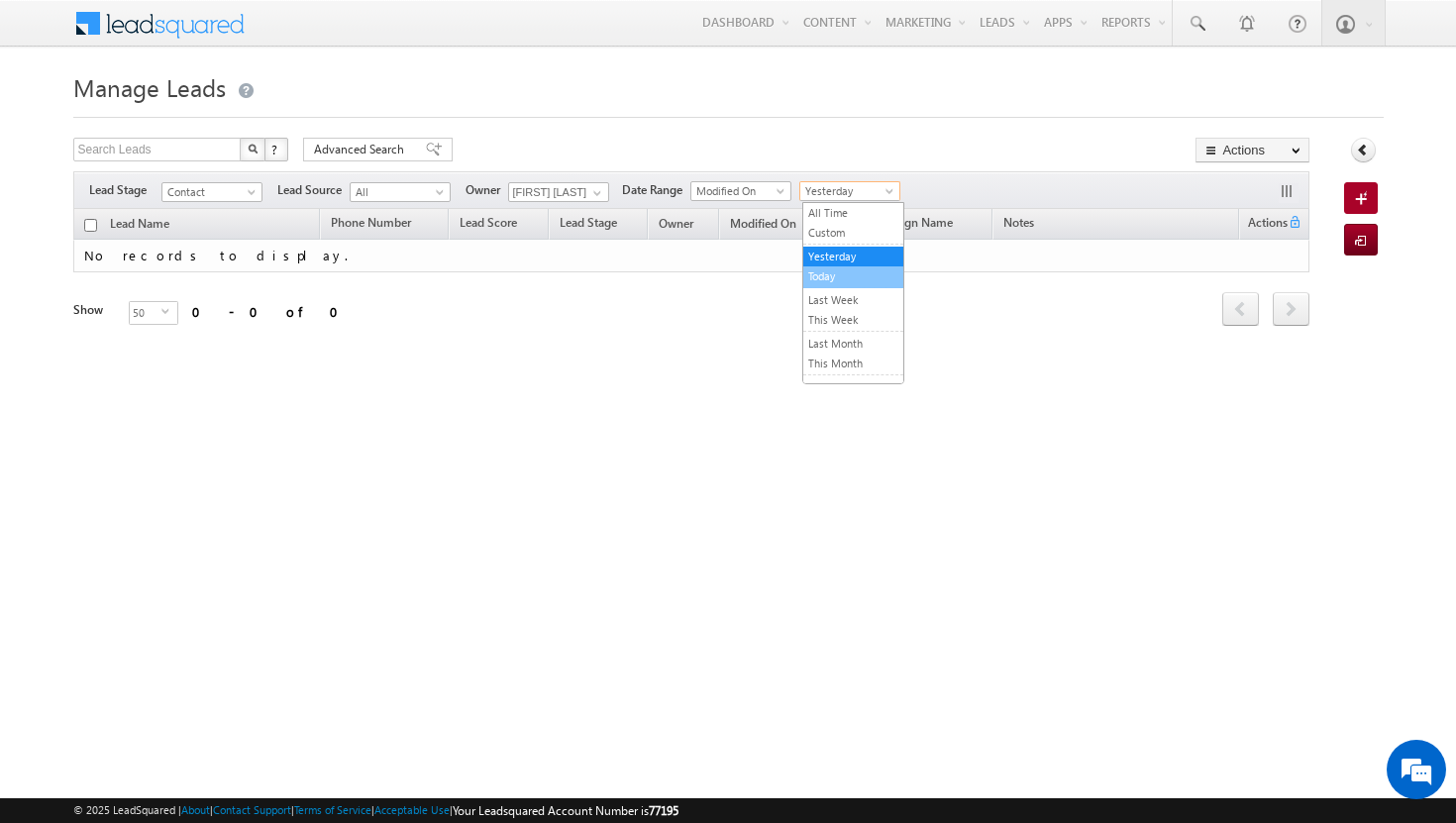 click on "Today" at bounding box center (853, 276) 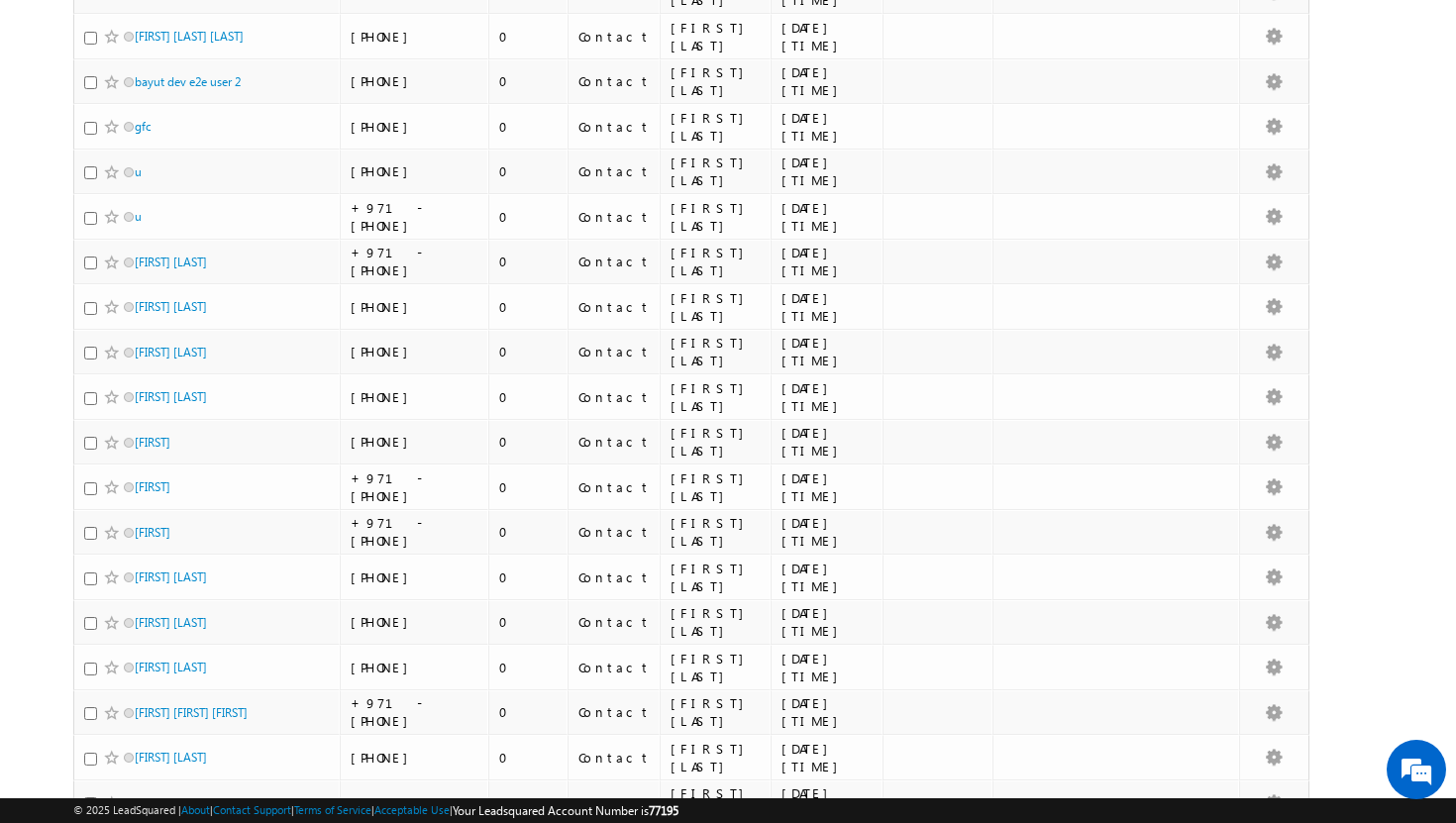 scroll, scrollTop: 0, scrollLeft: 0, axis: both 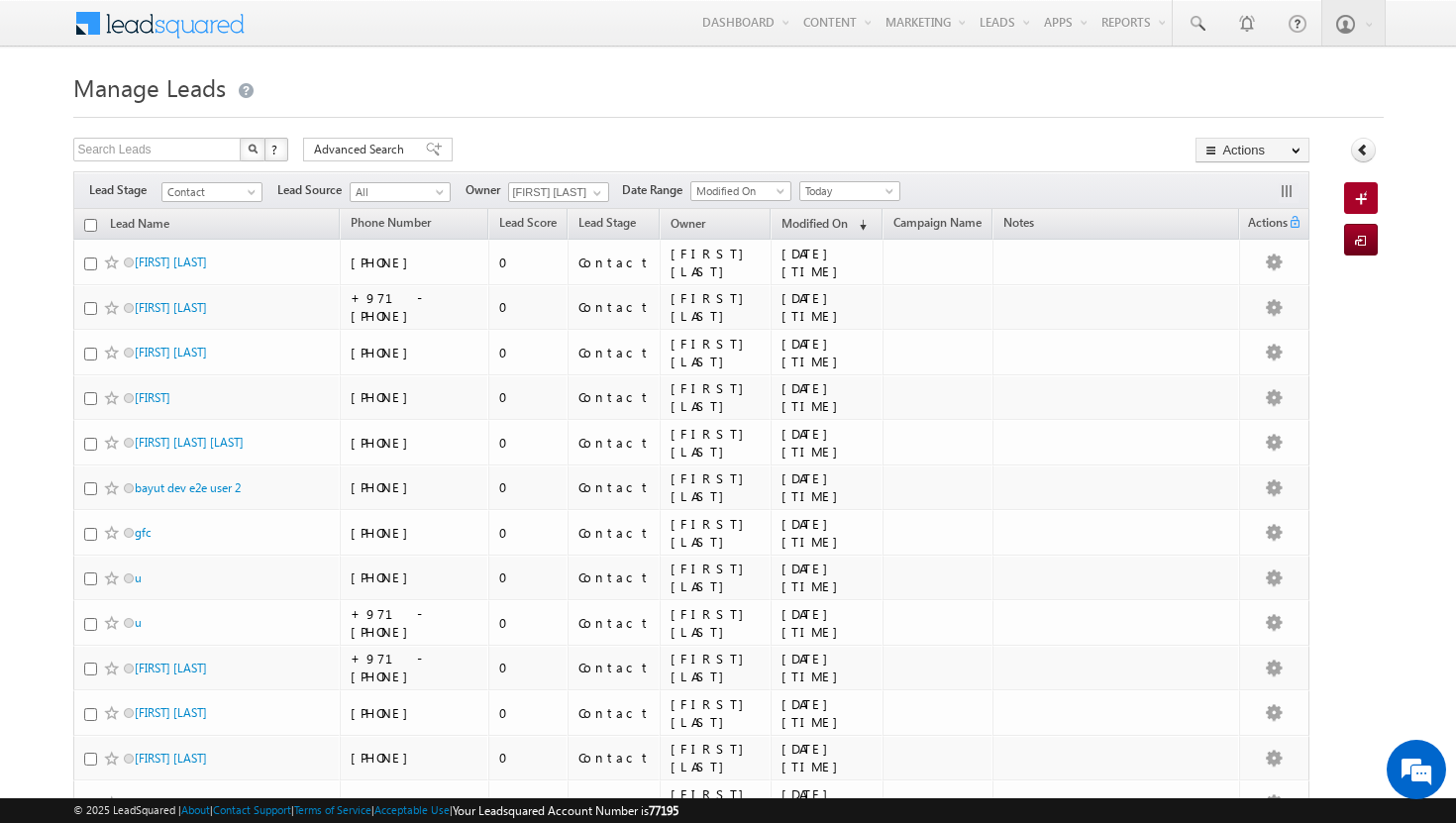 click at bounding box center (90, 225) 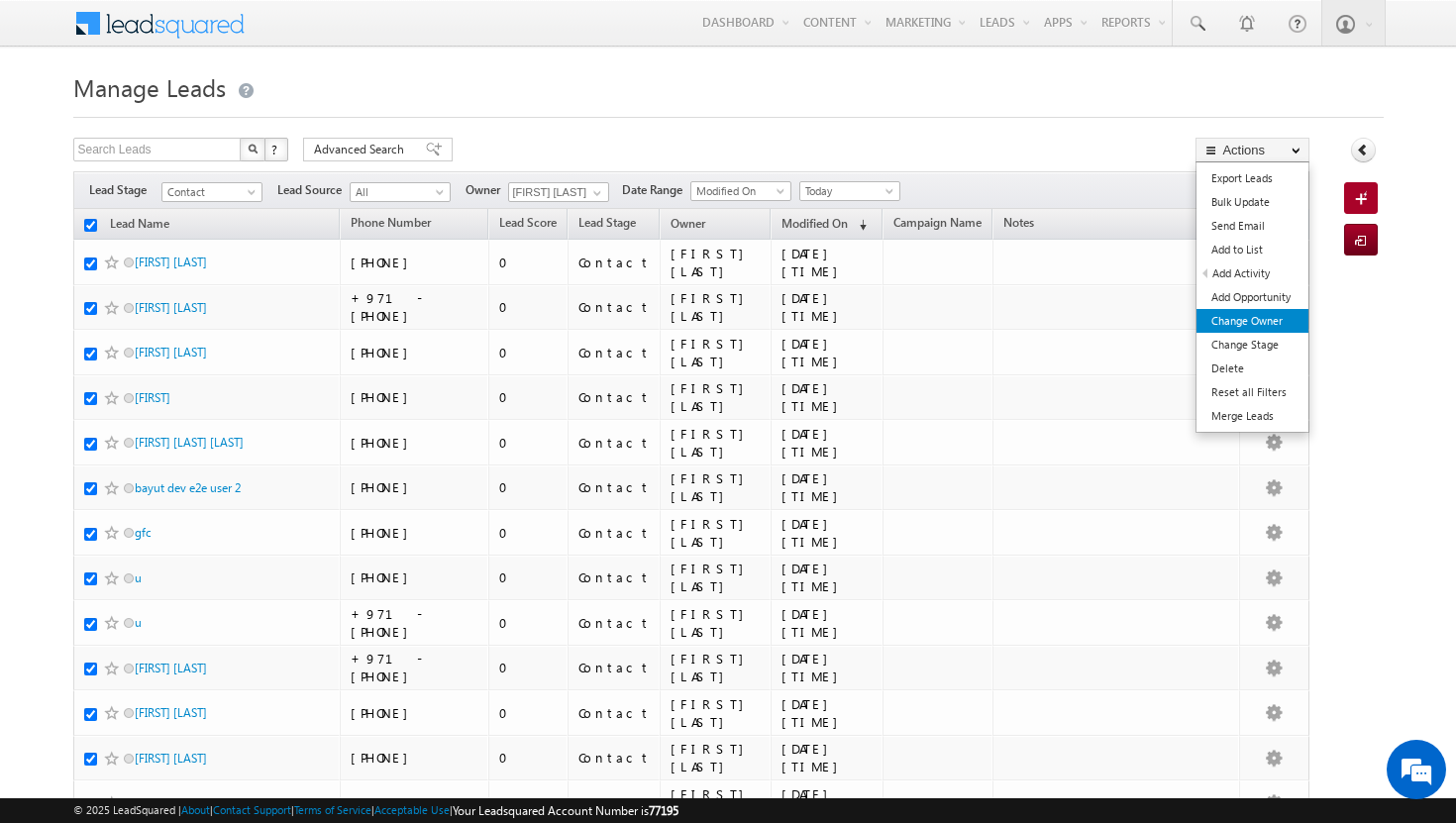 click on "Change Owner" at bounding box center (1252, 321) 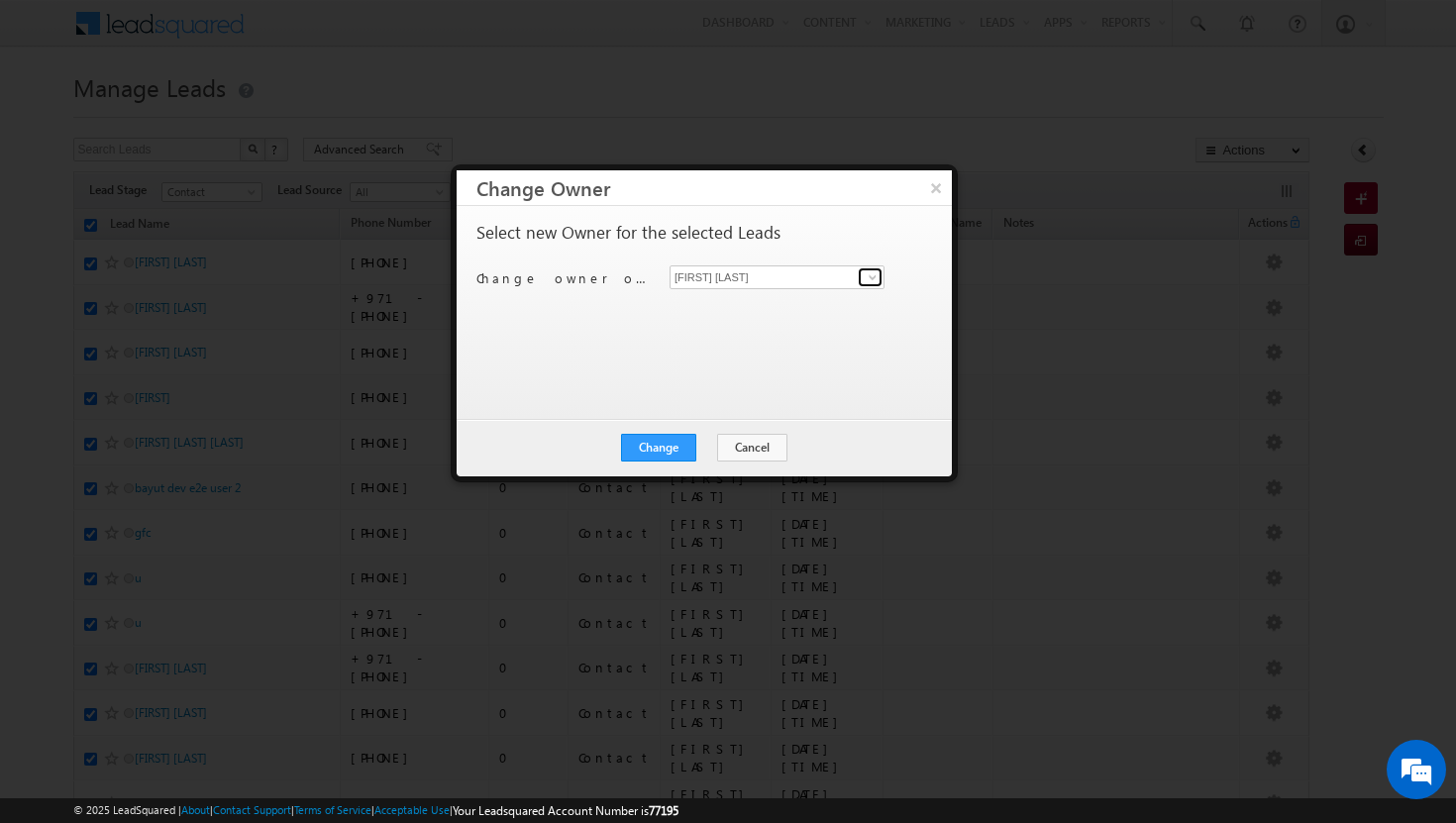 click at bounding box center [873, 277] 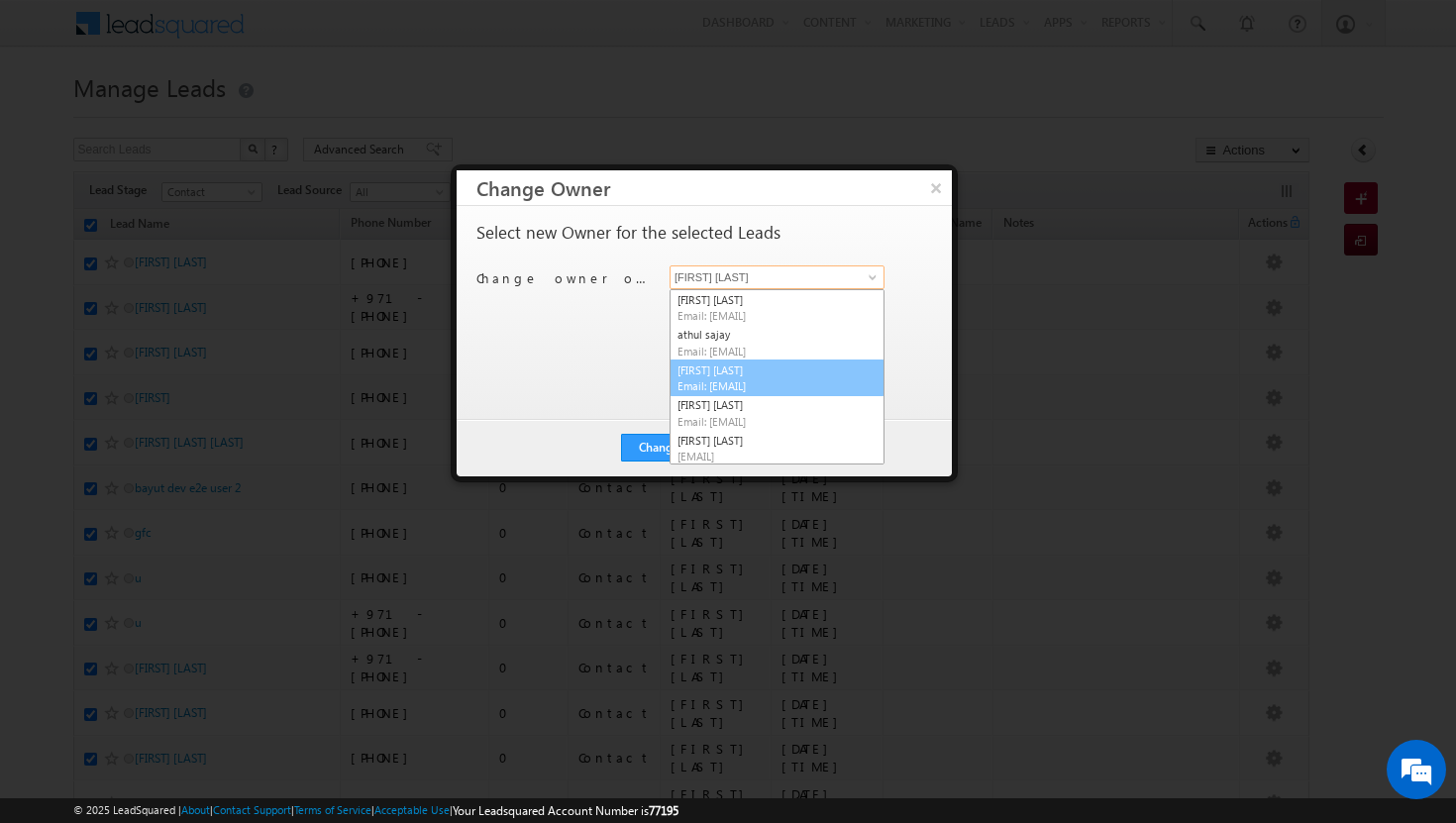 click on "Email: [EMAIL]" at bounding box center (767, 385) 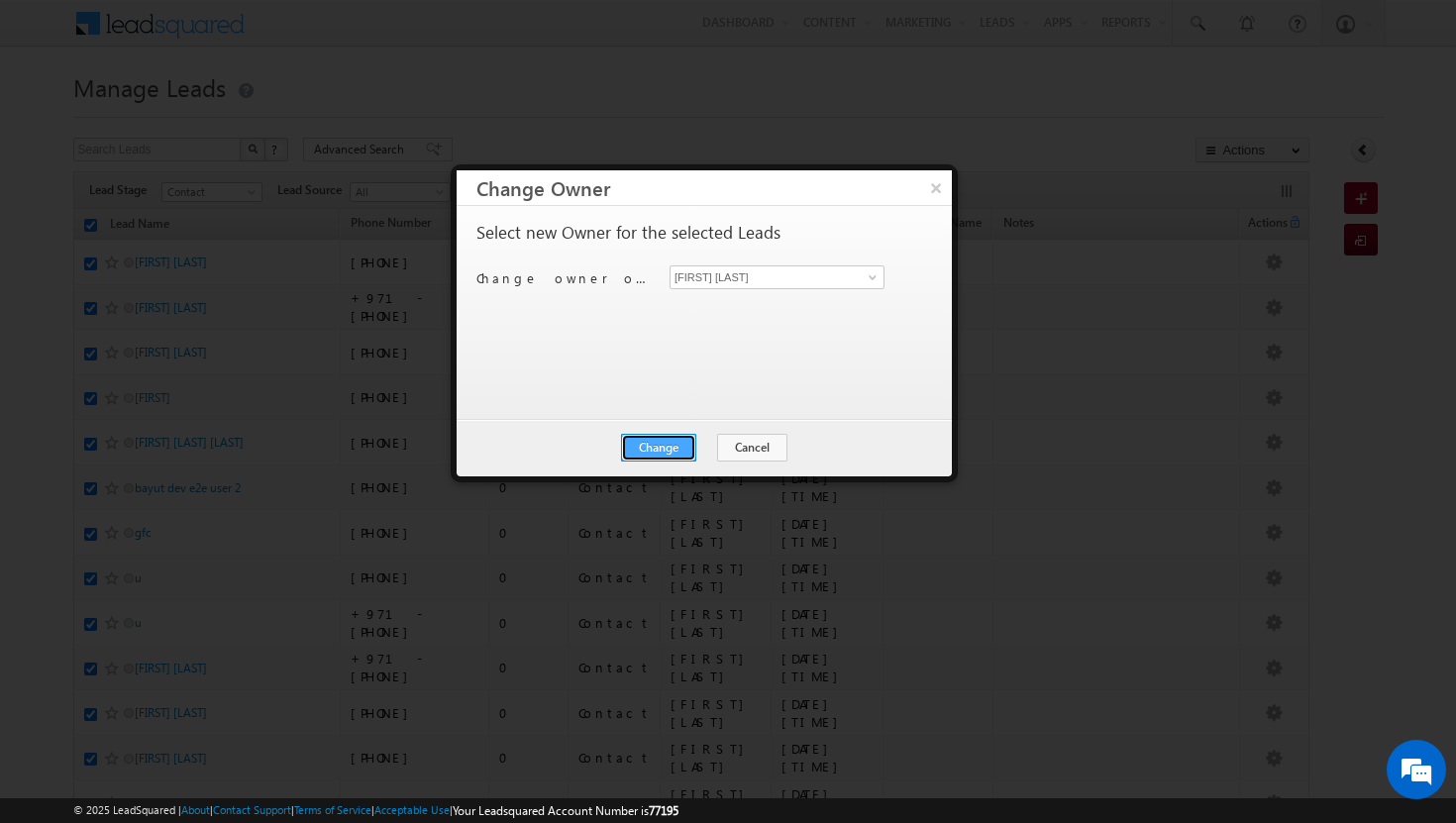click on "Change" at bounding box center (659, 448) 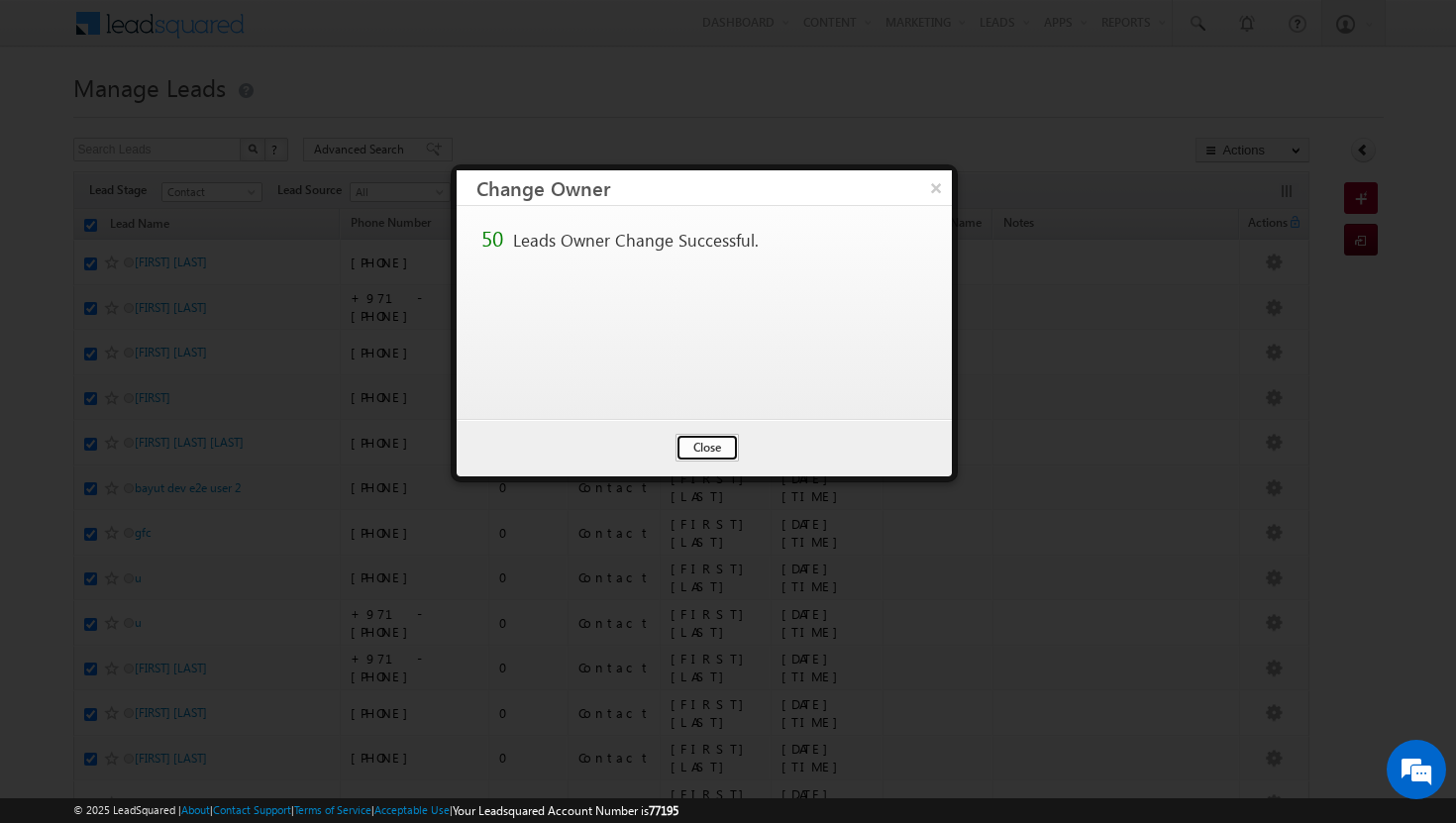 click on "Close" at bounding box center (707, 448) 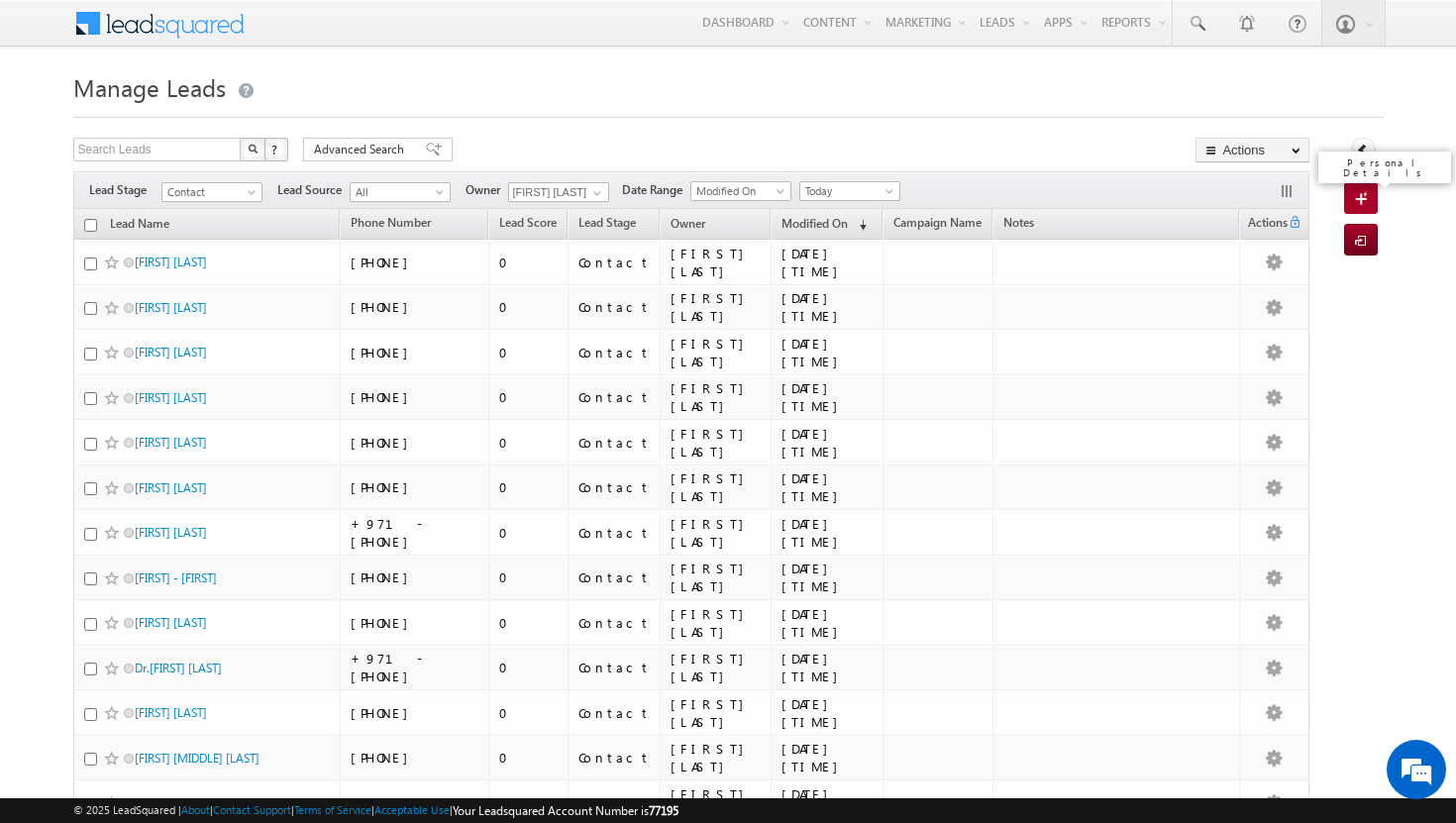 click at bounding box center [1364, 200] 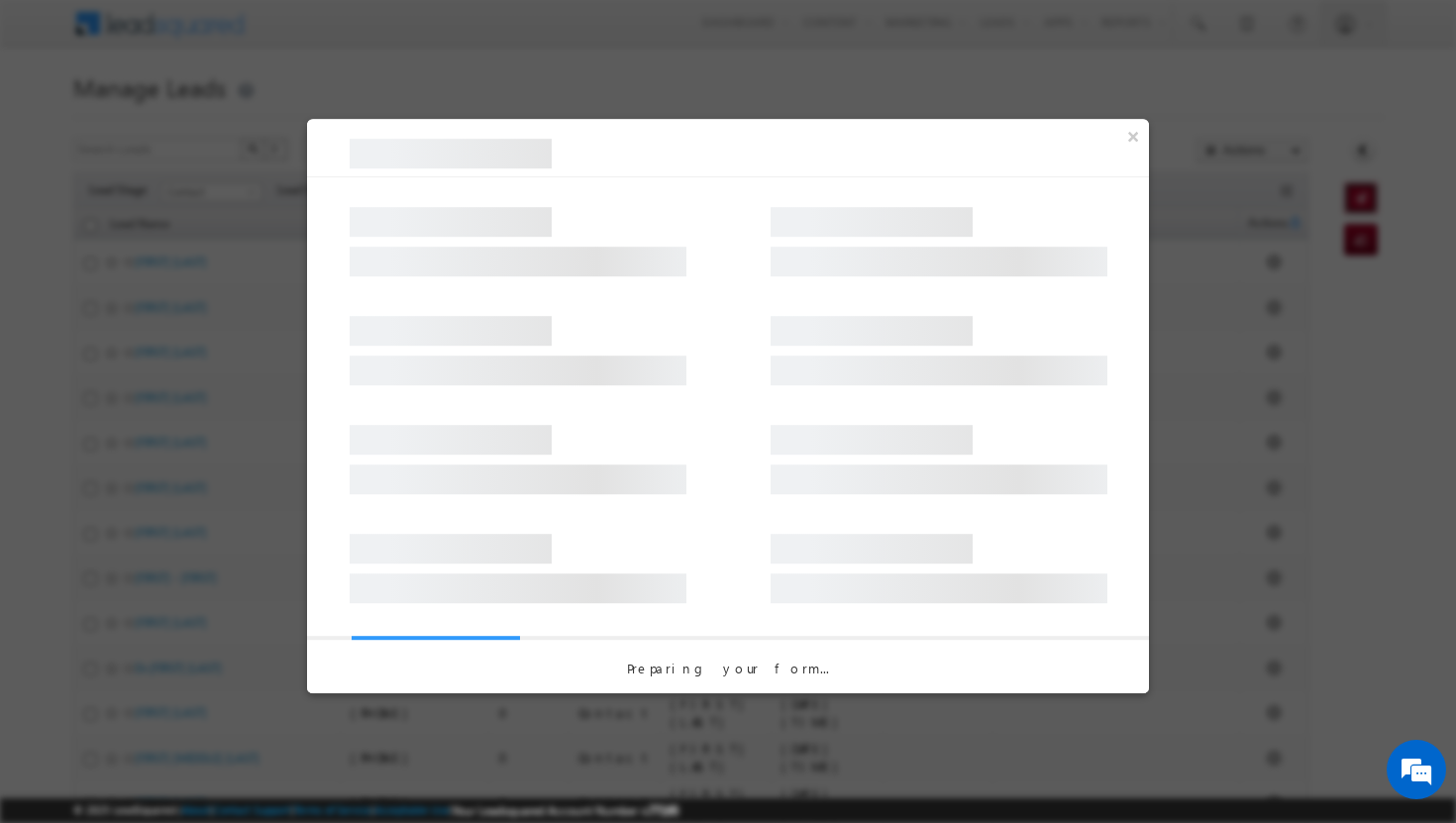 scroll, scrollTop: 0, scrollLeft: 0, axis: both 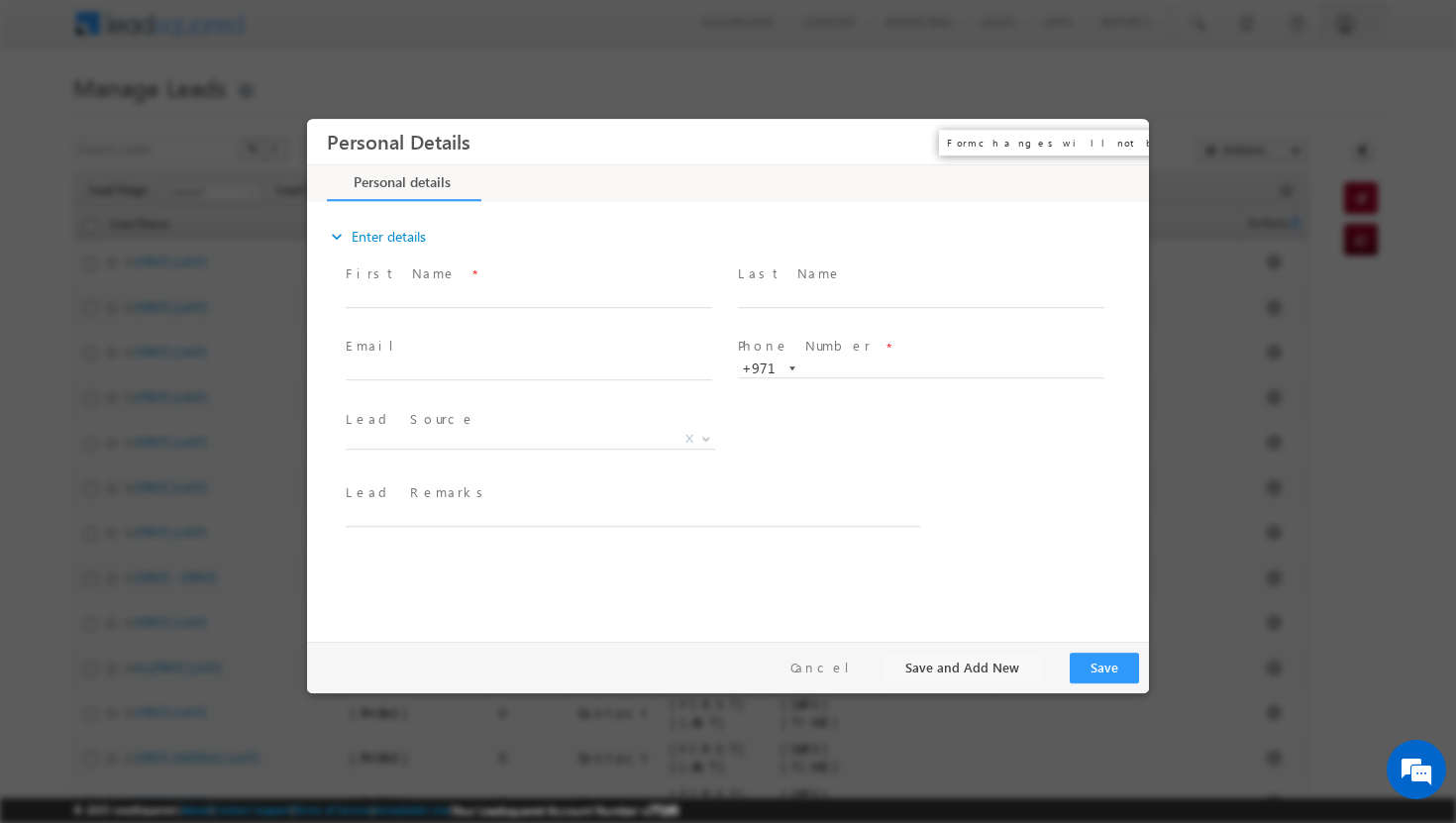 click on "×" at bounding box center [1119, 141] 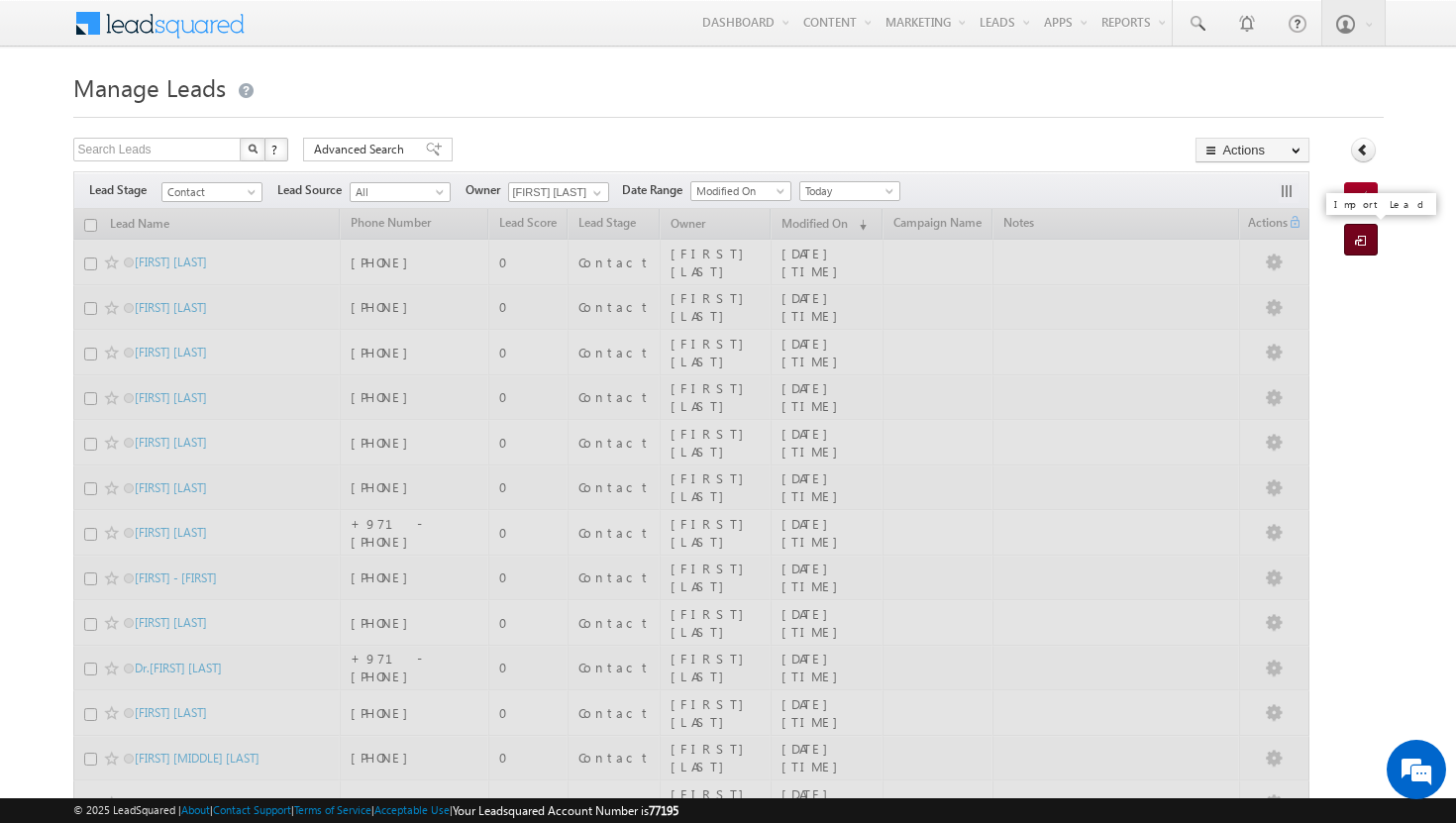 click at bounding box center (1364, 242) 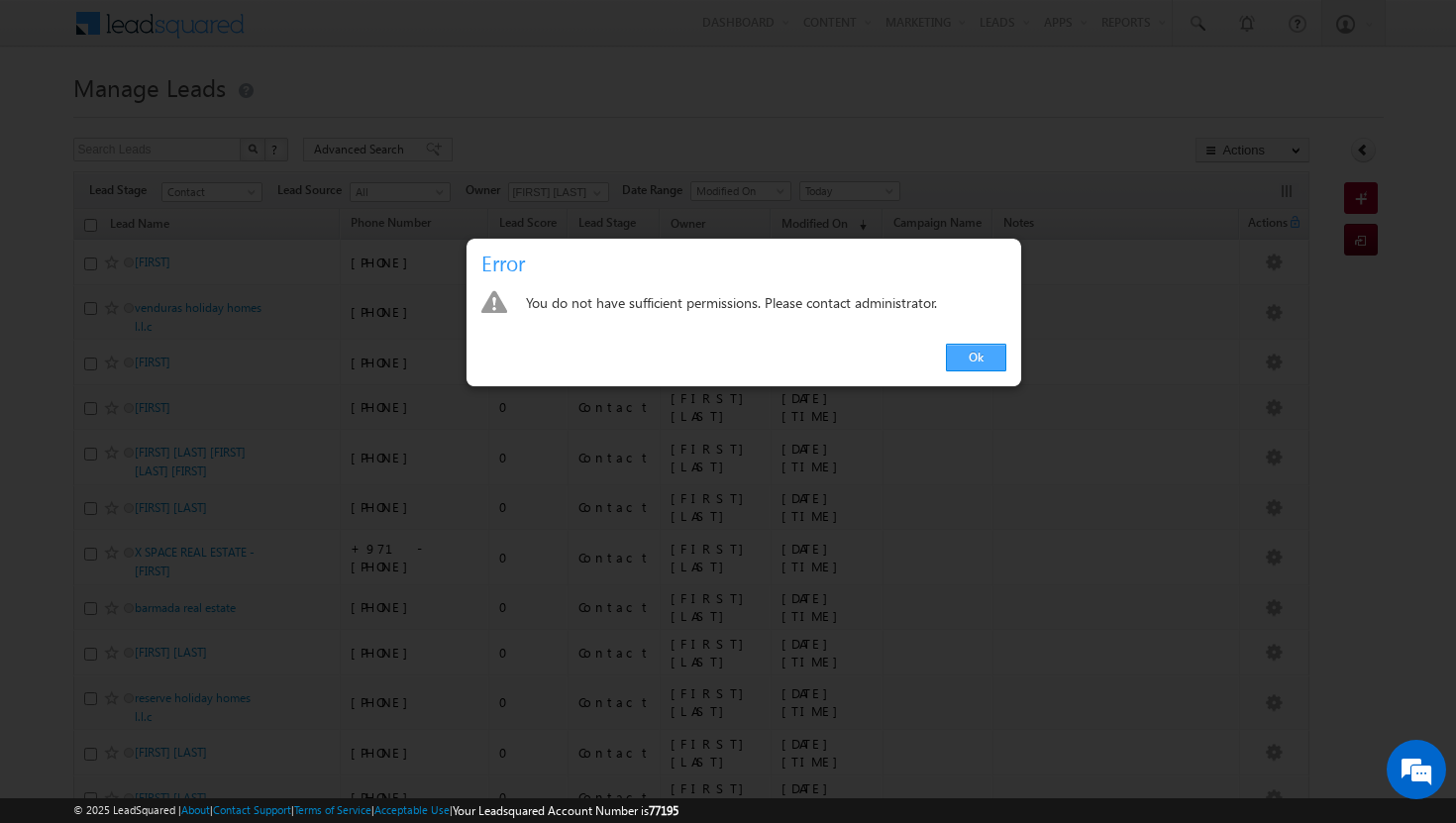 click on "Ok" at bounding box center (976, 358) 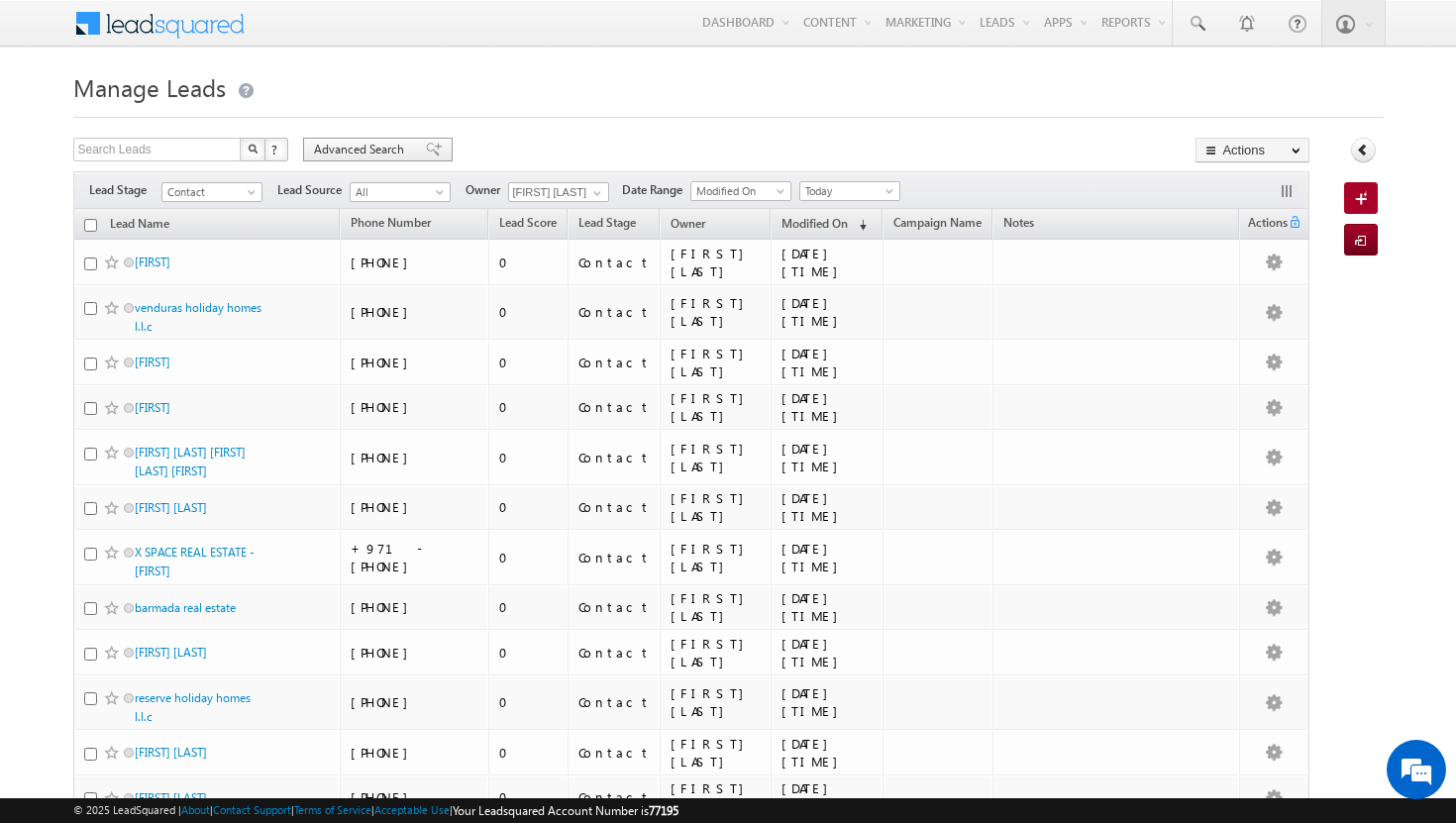 click on "Advanced Search" at bounding box center (362, 150) 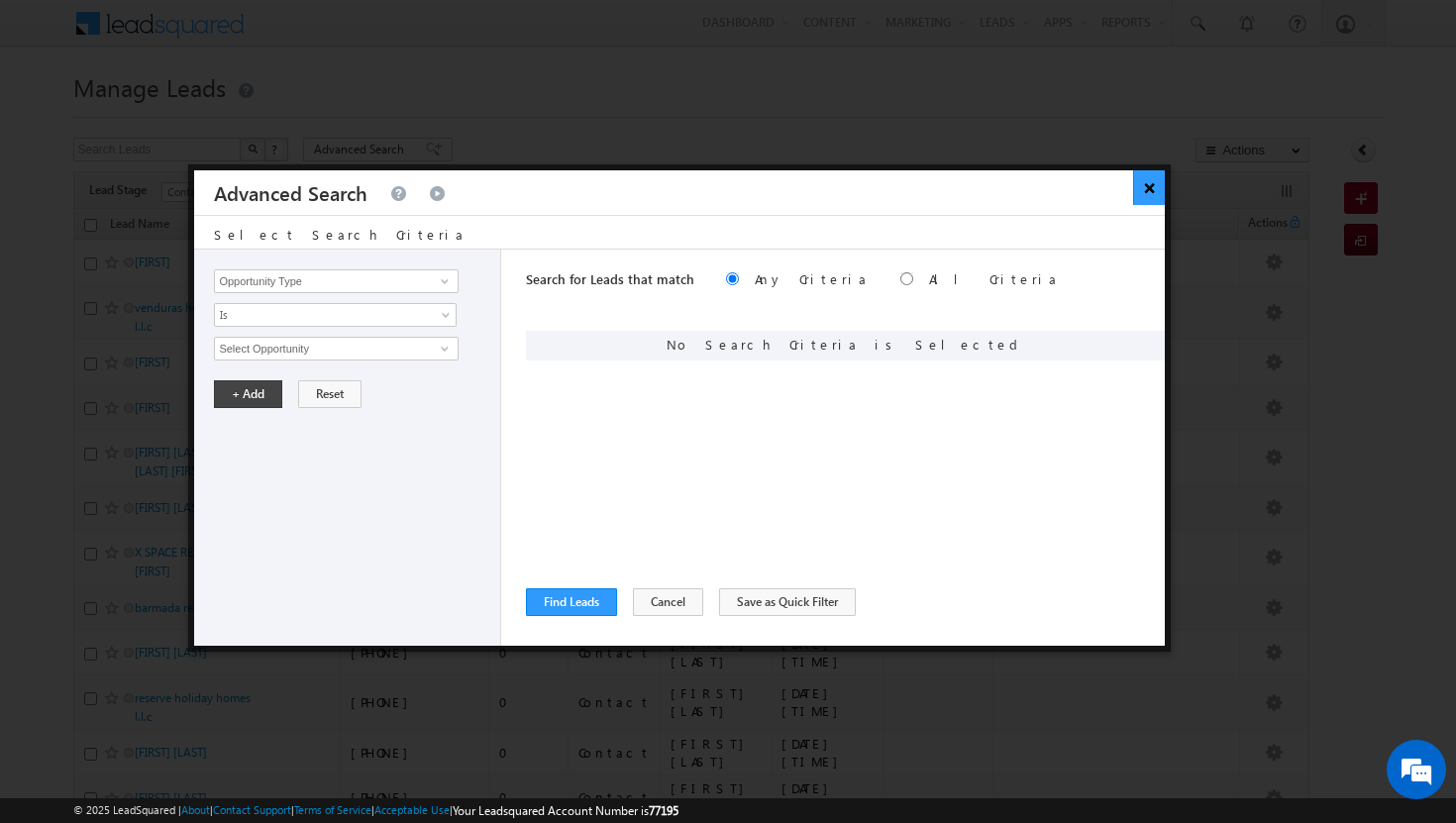 click on "×" at bounding box center [1149, 187] 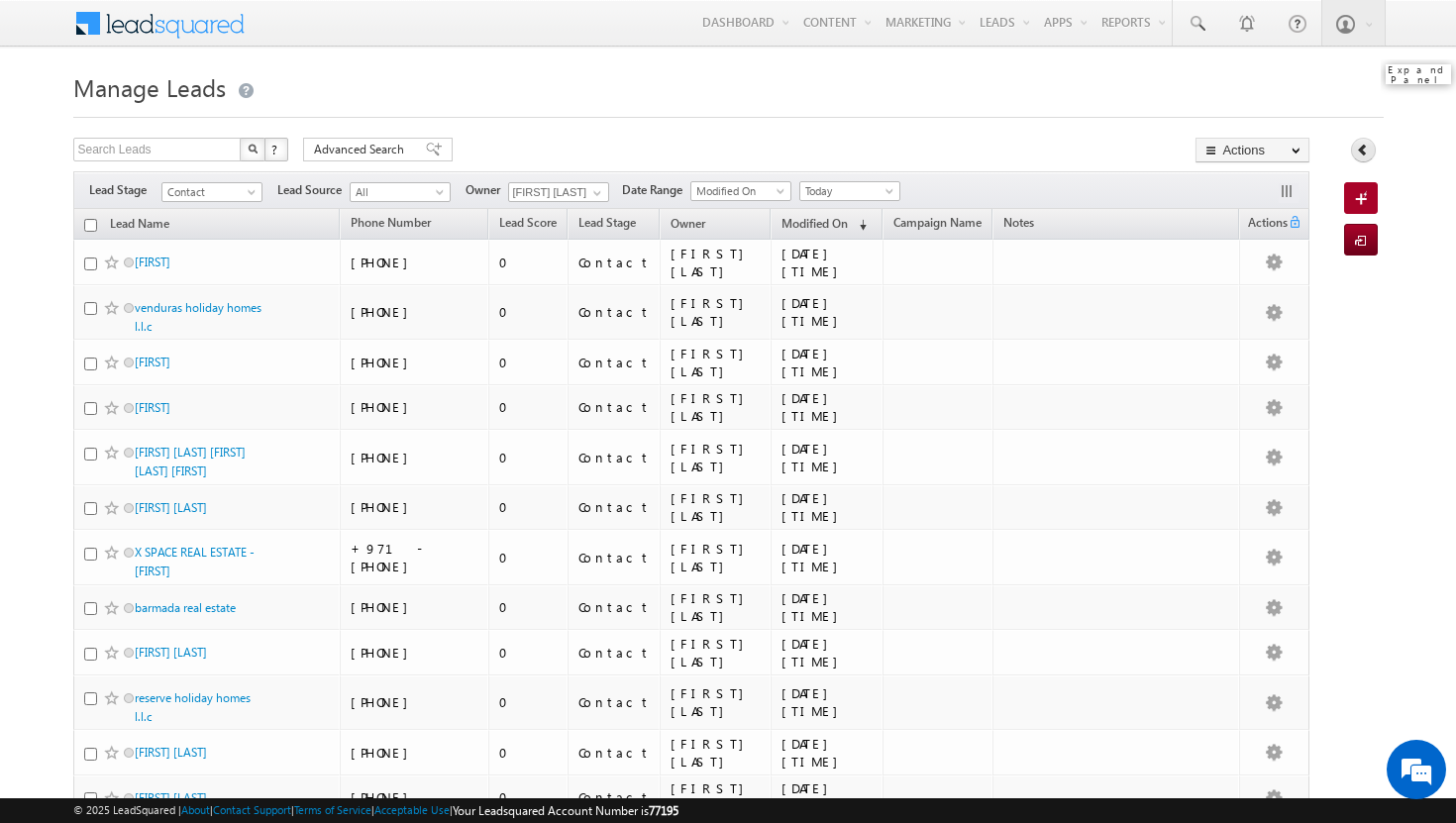 click at bounding box center [1363, 150] 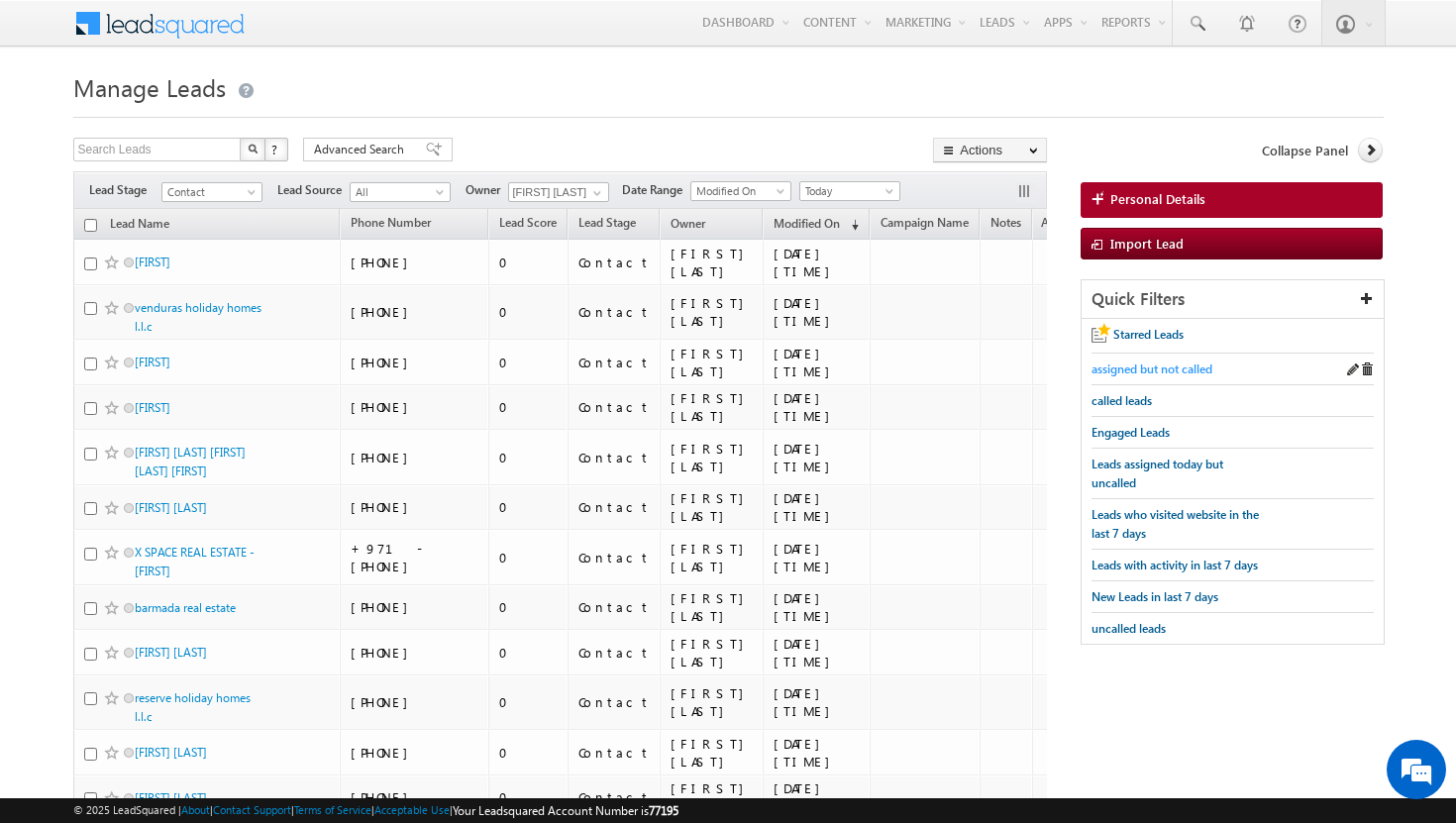 click on "assigned but not called" at bounding box center [1152, 368] 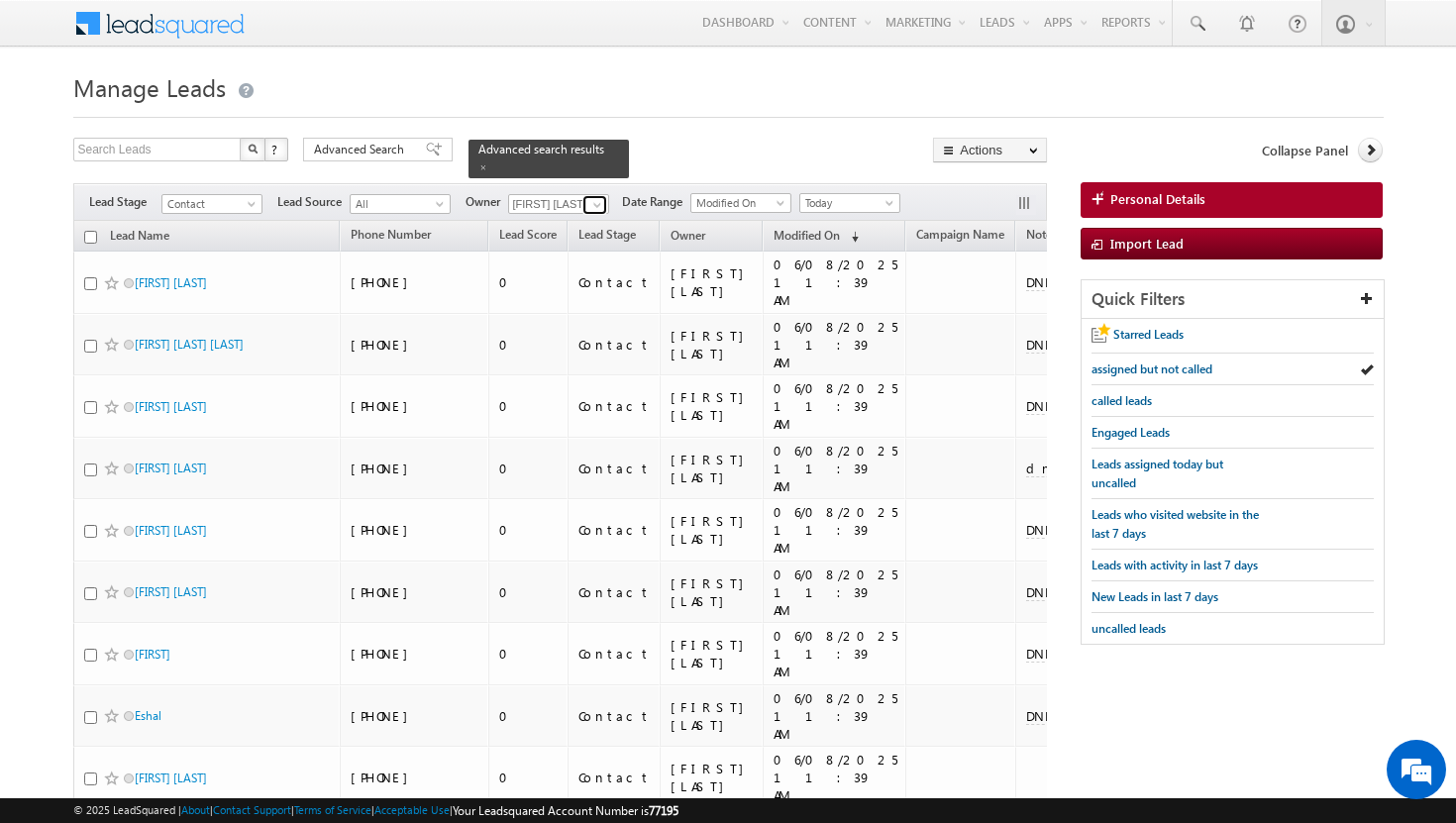 click at bounding box center (594, 205) 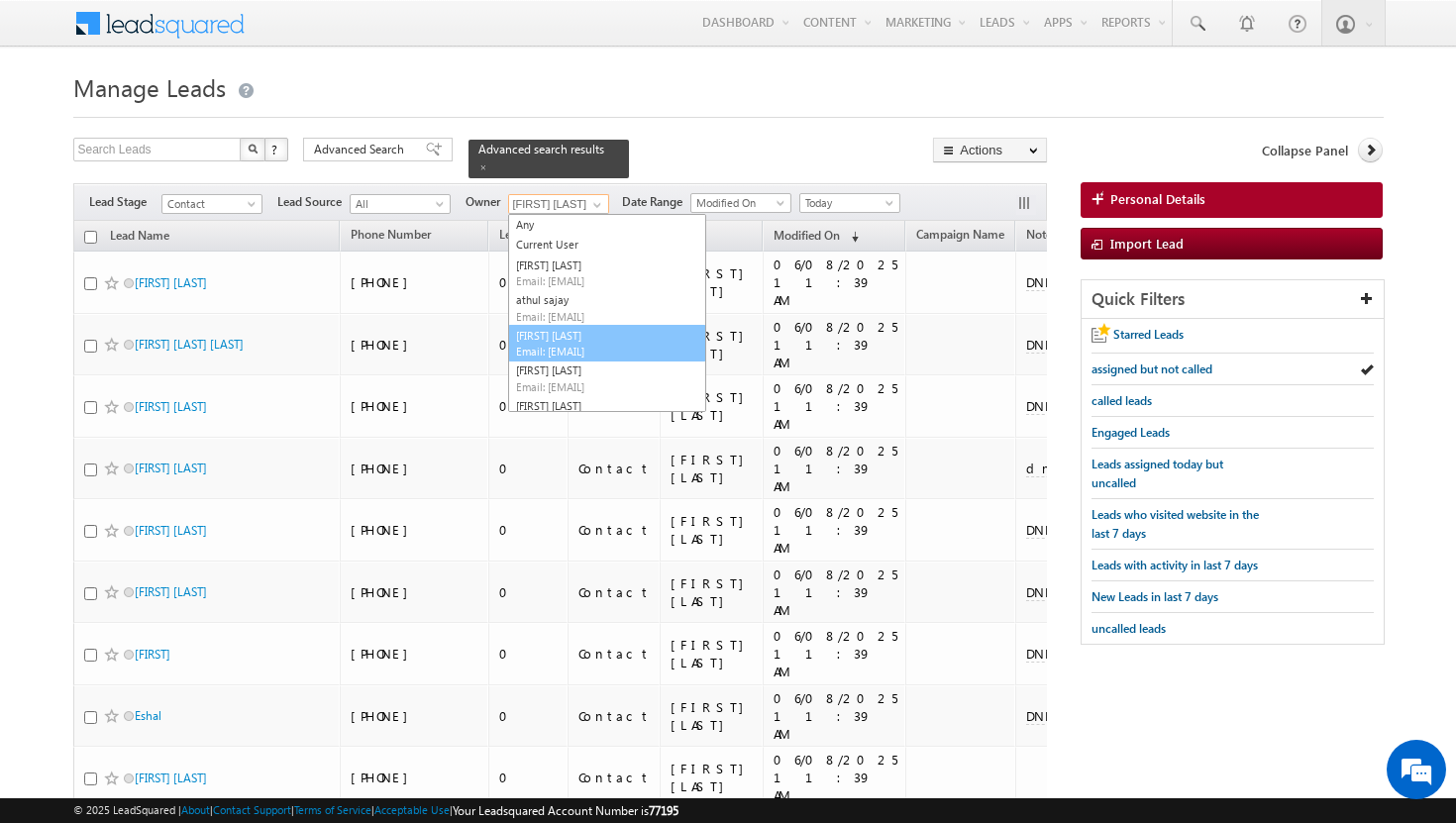 click on "Email: [EMAIL]" at bounding box center (605, 351) 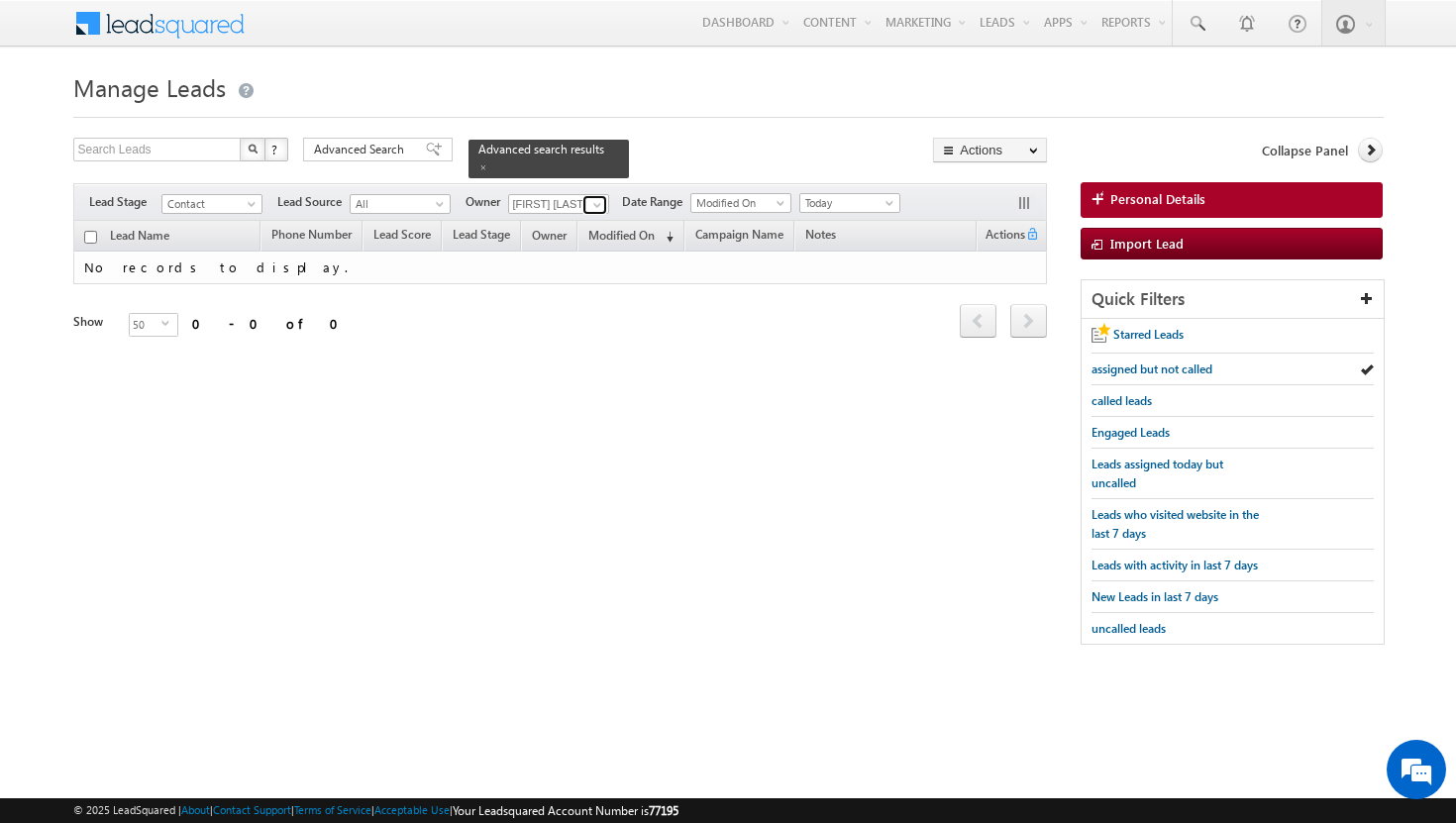 click at bounding box center [597, 205] 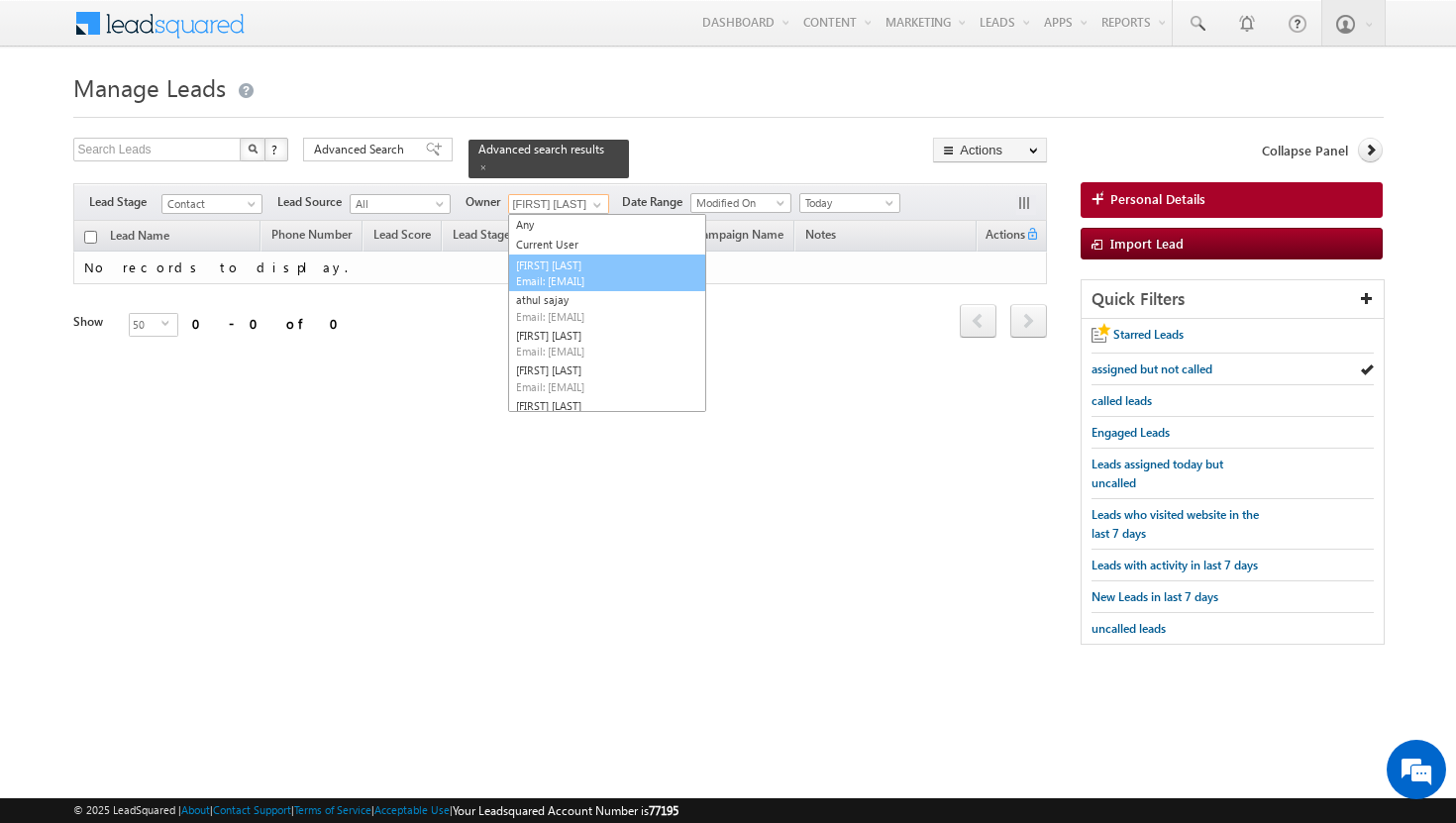click on "[FIRST] [LAST] Email: [EMAIL]" at bounding box center (607, 273) 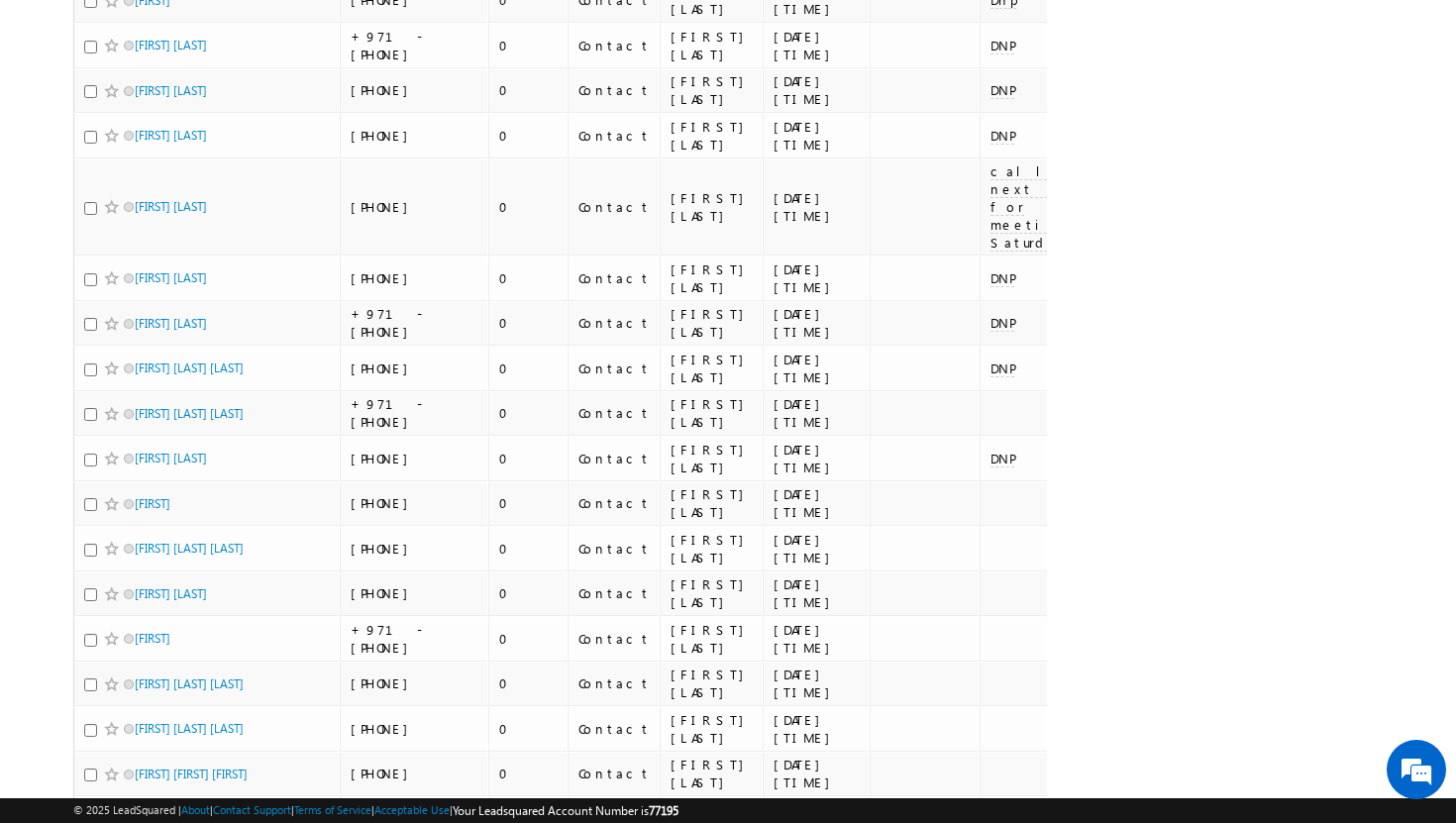 scroll, scrollTop: 0, scrollLeft: 0, axis: both 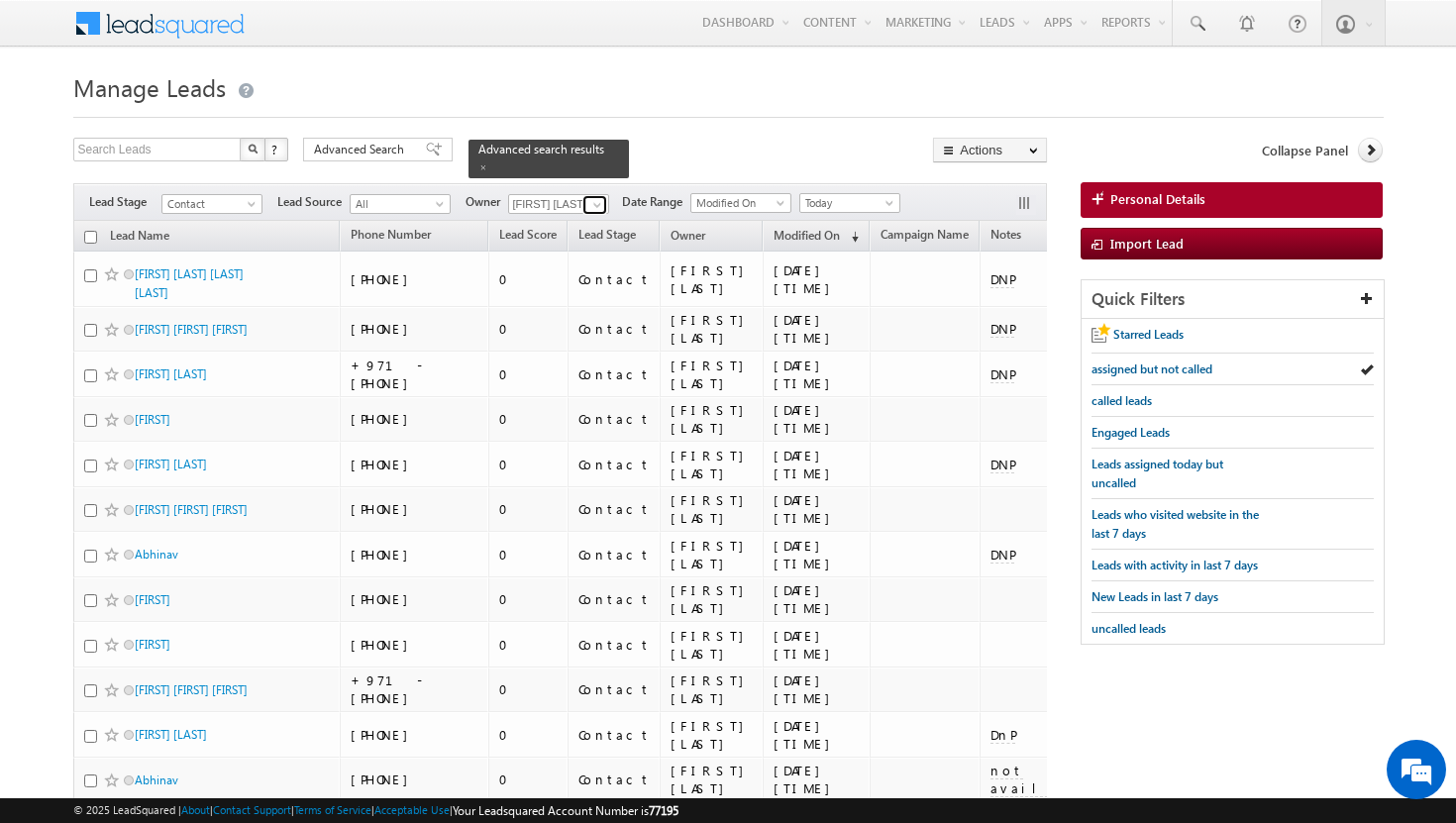 click at bounding box center (597, 205) 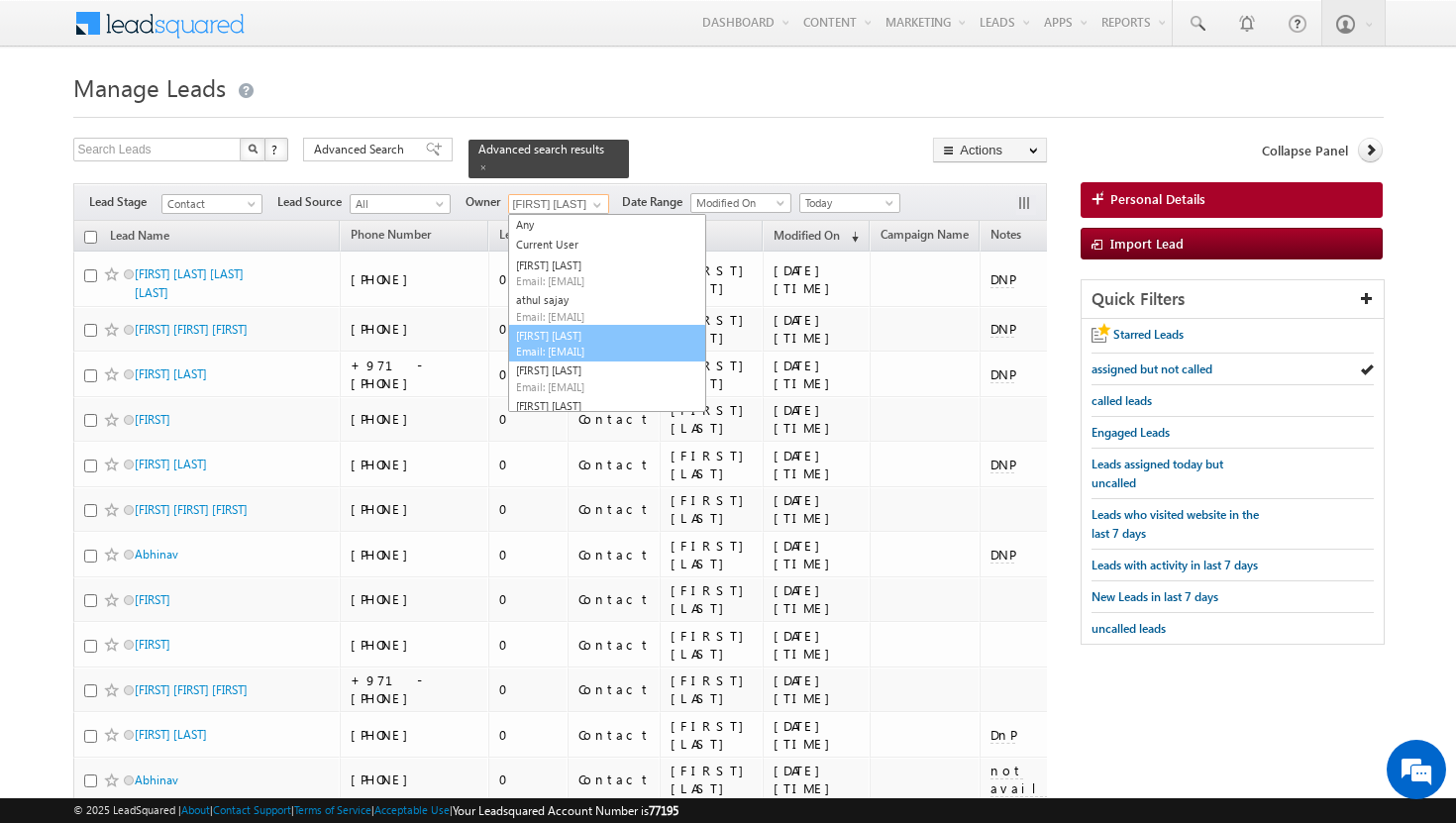 click on "[FIRST] [LAST] [FIRST]" at bounding box center (607, 344) 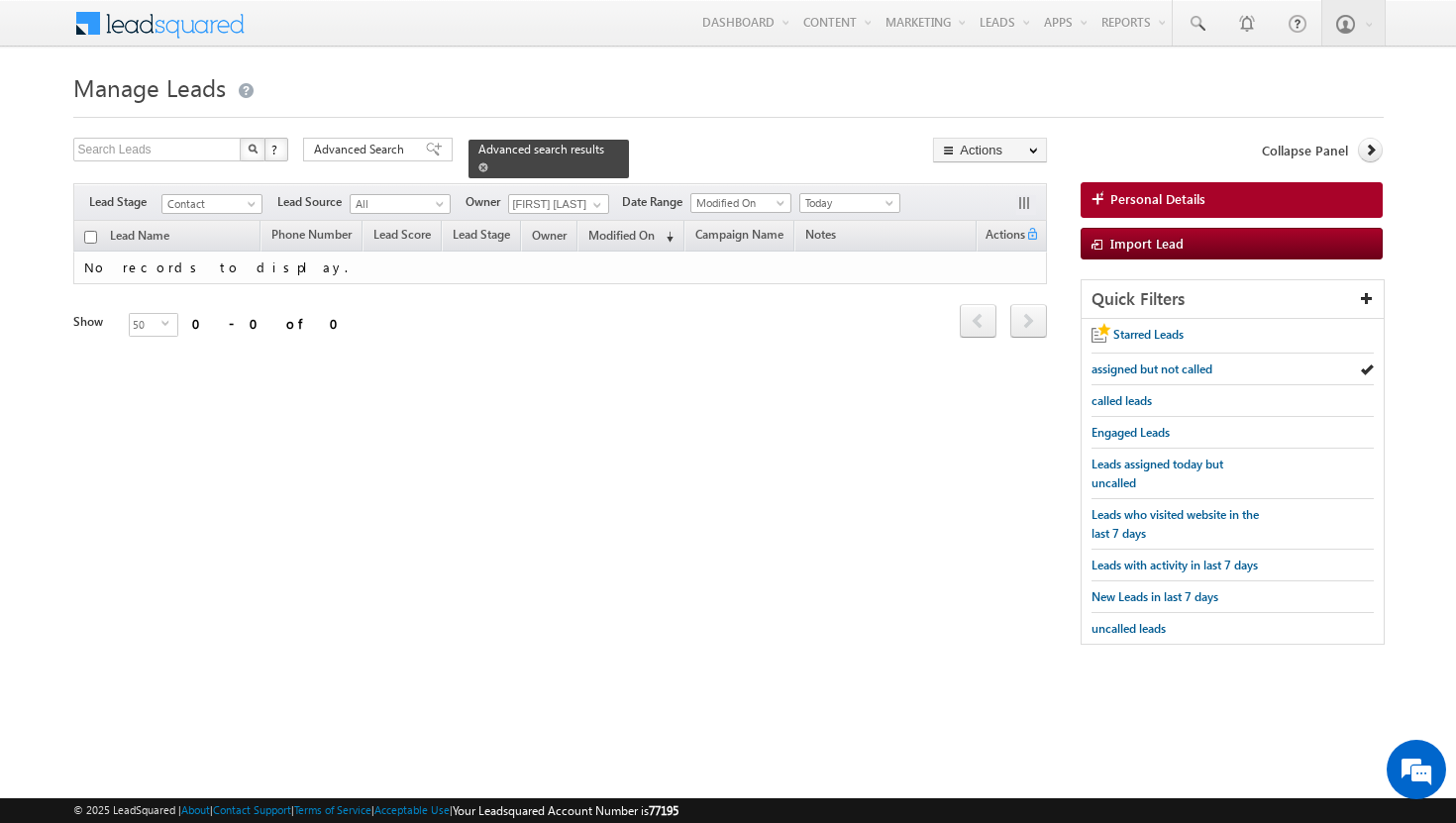 click at bounding box center [483, 167] 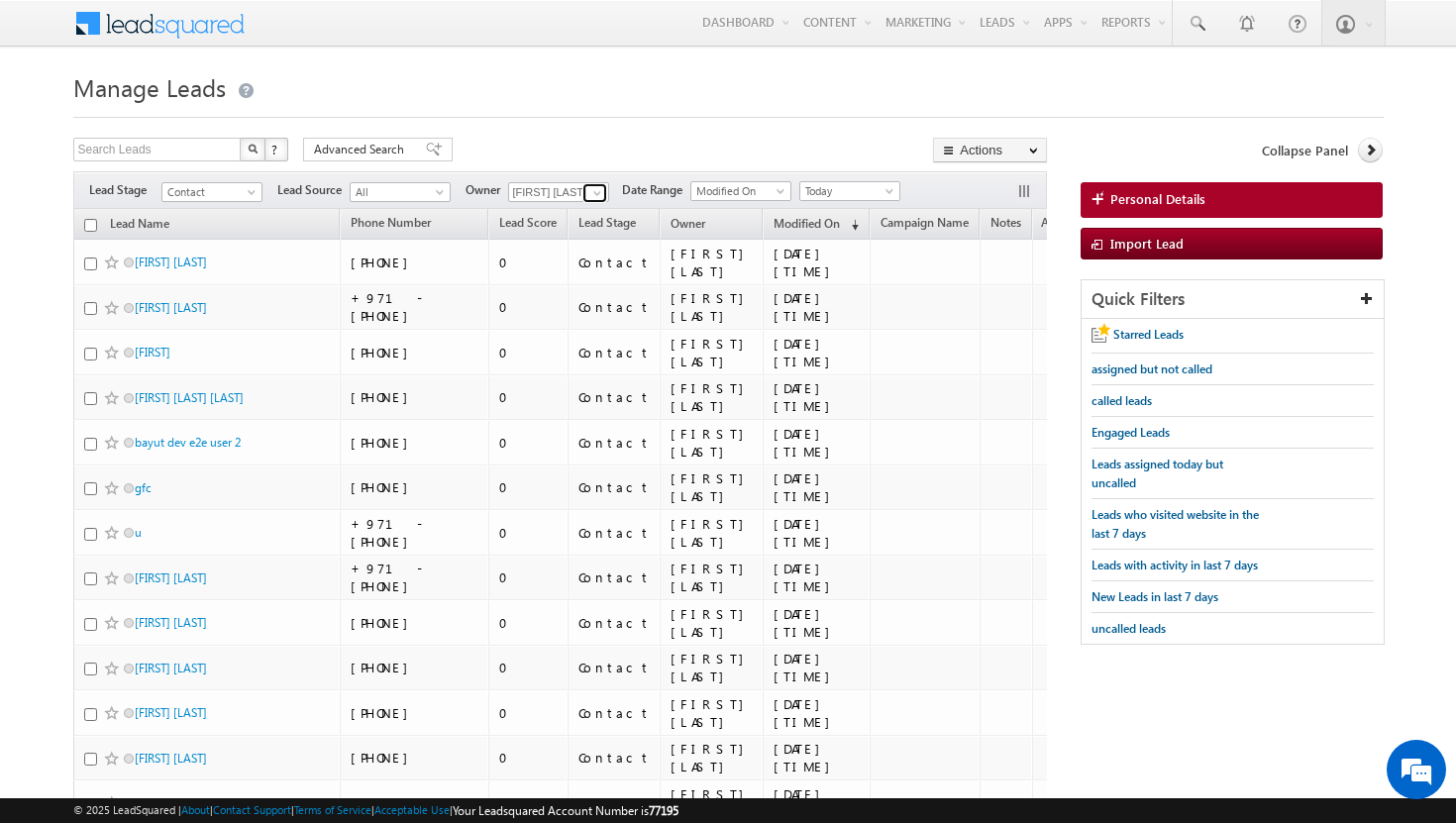 click at bounding box center (597, 193) 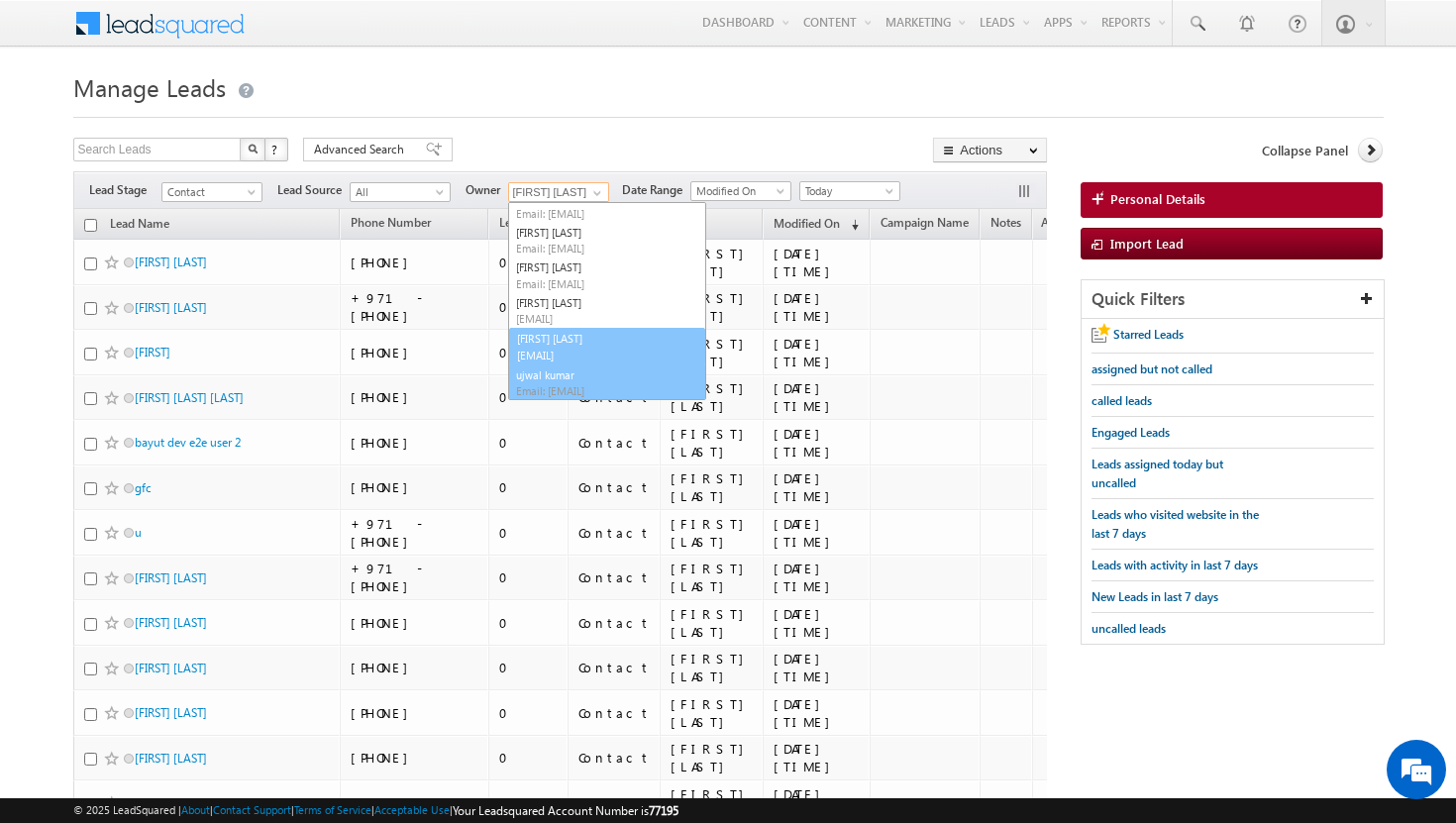 scroll, scrollTop: 90, scrollLeft: 0, axis: vertical 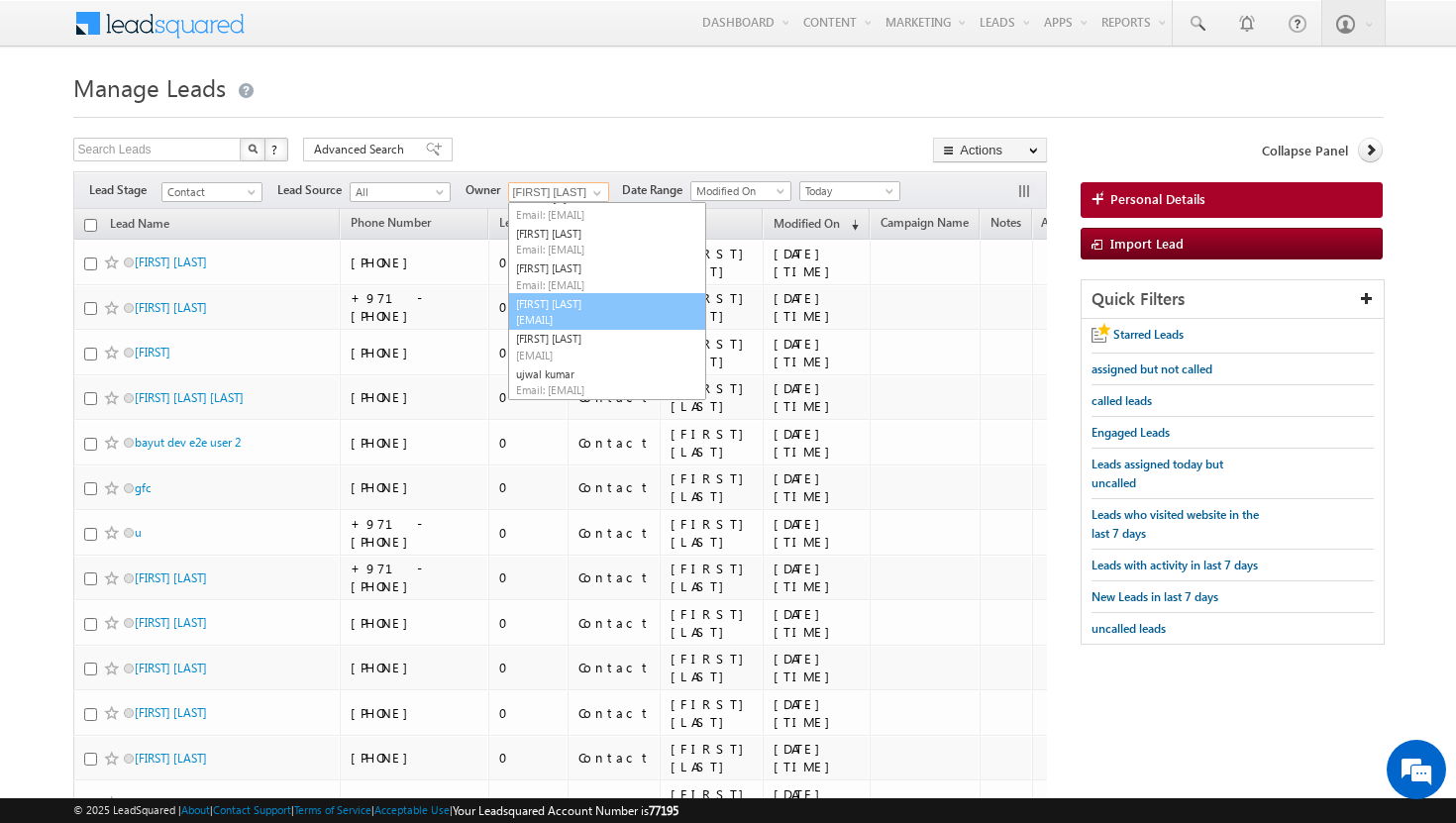 click on "[EMAIL]" at bounding box center [605, 319] 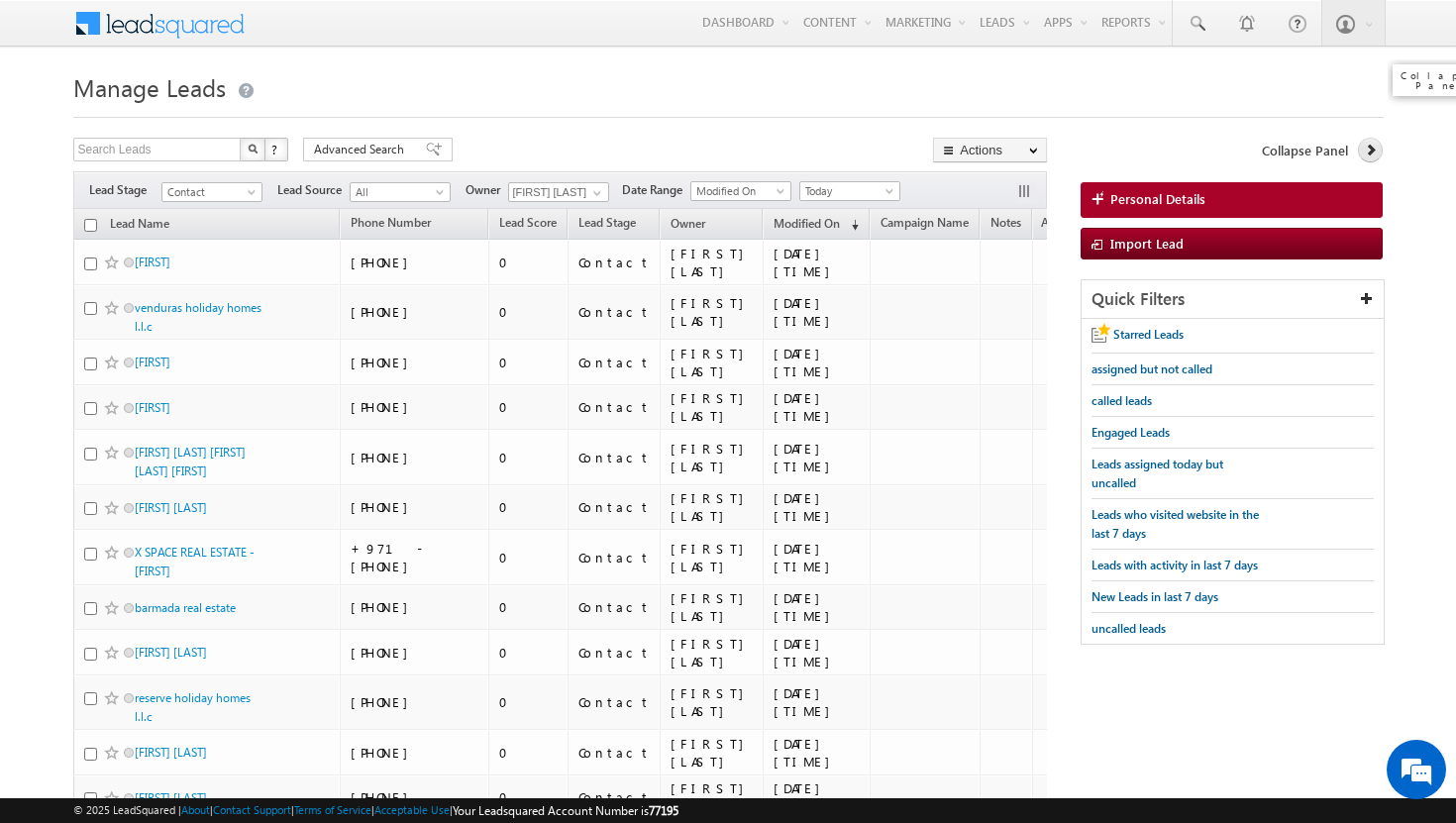 click at bounding box center [1370, 150] 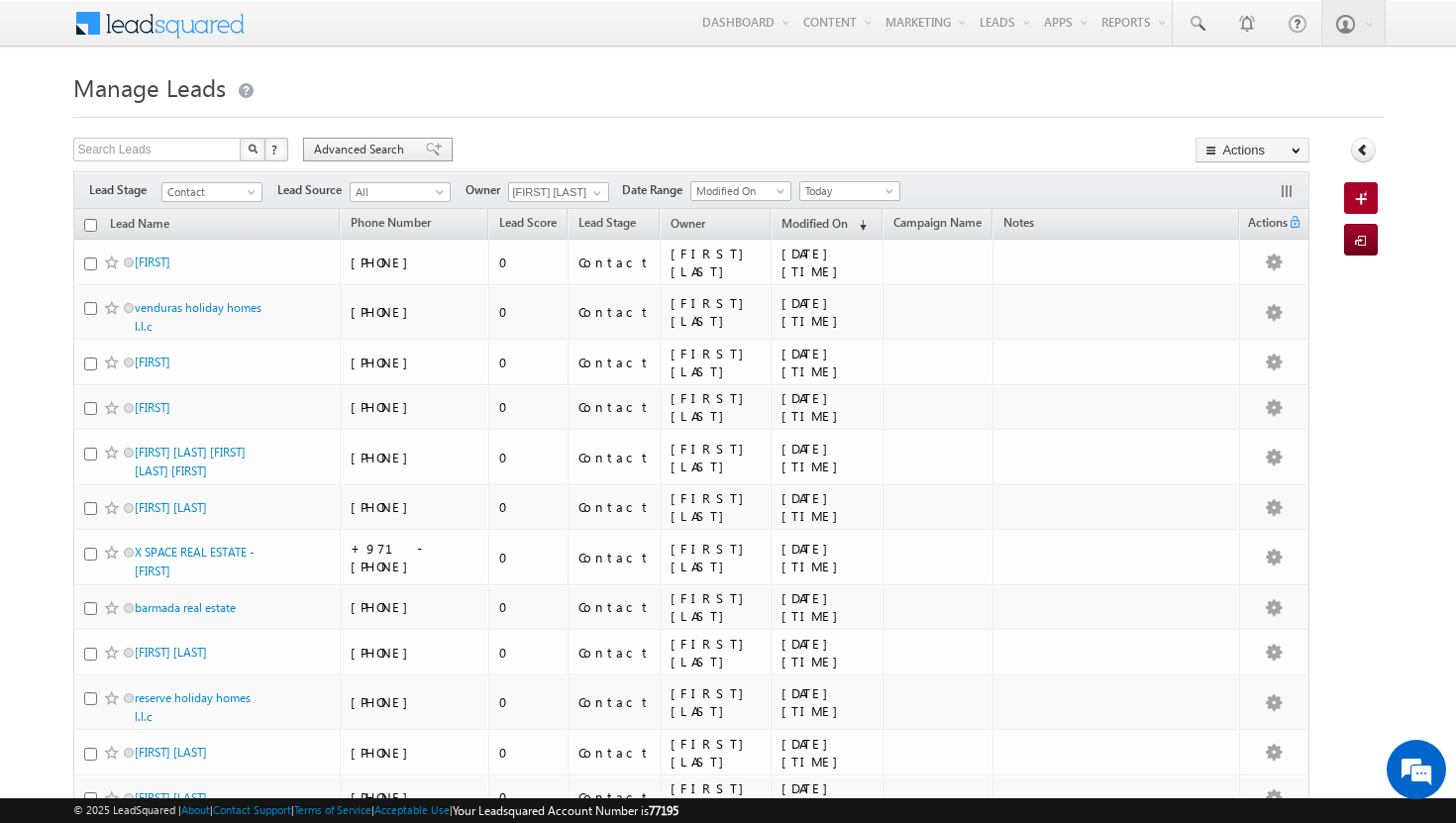 click on "Advanced Search" at bounding box center [362, 150] 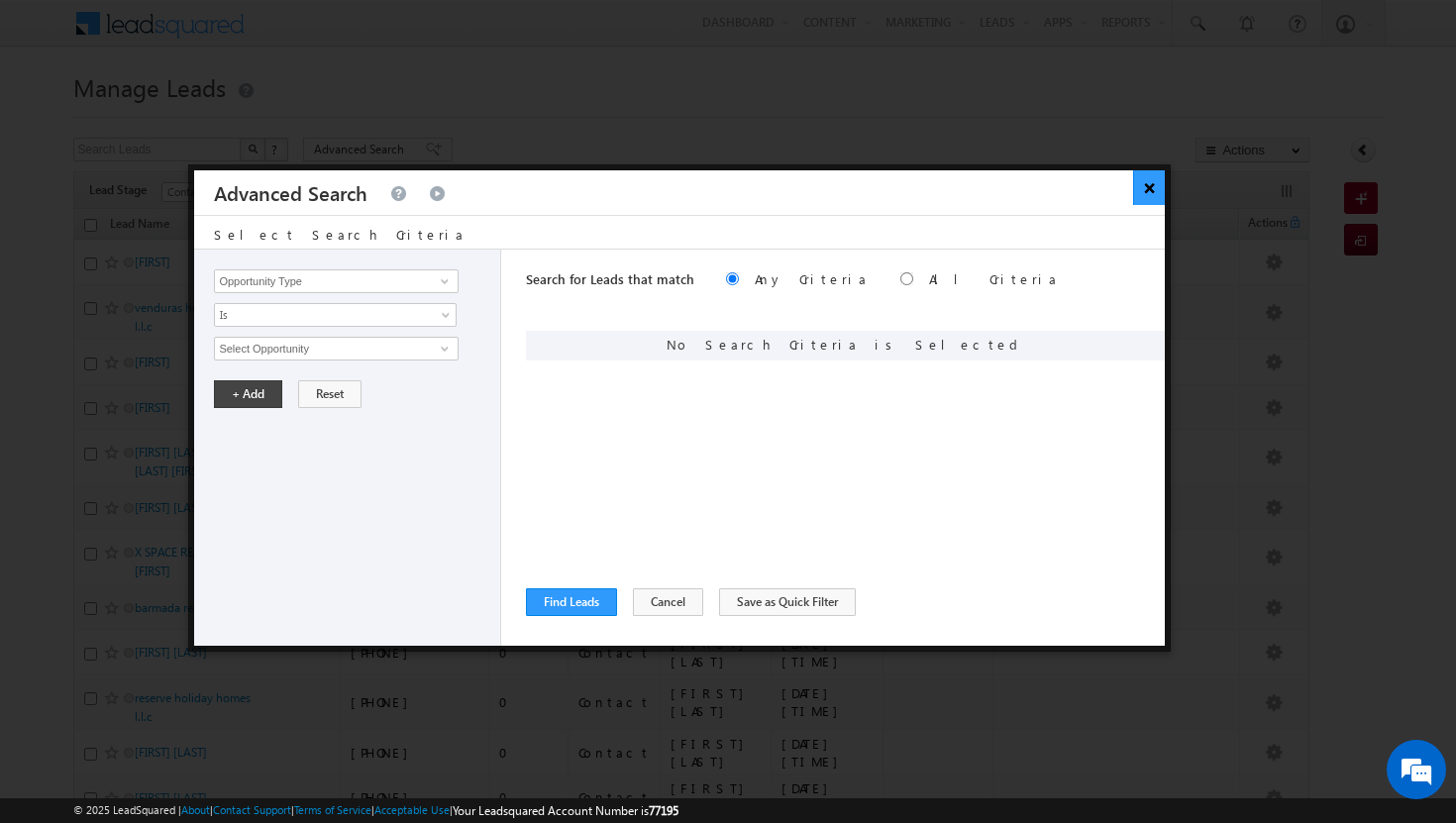 click on "×" at bounding box center [1149, 187] 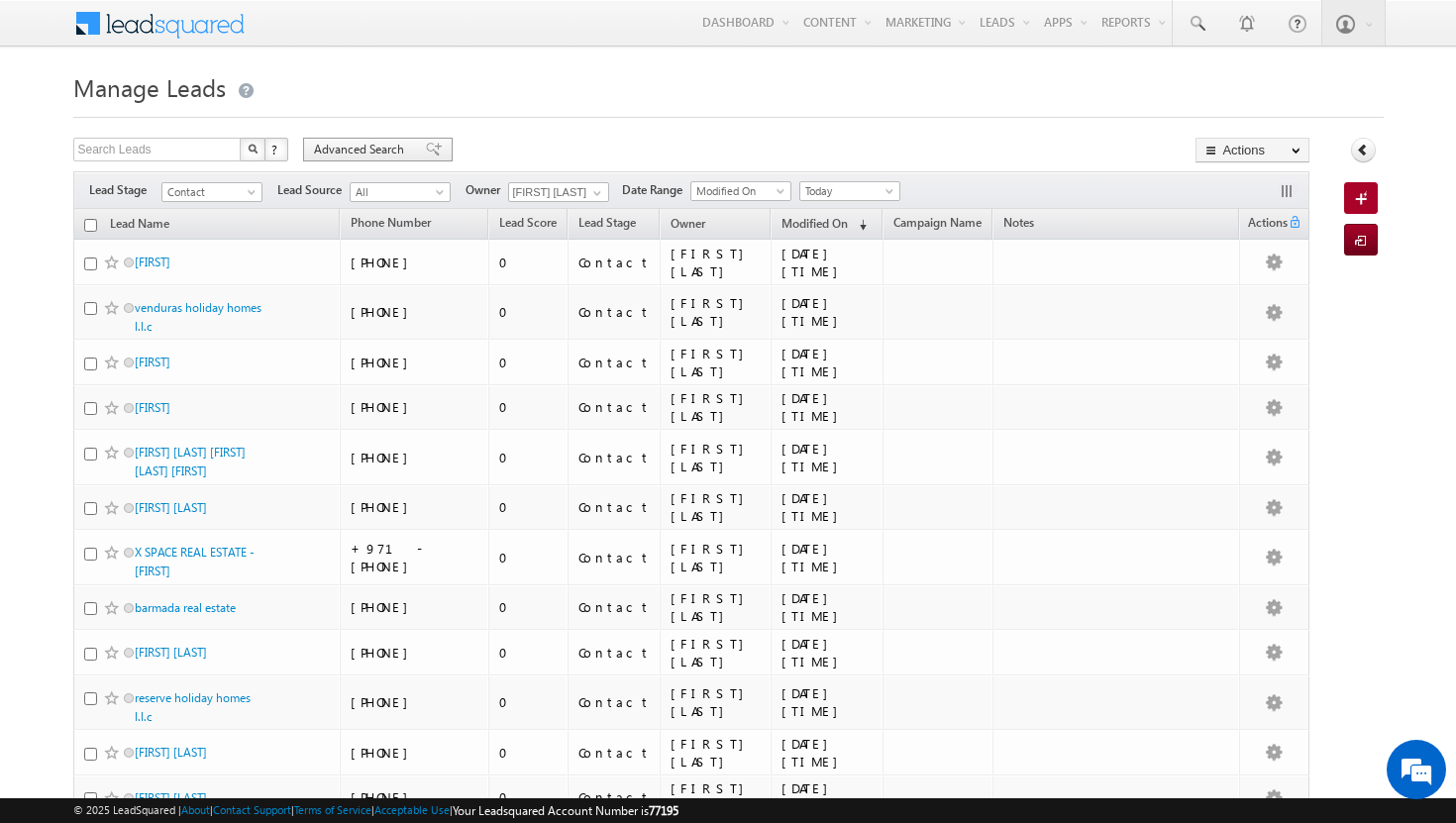 click on "Advanced Search" at bounding box center [362, 150] 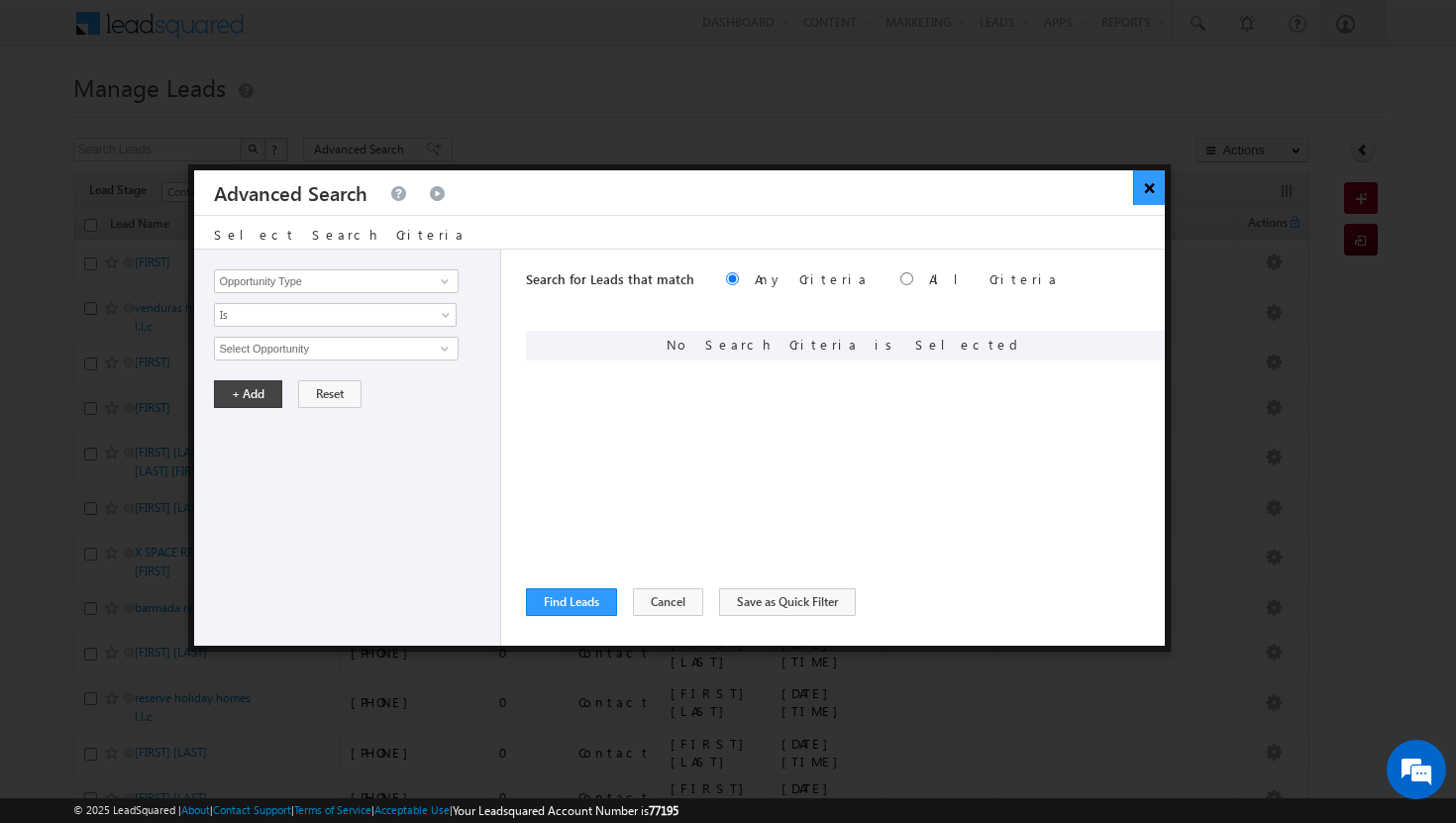 click on "×" at bounding box center [1149, 187] 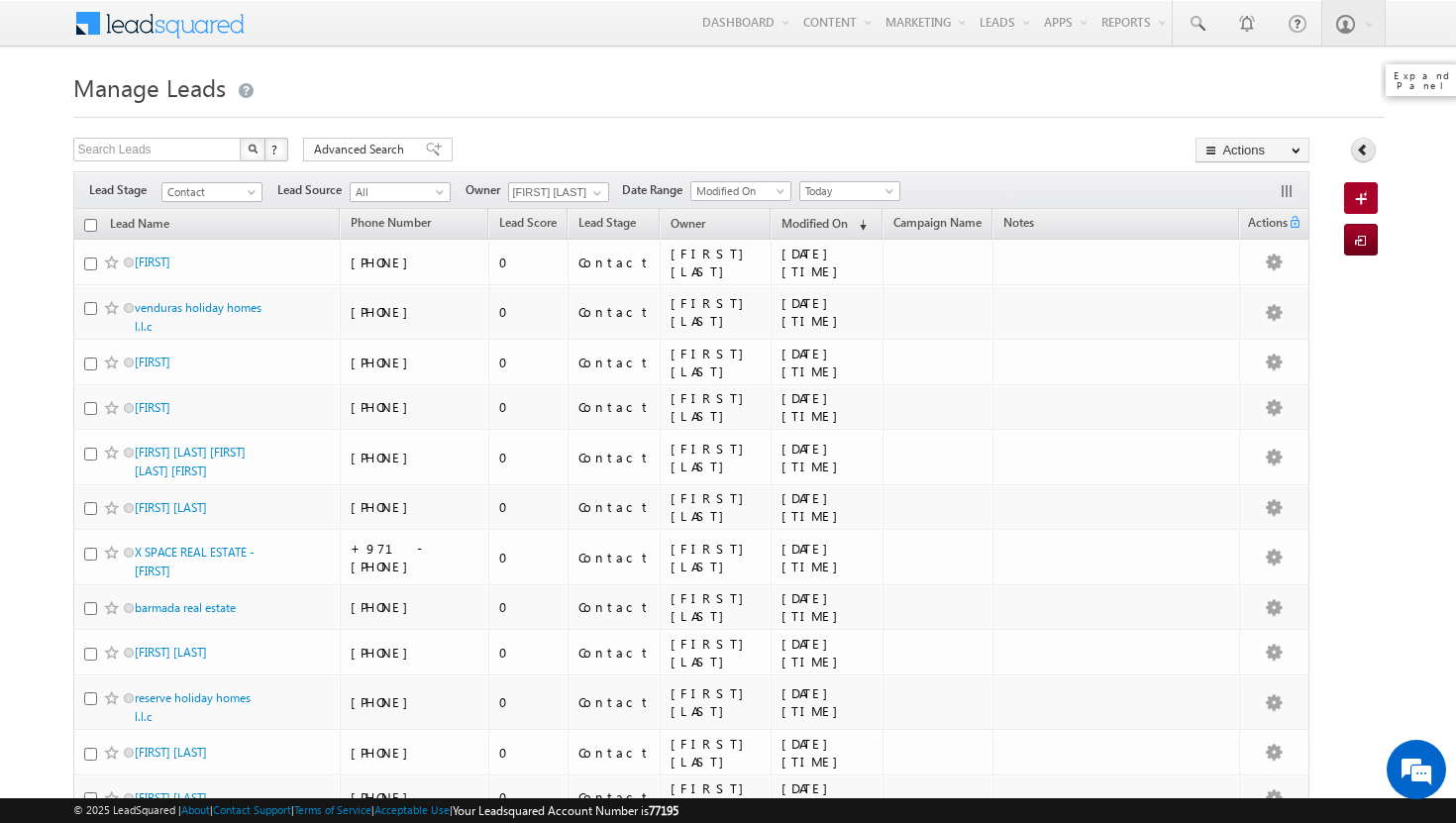 click at bounding box center [1363, 150] 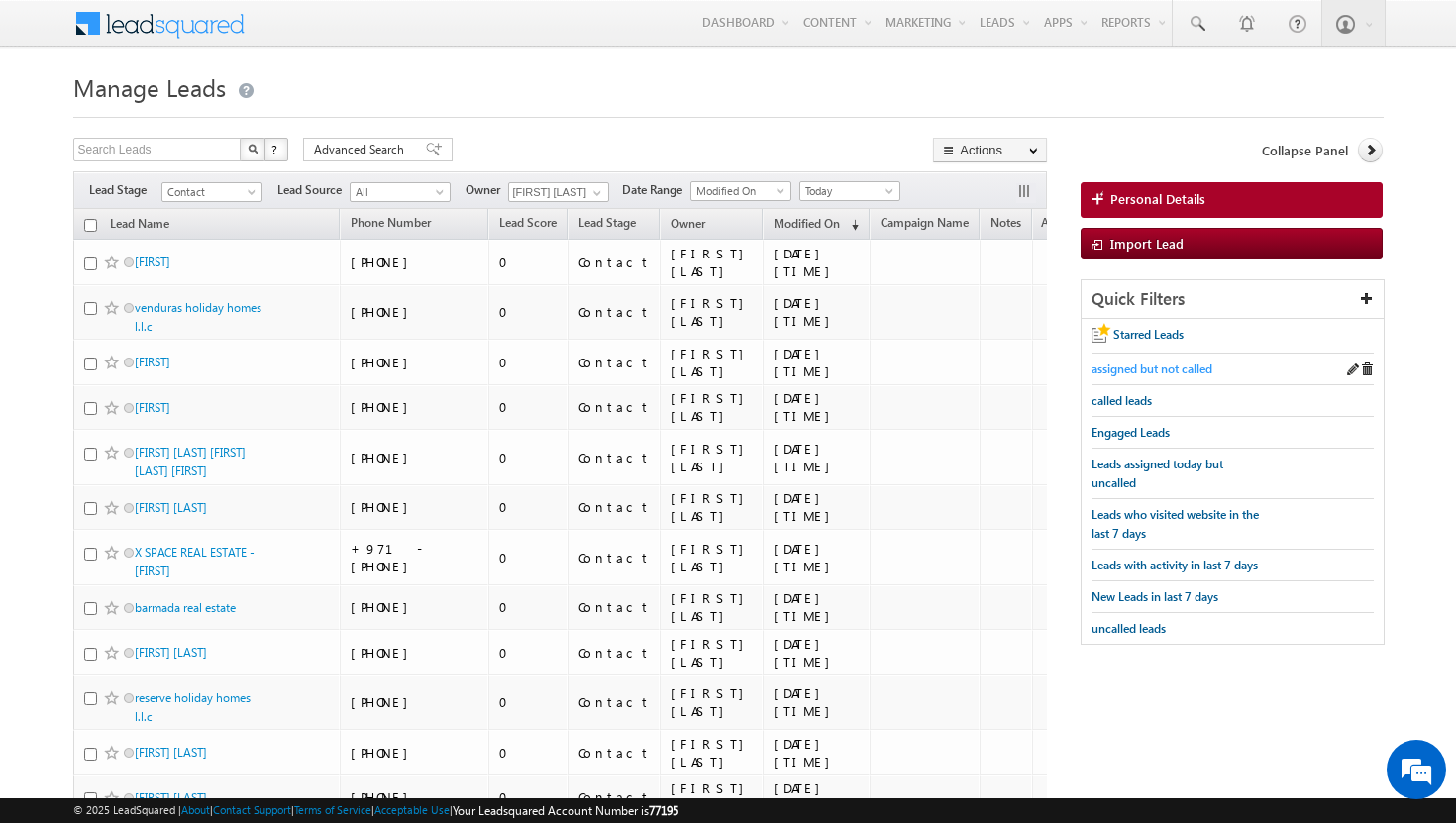 click on "assigned but not called" at bounding box center (1152, 368) 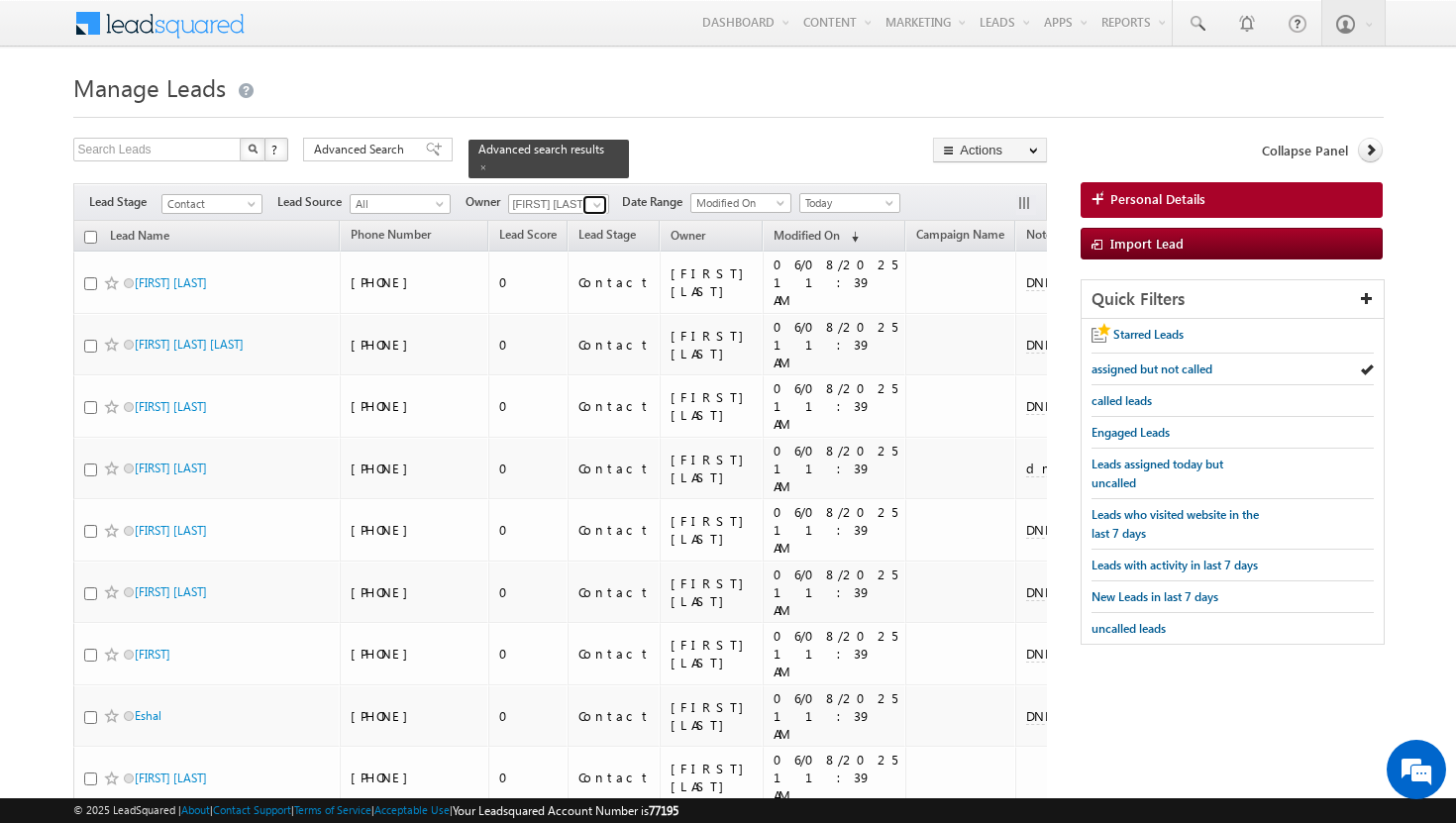 click at bounding box center [597, 205] 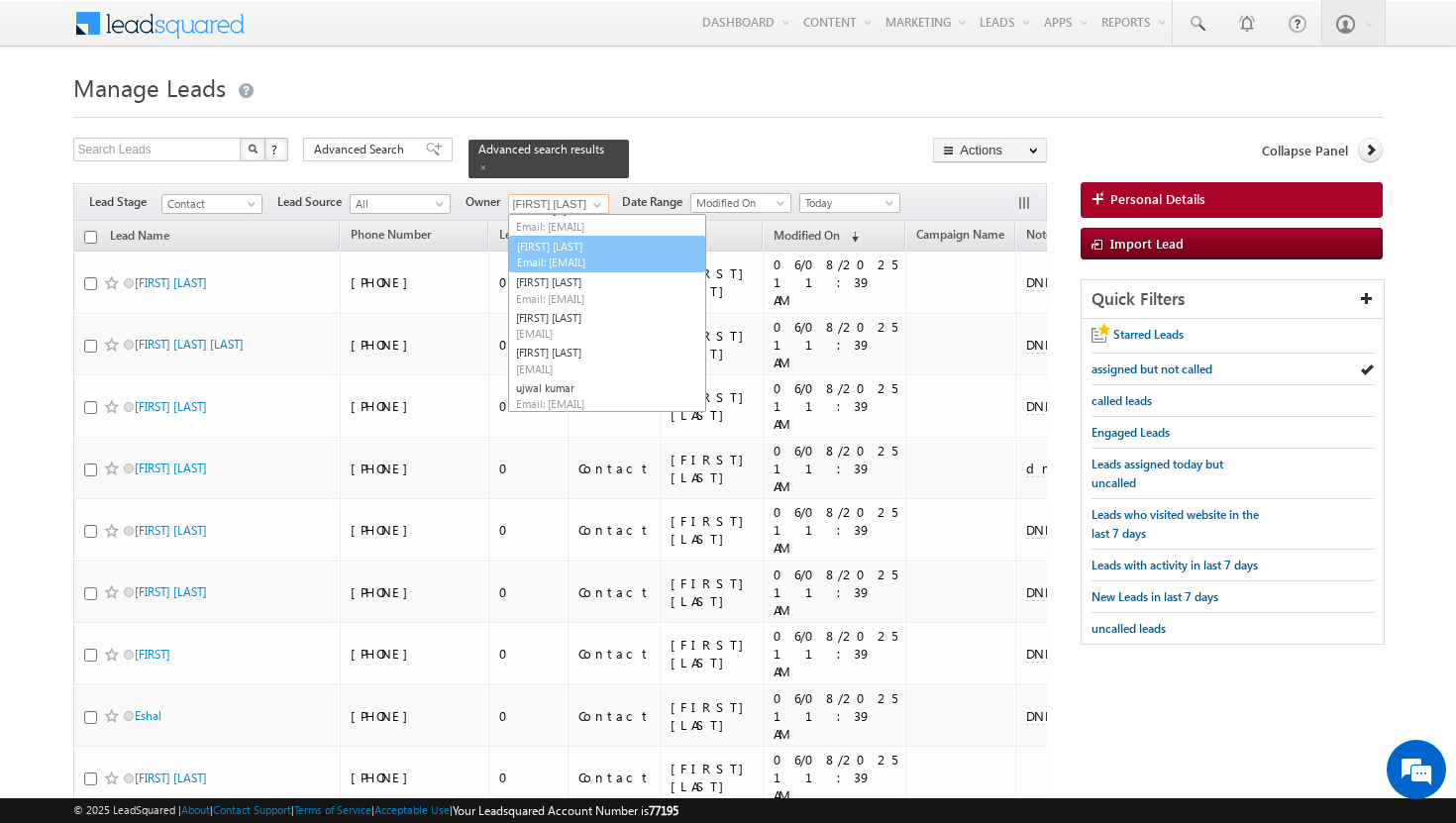 scroll, scrollTop: 75, scrollLeft: 0, axis: vertical 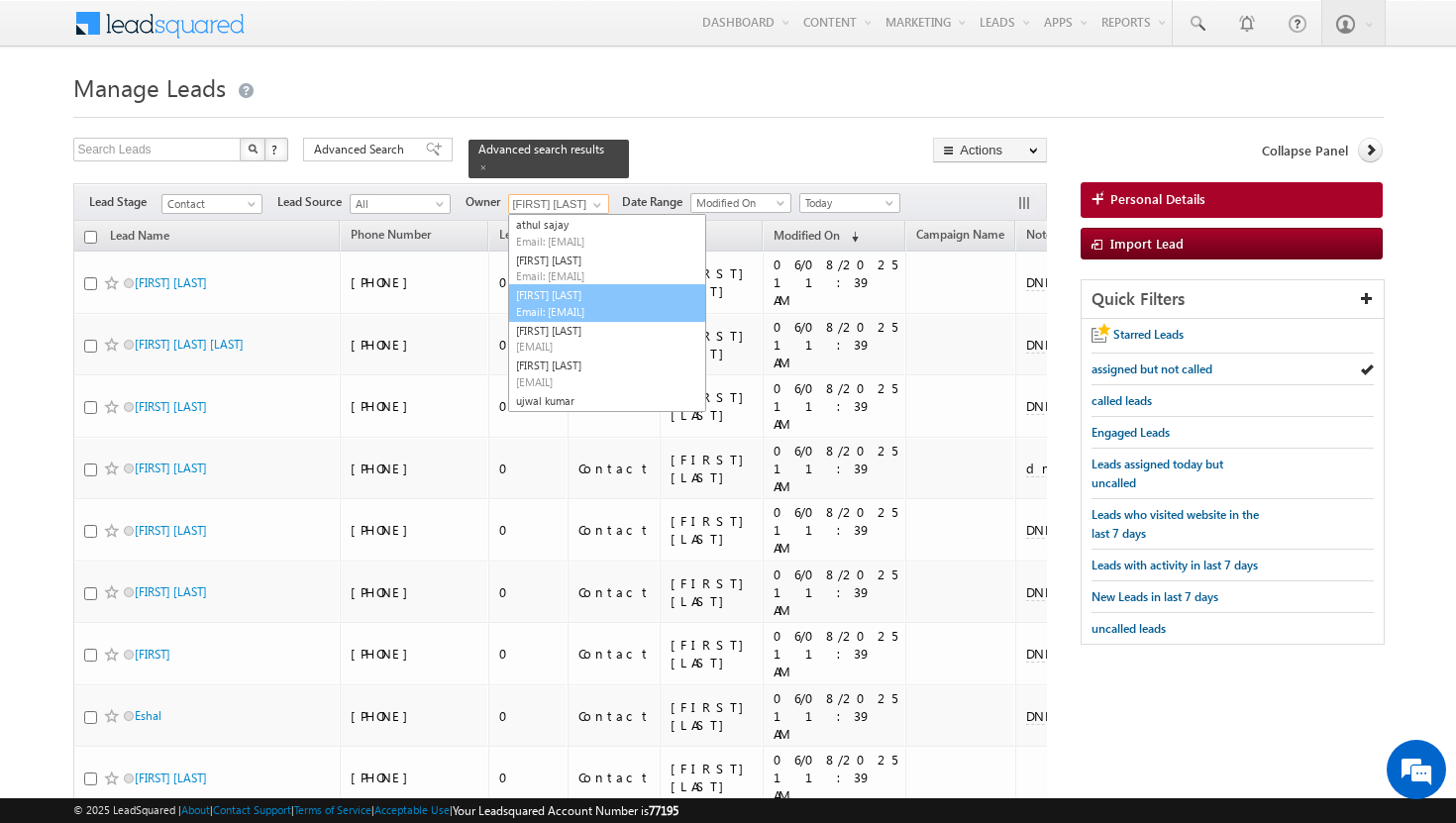click on "[FIRST] [LAST] [EMAIL]" at bounding box center (607, 303) 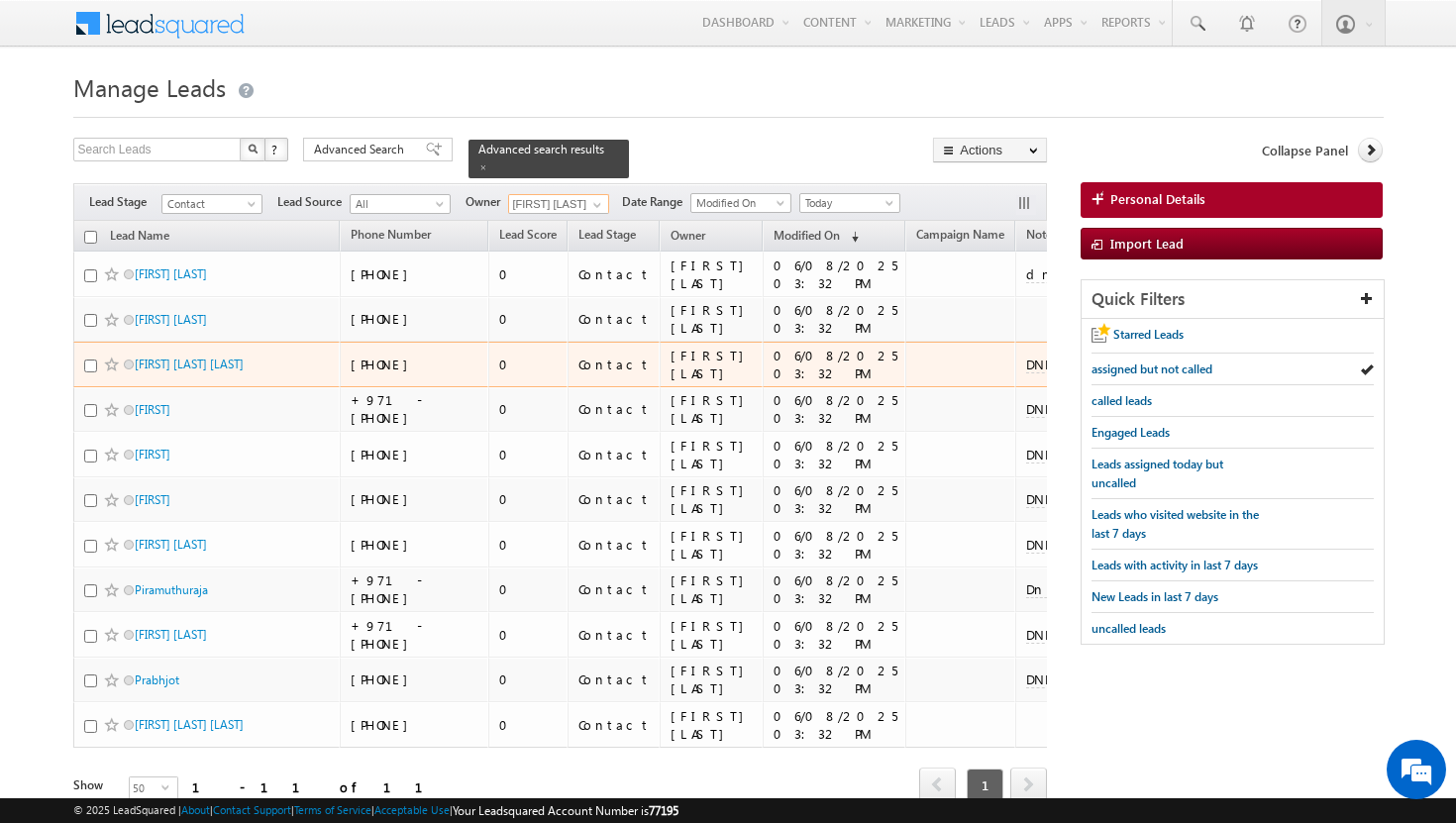 scroll, scrollTop: 79, scrollLeft: 0, axis: vertical 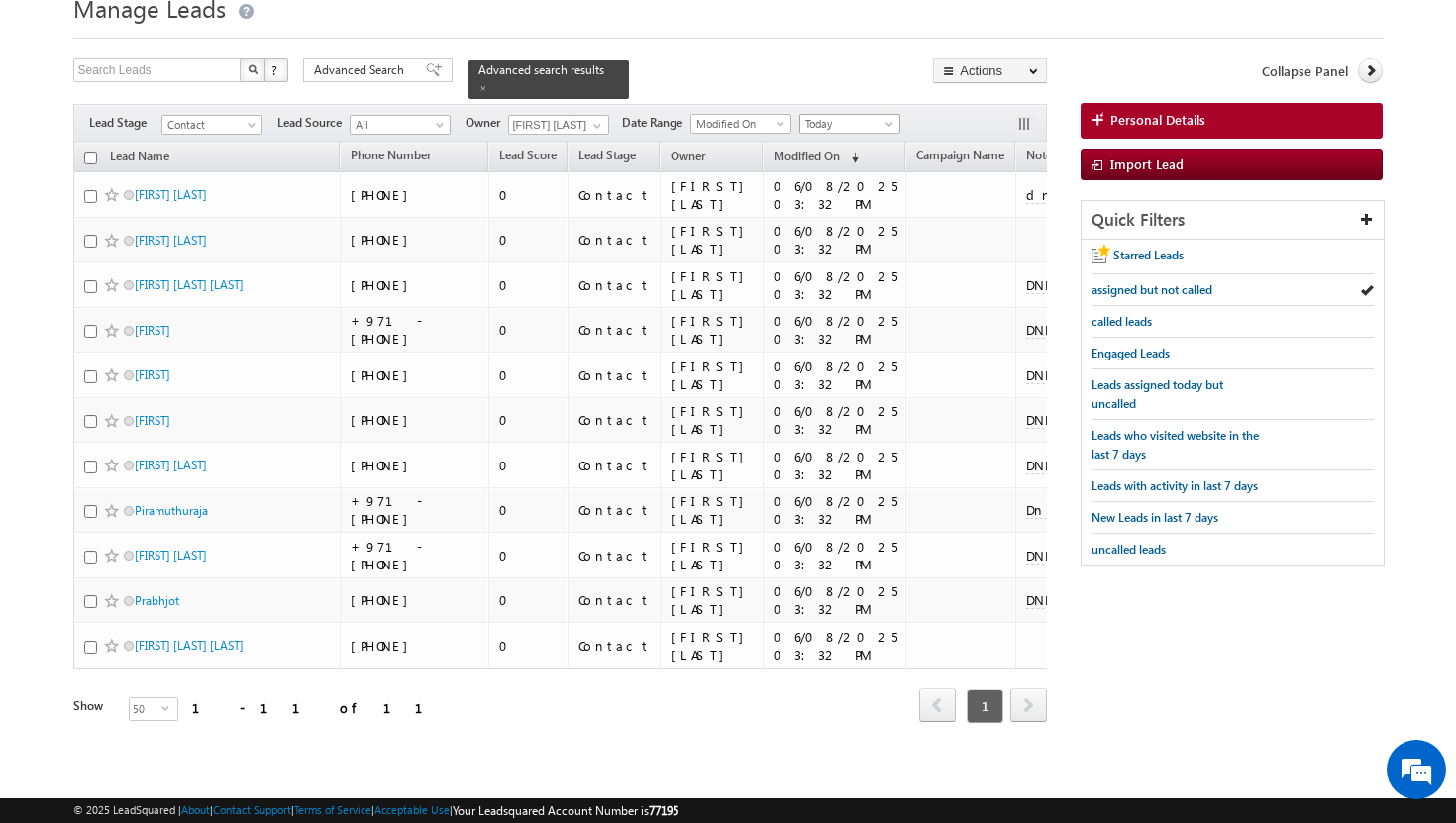 click on "Today" at bounding box center [847, 124] 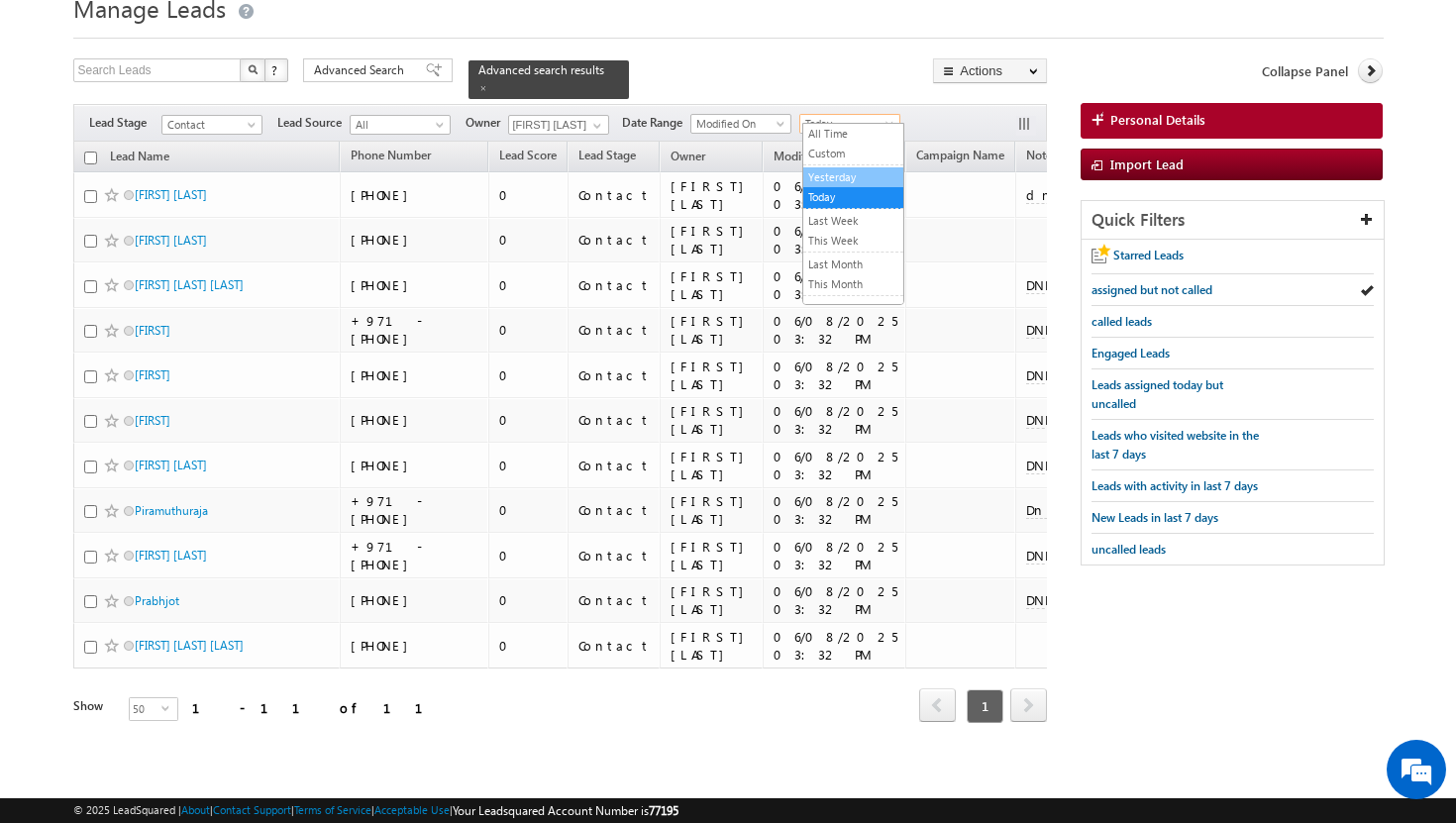 click on "Yesterday" at bounding box center [853, 177] 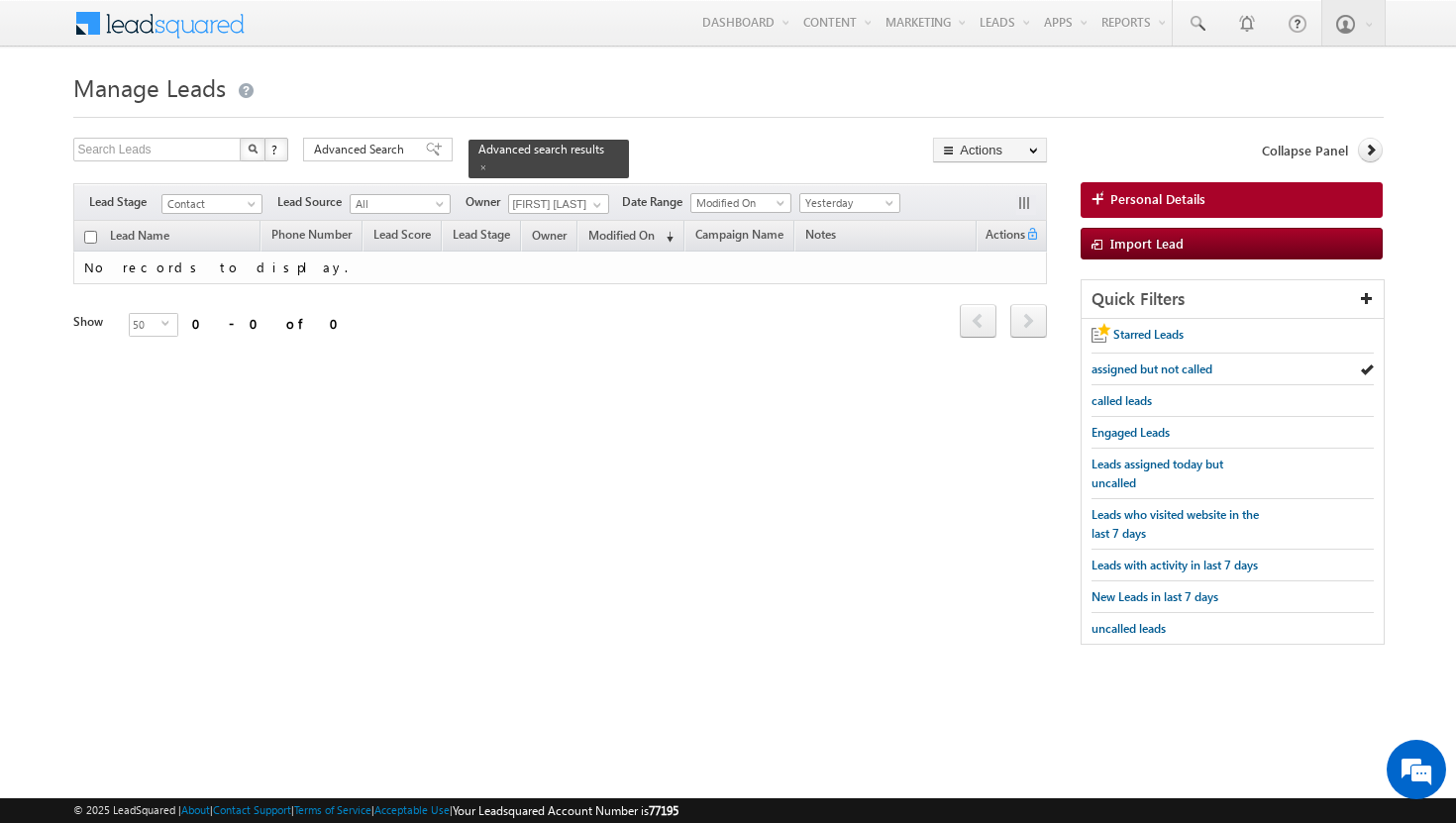 scroll, scrollTop: 0, scrollLeft: 0, axis: both 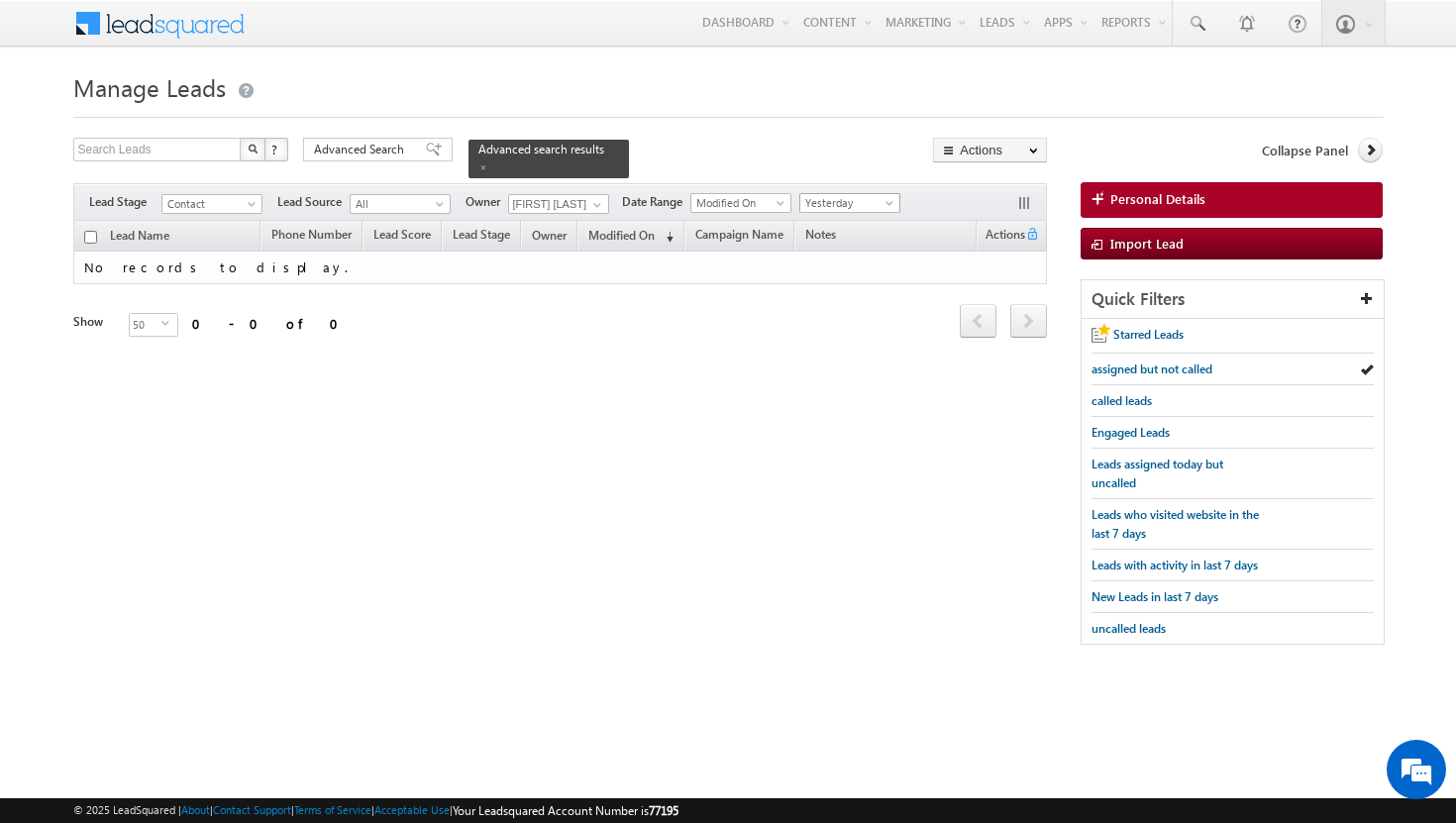 click at bounding box center [891, 207] 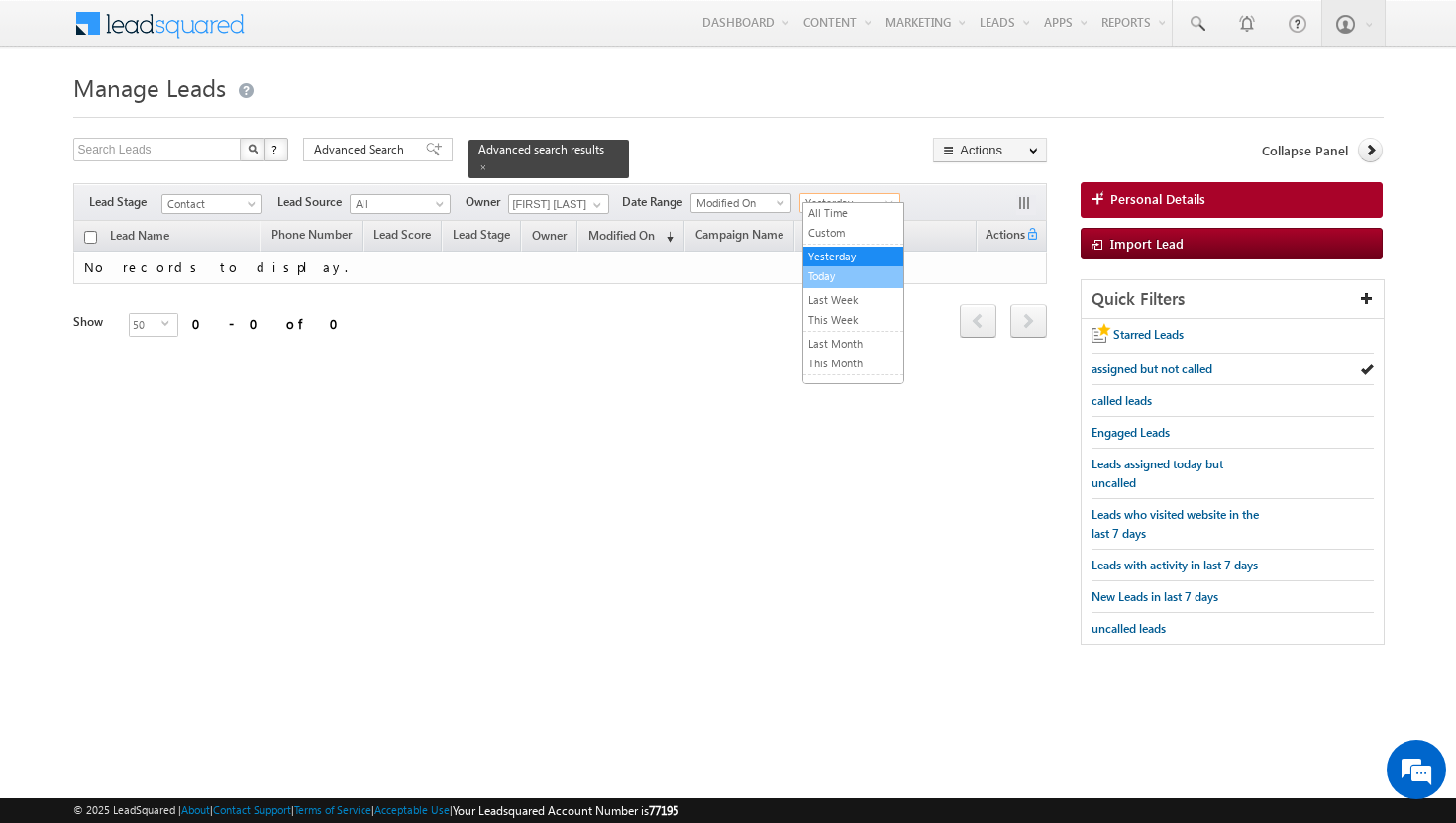 click on "Today" at bounding box center [853, 276] 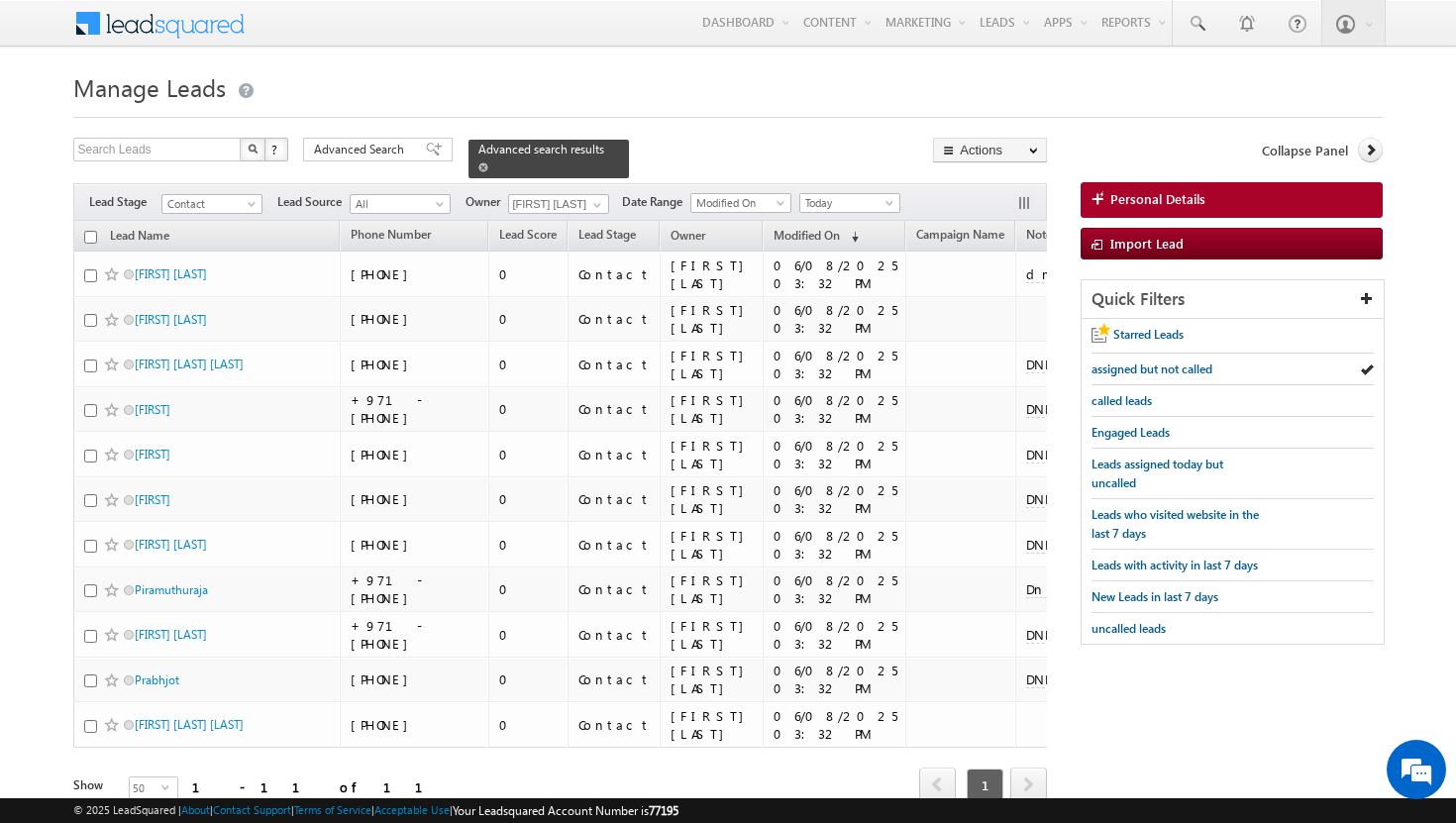 click at bounding box center (483, 167) 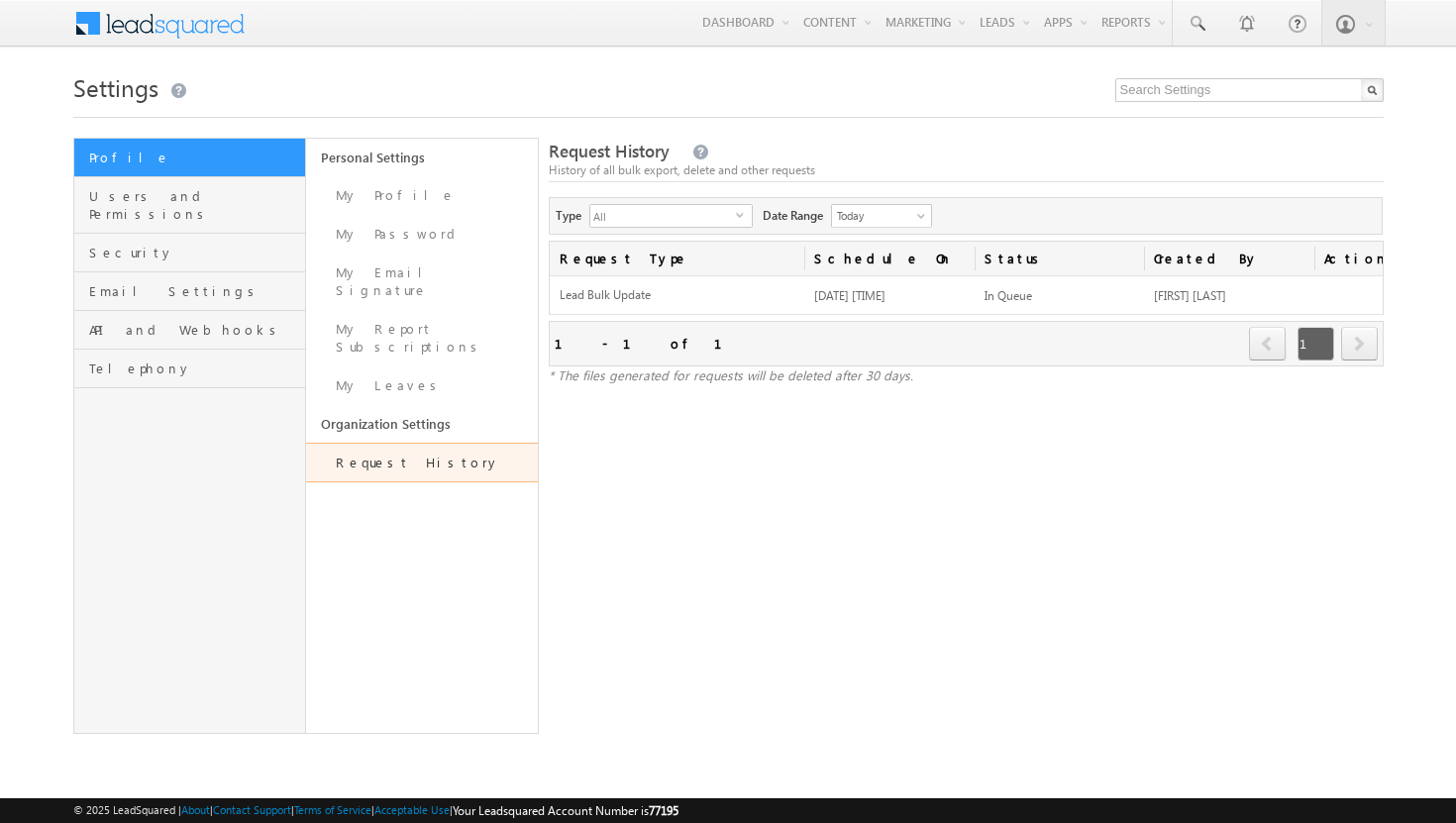 scroll, scrollTop: 0, scrollLeft: 0, axis: both 